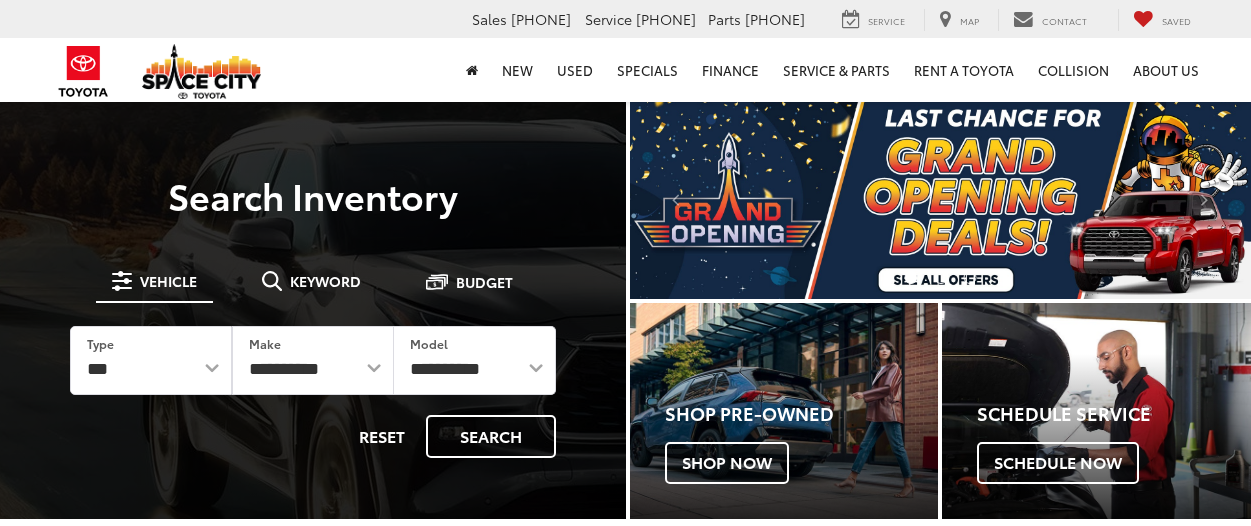 scroll, scrollTop: 0, scrollLeft: 0, axis: both 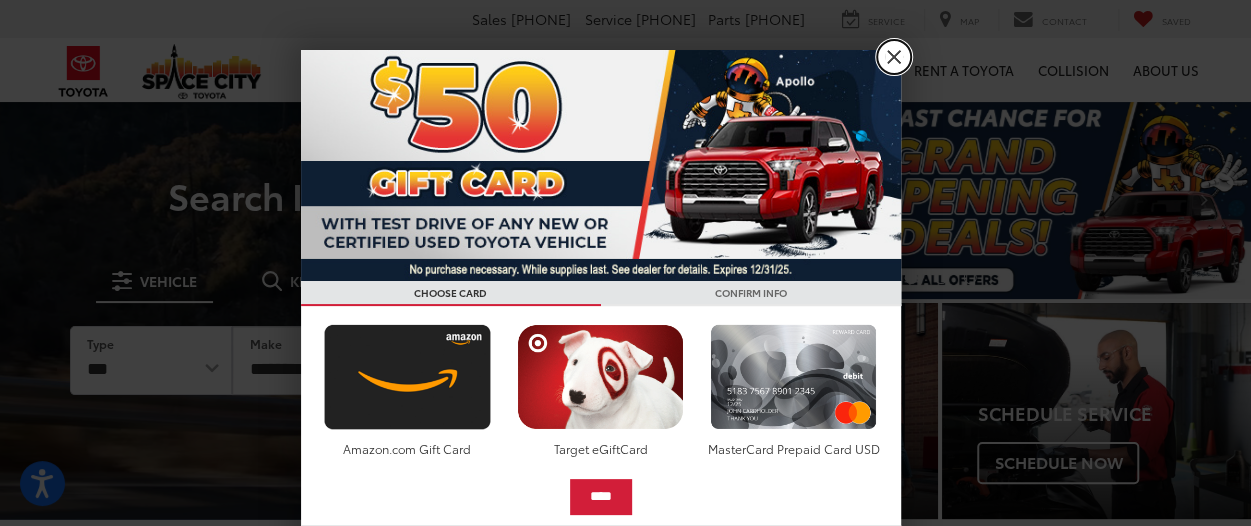 click on "X" at bounding box center [894, 57] 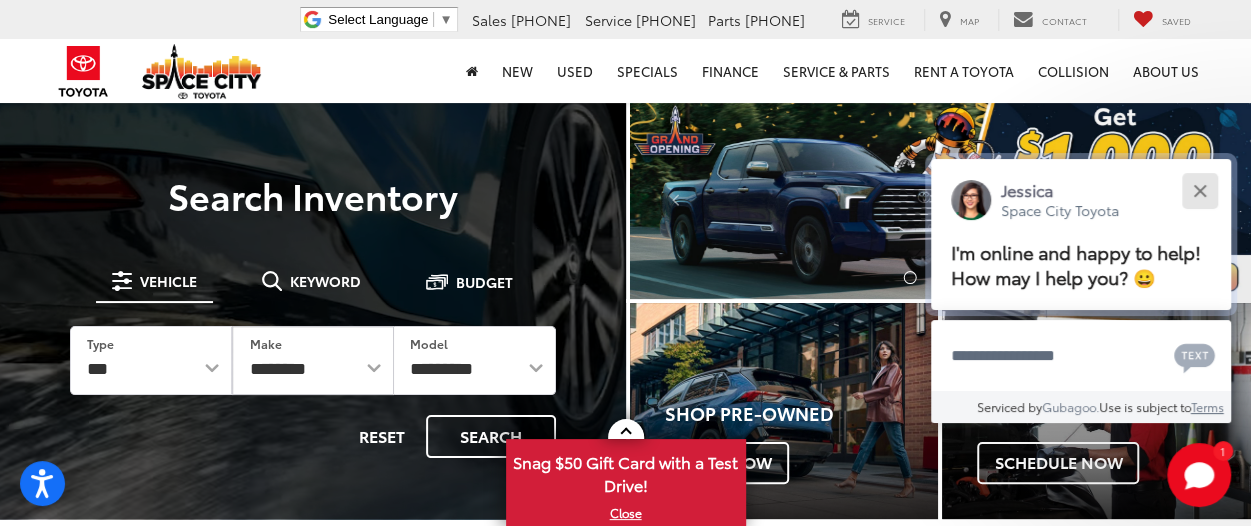 click at bounding box center (1199, 190) 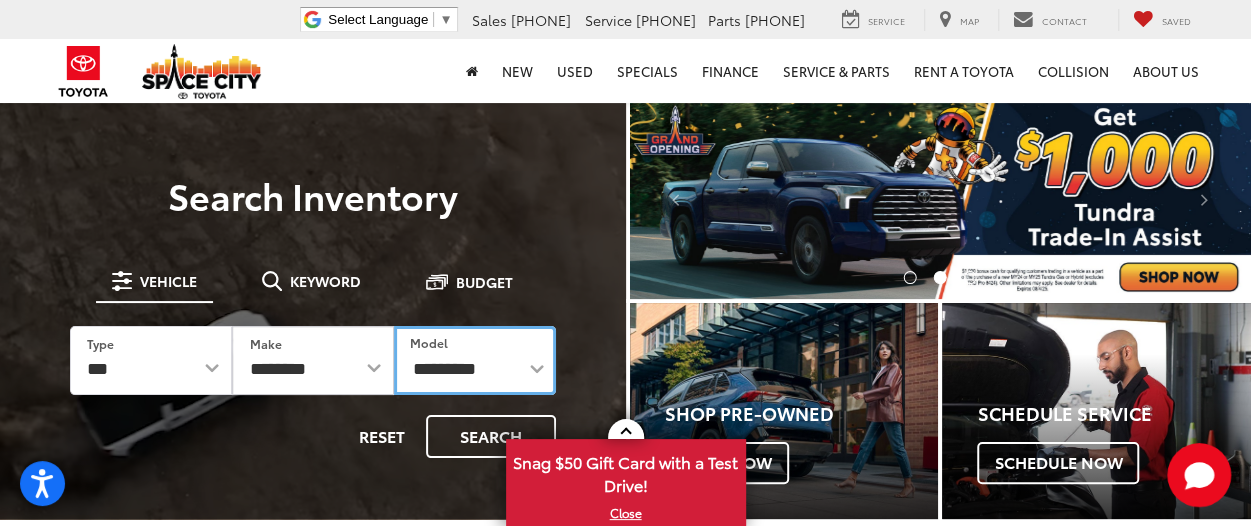 click on "**********" at bounding box center (475, 360) 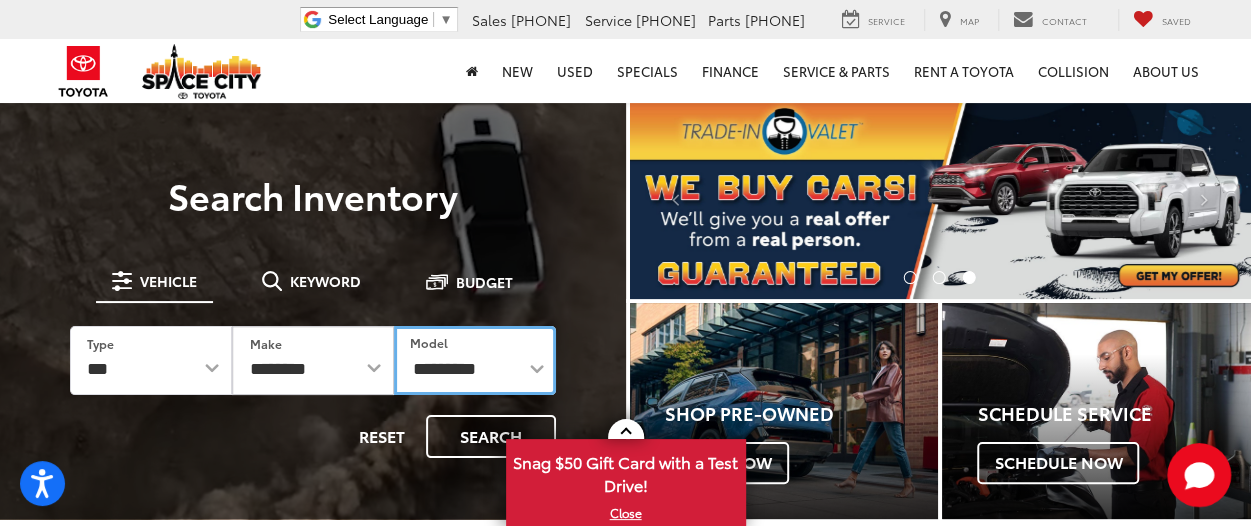 select on "*****" 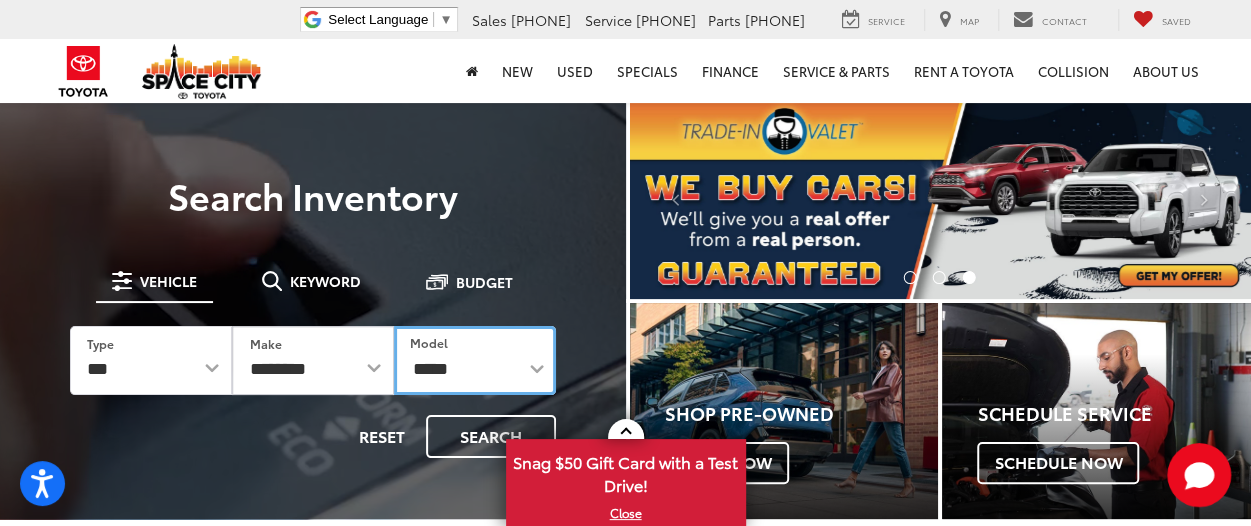 click on "**********" at bounding box center [475, 360] 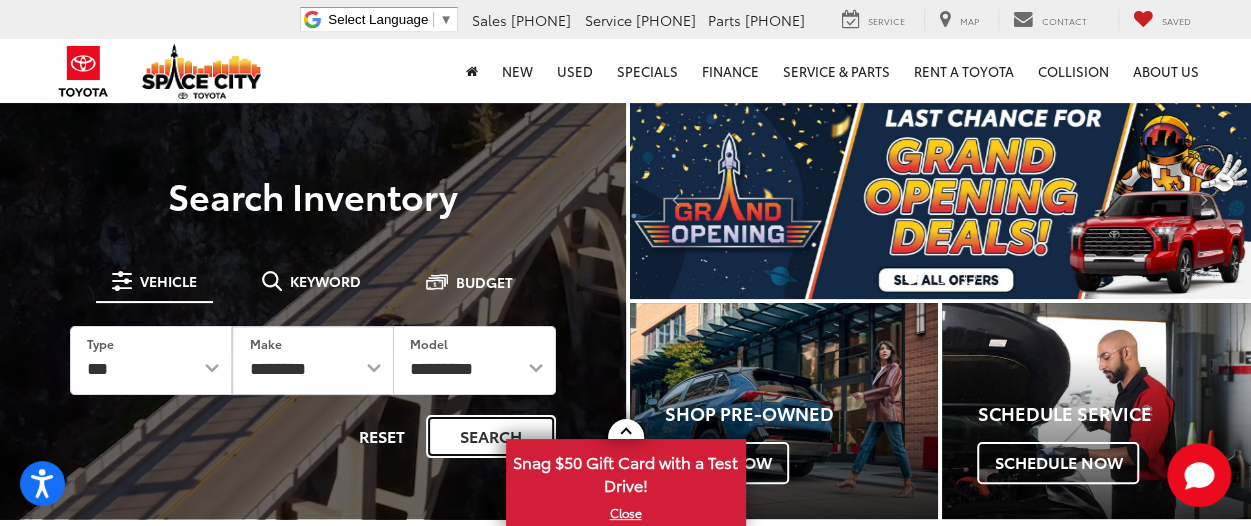 click on "Search" at bounding box center (491, 436) 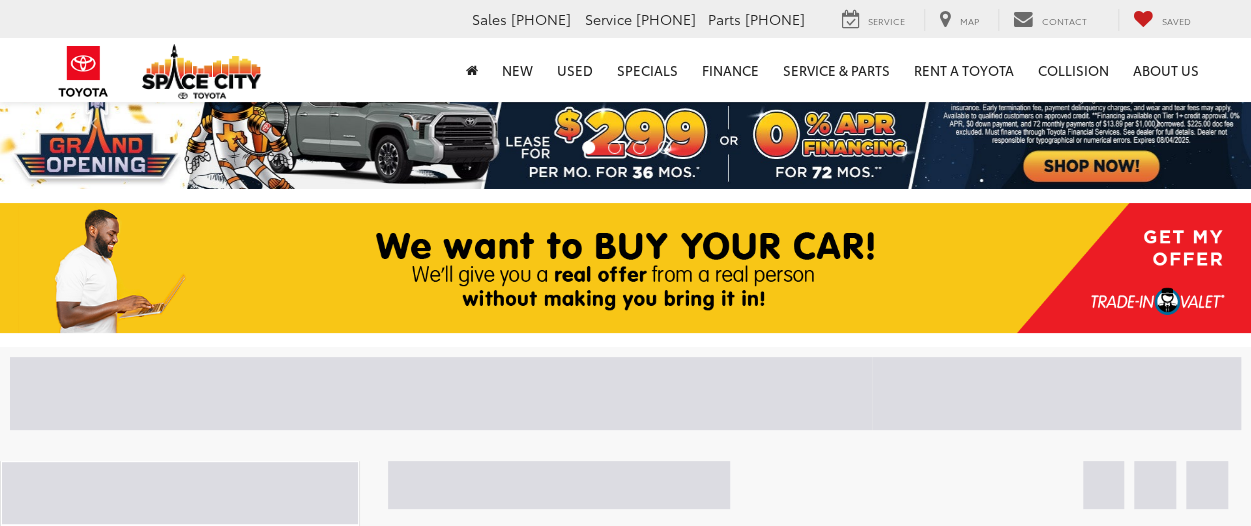 scroll, scrollTop: 40, scrollLeft: 0, axis: vertical 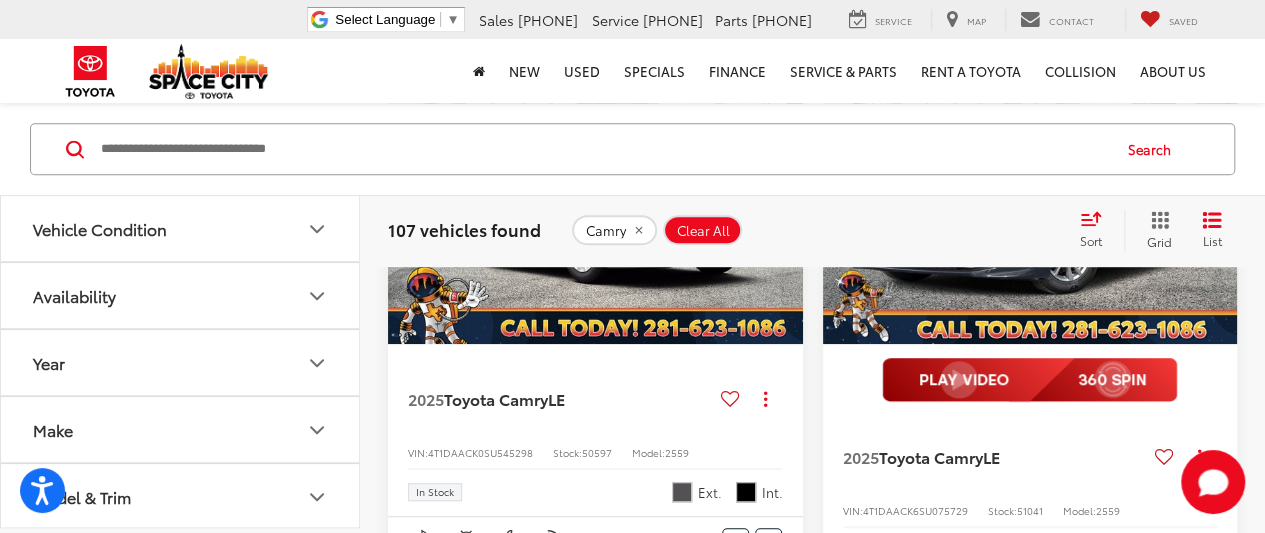click 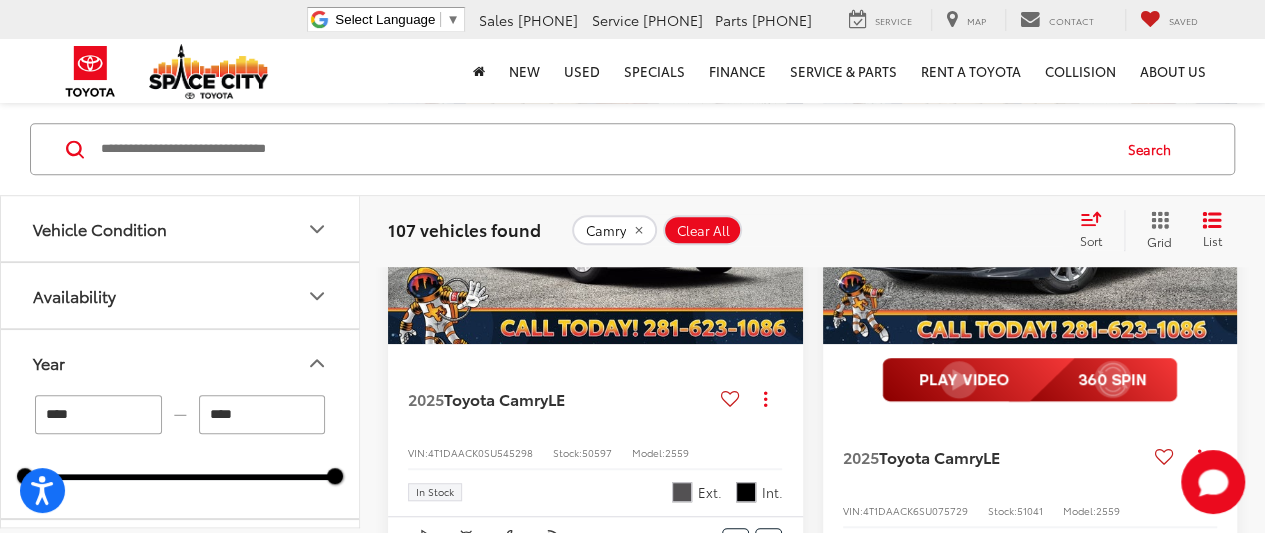 click on "[YEAR] Toyota Camry LE
Copy Link Share Print View Details VIN:  [VIN] Stock:  50597 Model:  2559 In Stock Ext. Int. Features Bluetooth® Android Auto Apple CarPlay Keyless Entry Keyless Ignition System Automatic High Beams Disclaimer More Details Comments Dealer Comments Underground [YEAR] Toyota Camry LE FWD eCVT 2.5L 4-Cylinder 16V DOHC 2.5L 4-Cylinder 16V DOHC, Black w/Fabric Seat Trim, ABS brakes, Alloy wheels, Electronic Stability Control, Front dual zone A/C, Heated door mirrors, Illuminated entry, Low tire pressure warning, Remote keyless entry, Traction control. More...  Window Sticker
$1,410
SAVINGS
$28,768
Today's Price
Less
MSRP:
$30,178
Dealer Discount
-$1,410
TODAY'S PRICE
$28,768" at bounding box center [812, 1291] 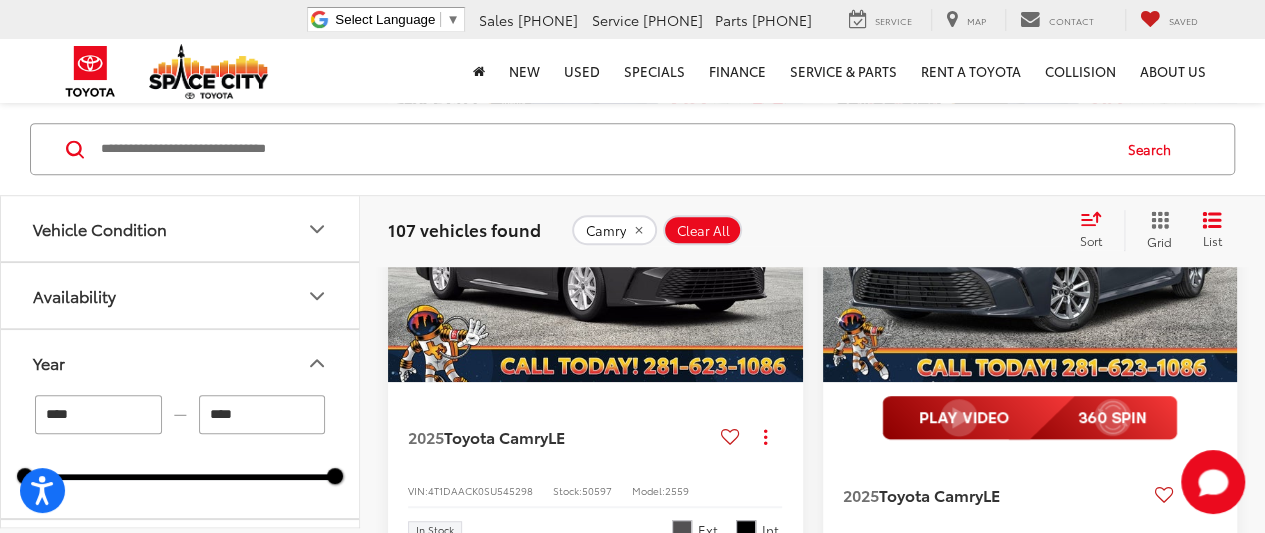 scroll, scrollTop: 638, scrollLeft: 0, axis: vertical 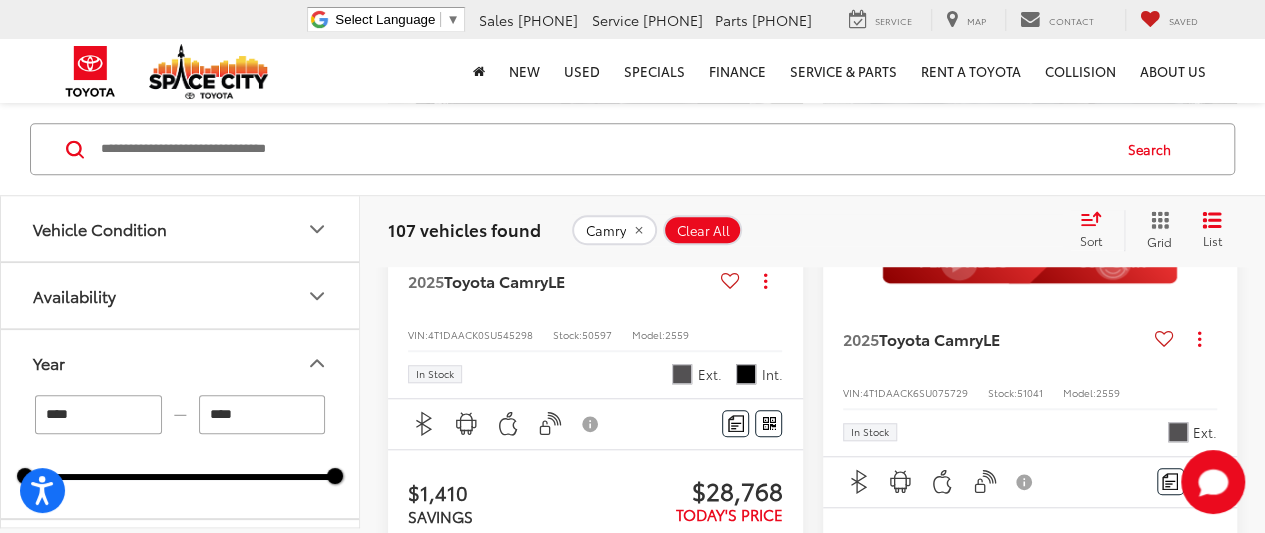 drag, startPoint x: 101, startPoint y: 413, endPoint x: 14, endPoint y: 435, distance: 89.73851 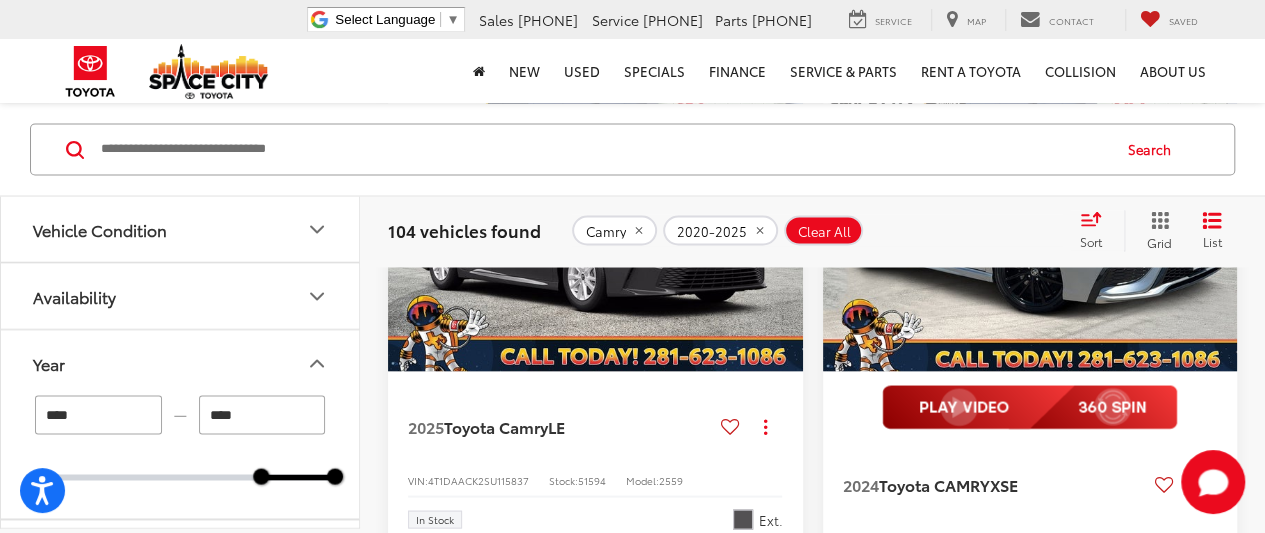 scroll, scrollTop: 1682, scrollLeft: 0, axis: vertical 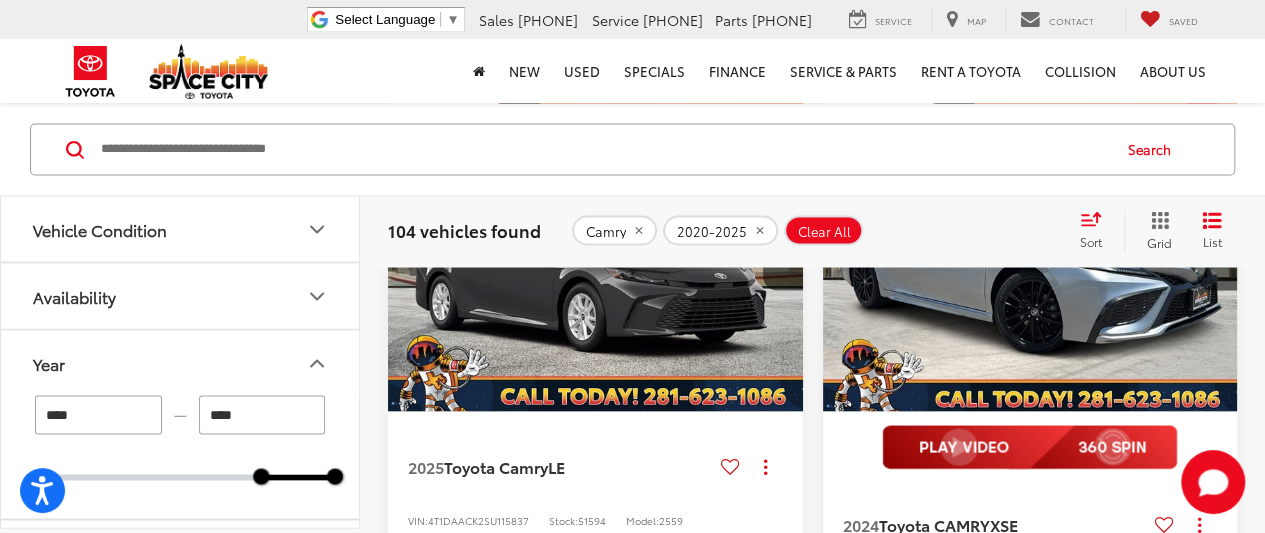 click at bounding box center [1031, 256] 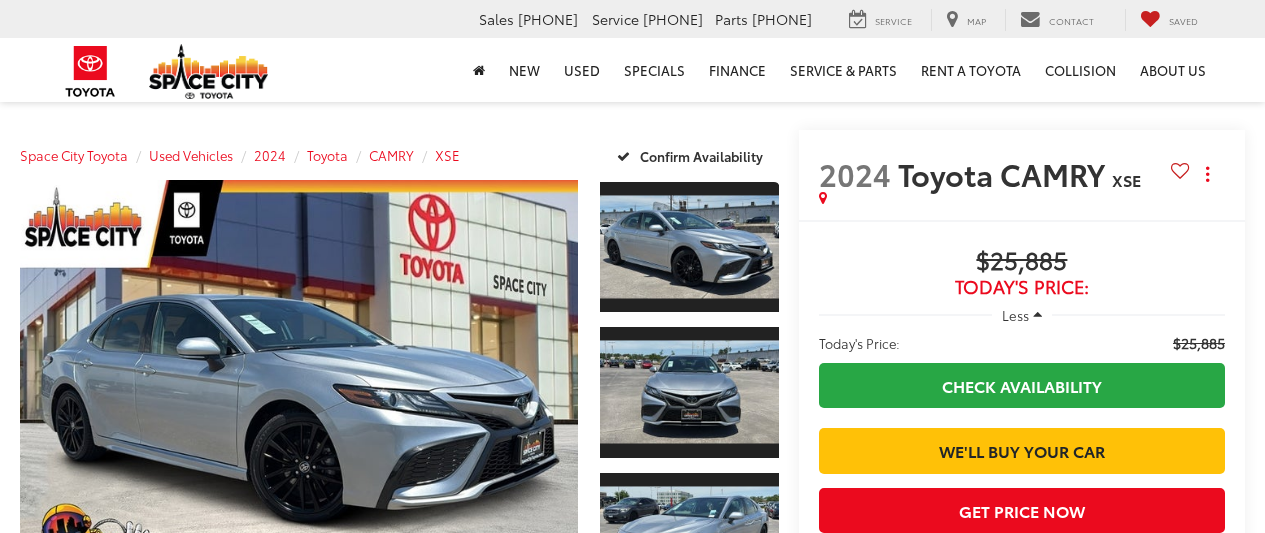 scroll, scrollTop: 0, scrollLeft: 0, axis: both 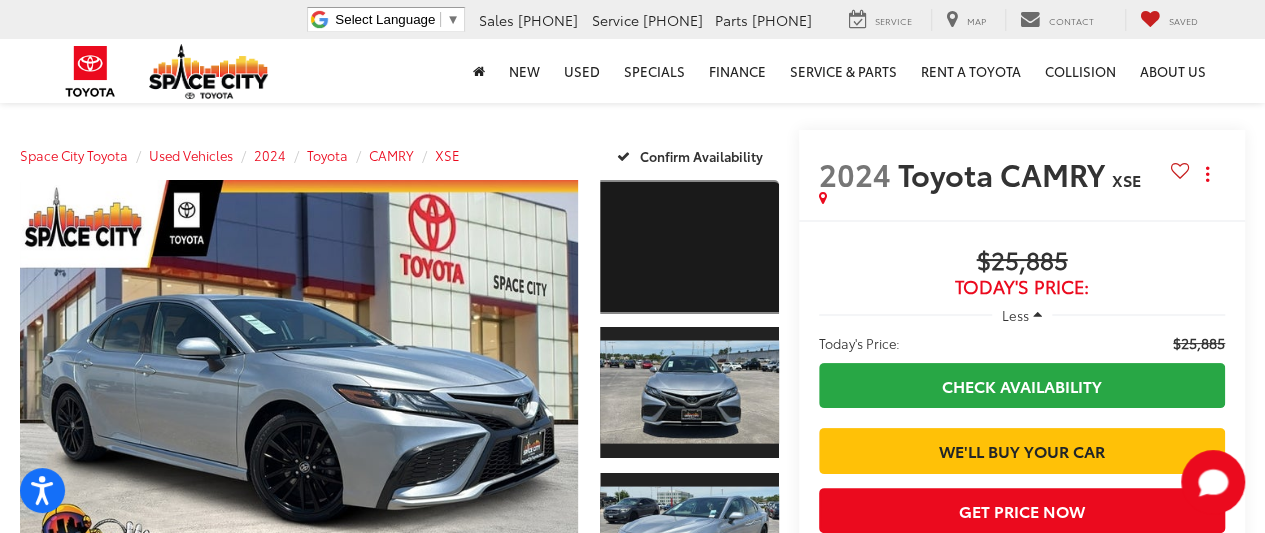 click at bounding box center (689, 247) 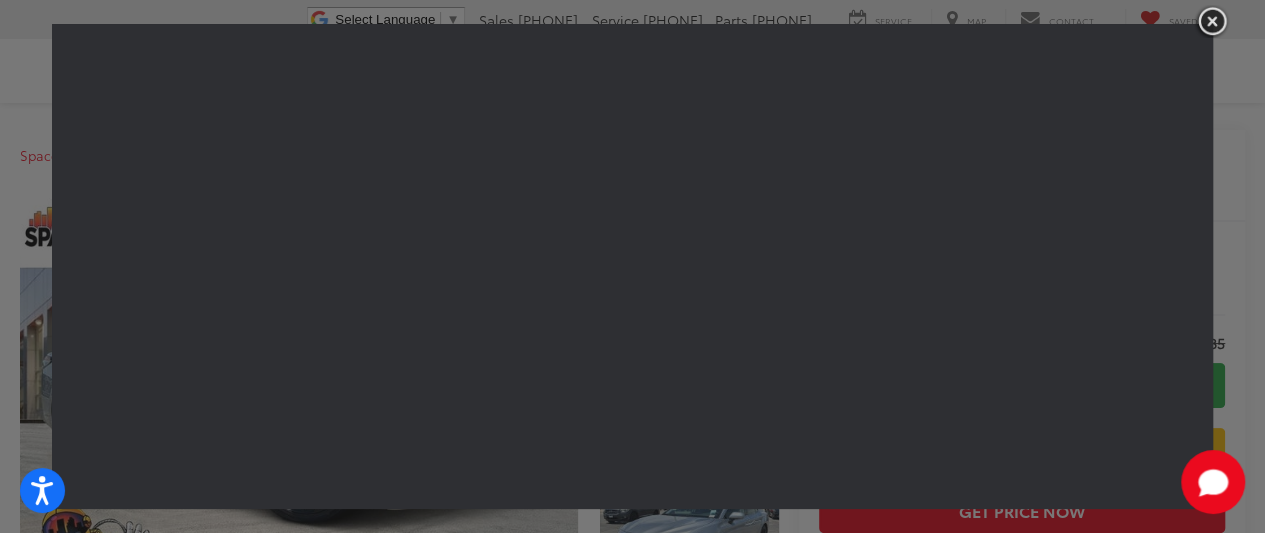 click at bounding box center (1212, 21) 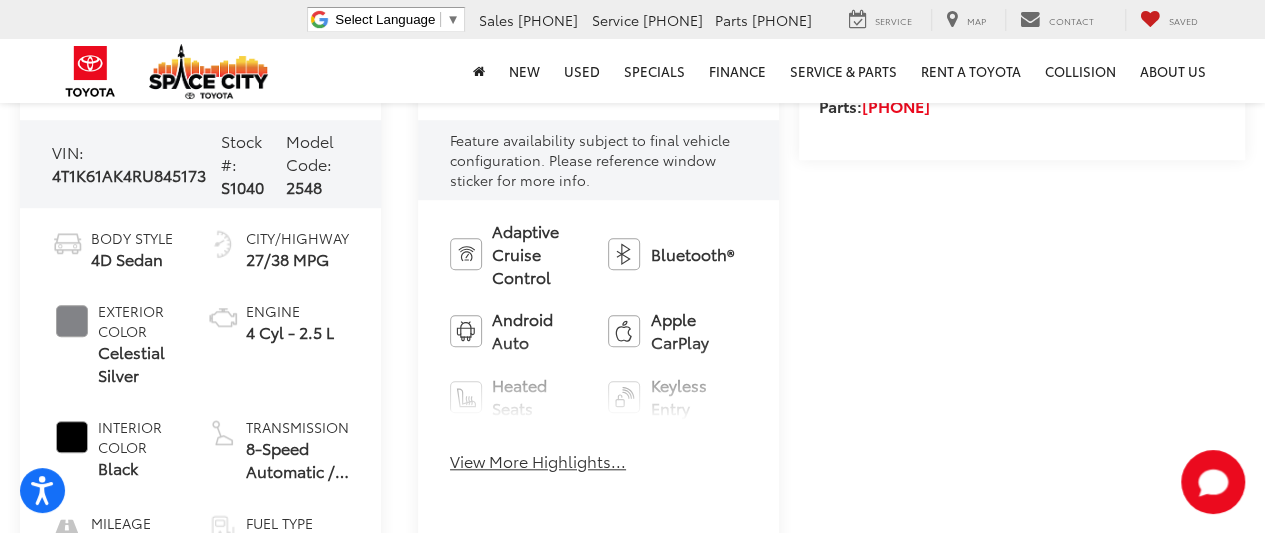scroll, scrollTop: 680, scrollLeft: 0, axis: vertical 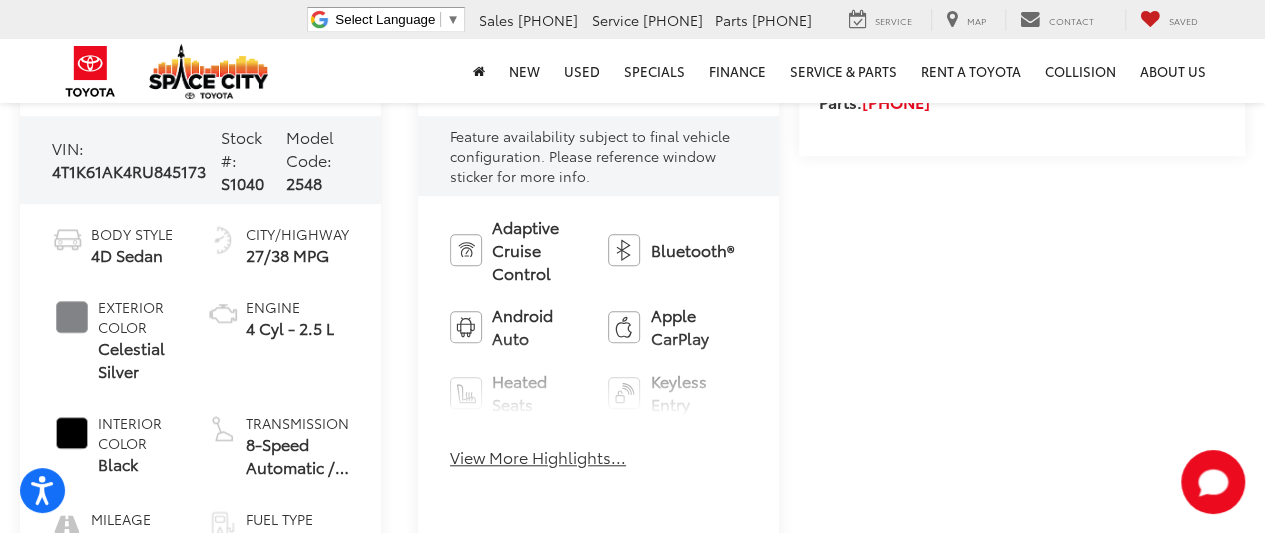 click on "View More Highlights..." at bounding box center (538, 457) 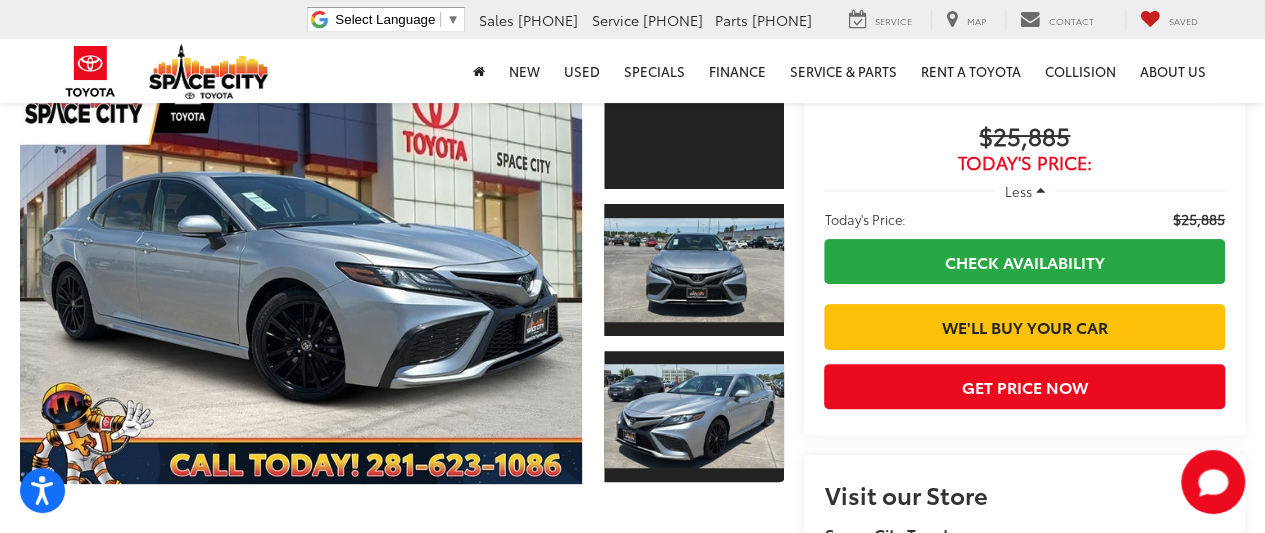 scroll, scrollTop: 164, scrollLeft: 0, axis: vertical 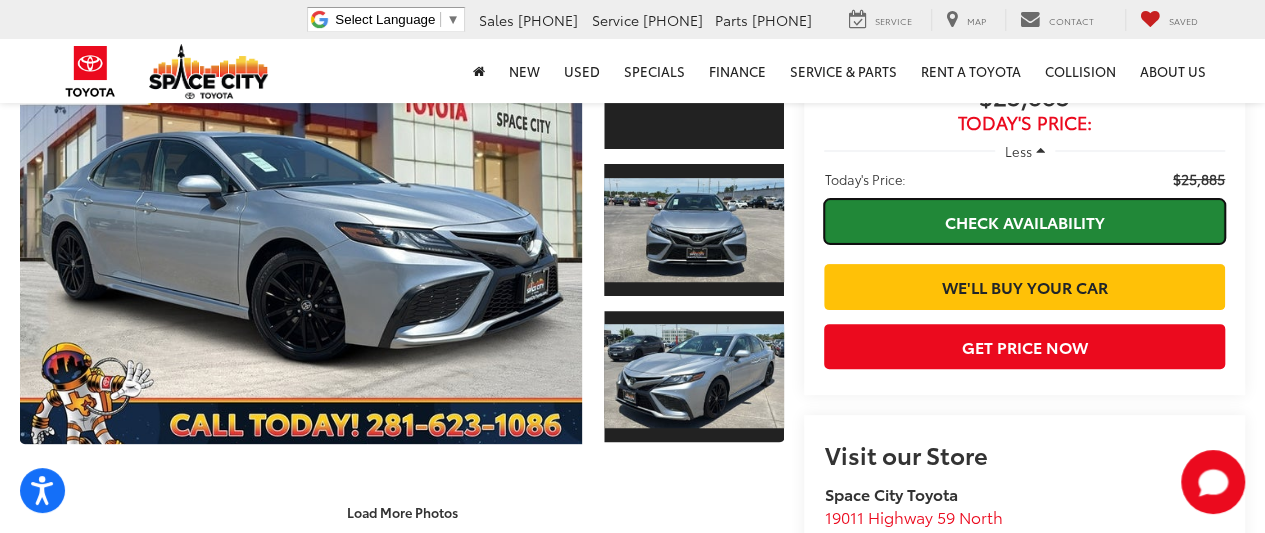 click on "Check Availability" at bounding box center (1024, 221) 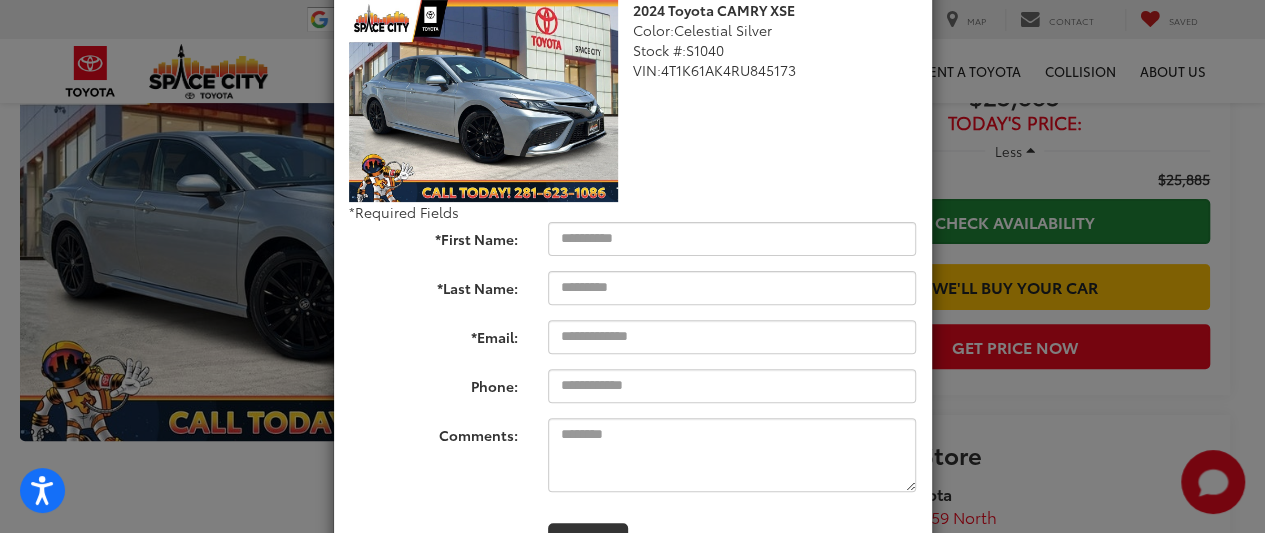 scroll, scrollTop: 200, scrollLeft: 0, axis: vertical 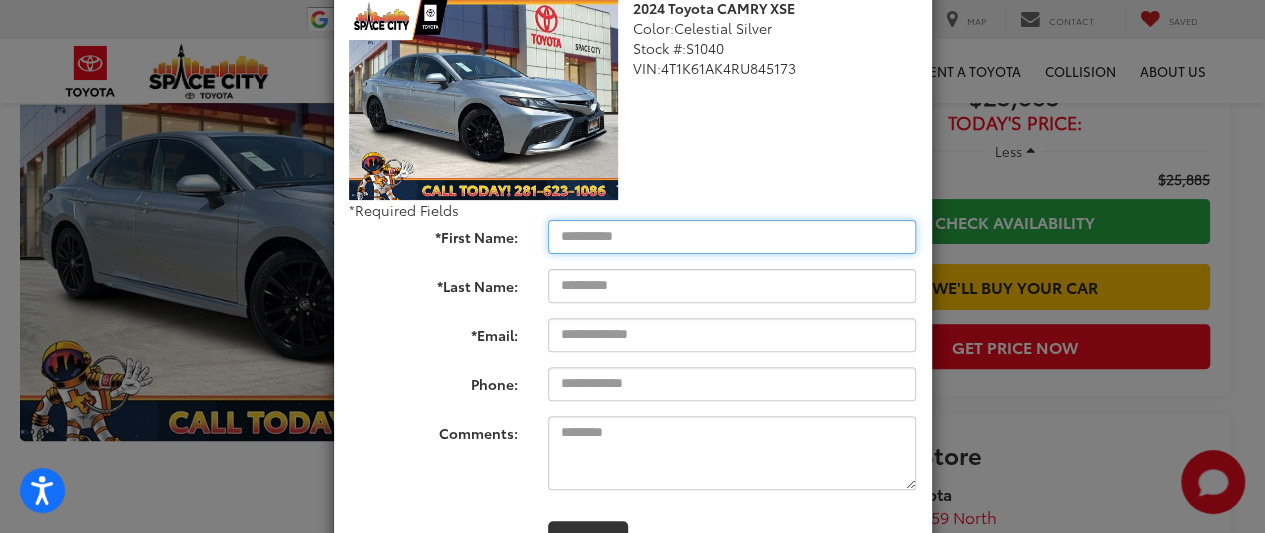 click on "*First Name:" at bounding box center (732, 237) 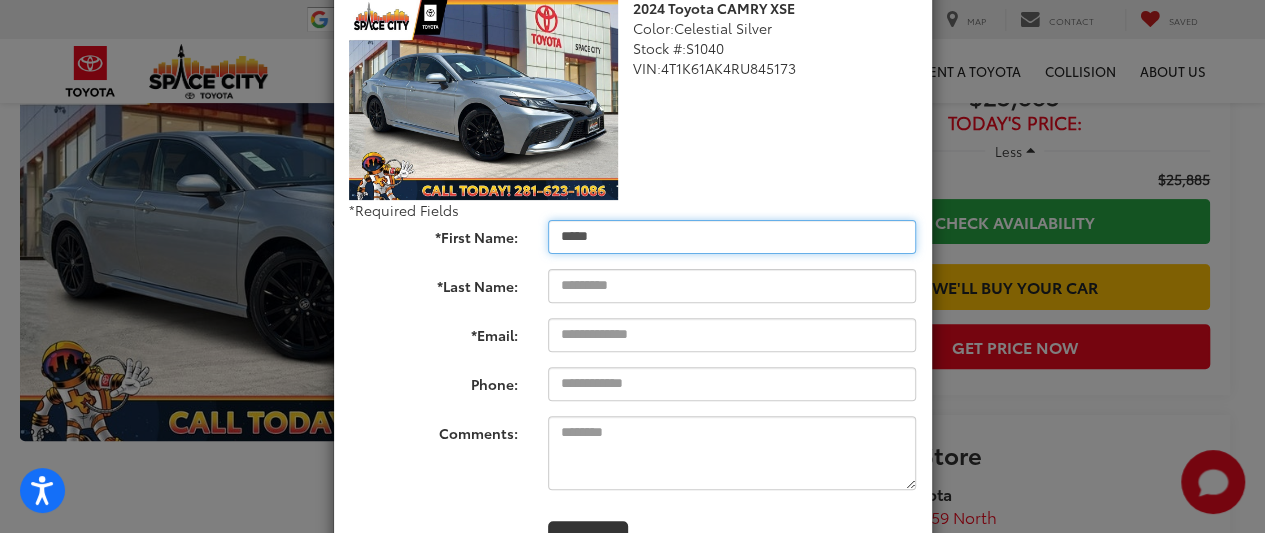 type on "*****" 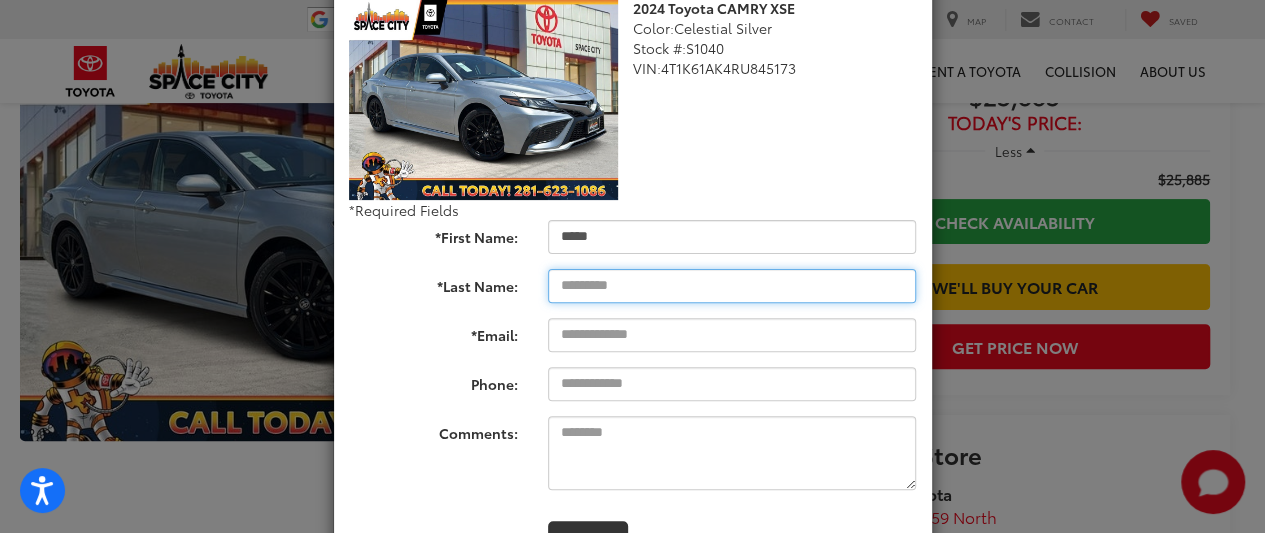 click on "*Last Name:" at bounding box center (732, 286) 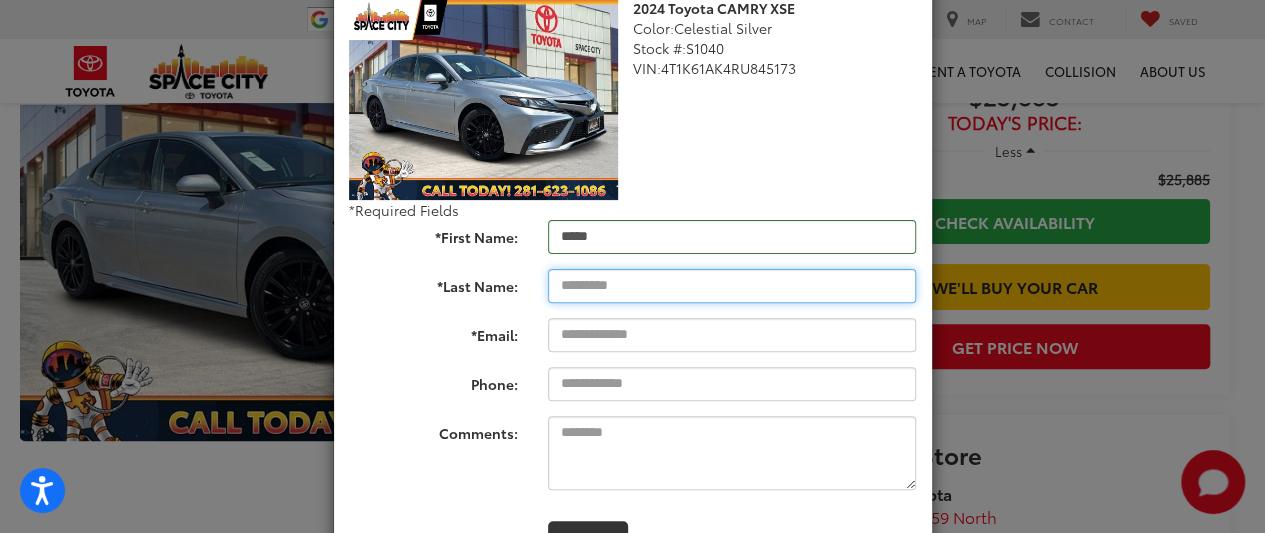 click on "*Last Name:" at bounding box center [732, 286] 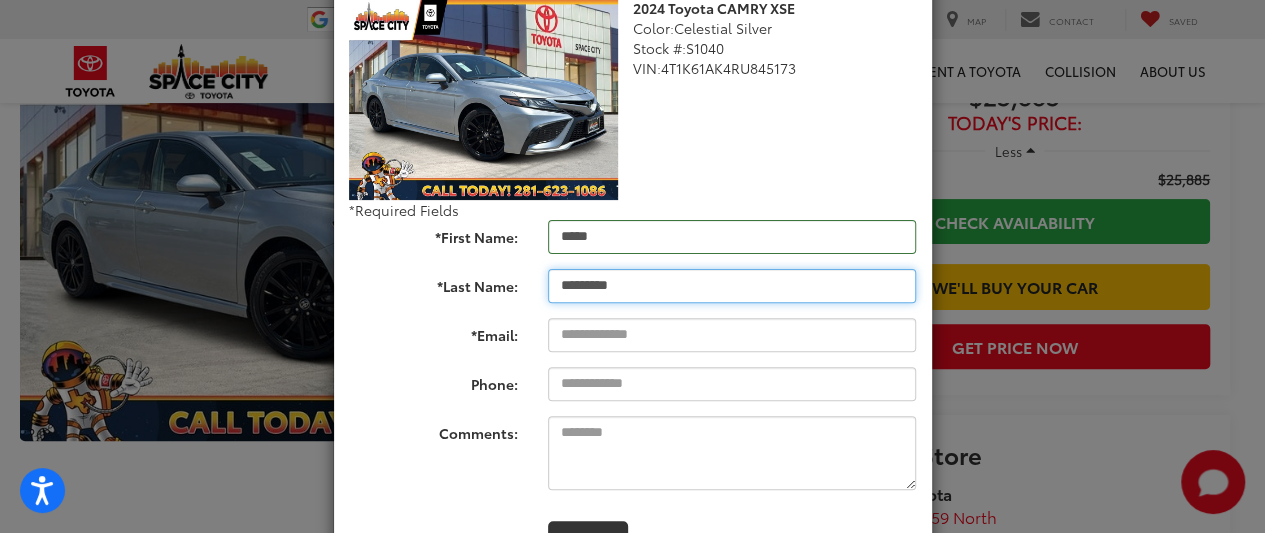 type on "*********" 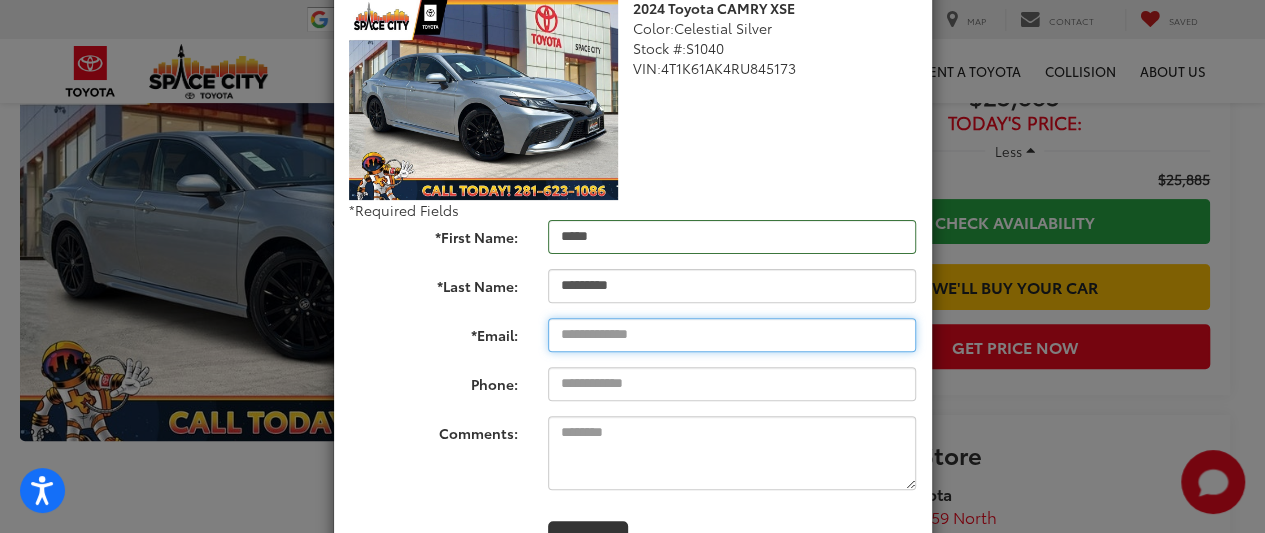 click on "*Email:" at bounding box center [732, 335] 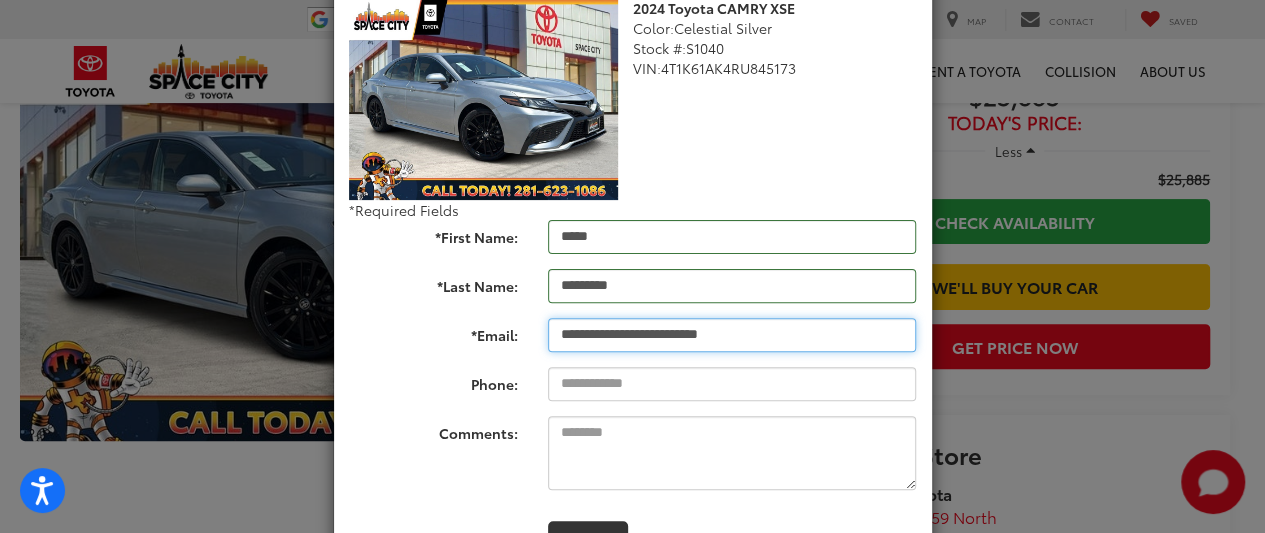 type on "**********" 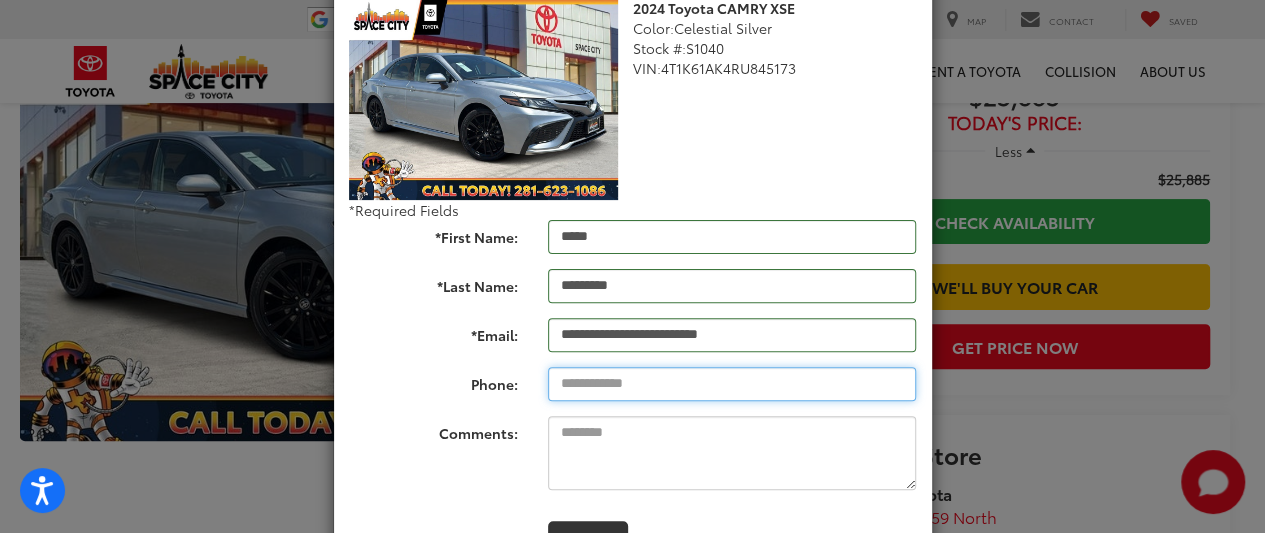 click on "Phone:" at bounding box center [732, 384] 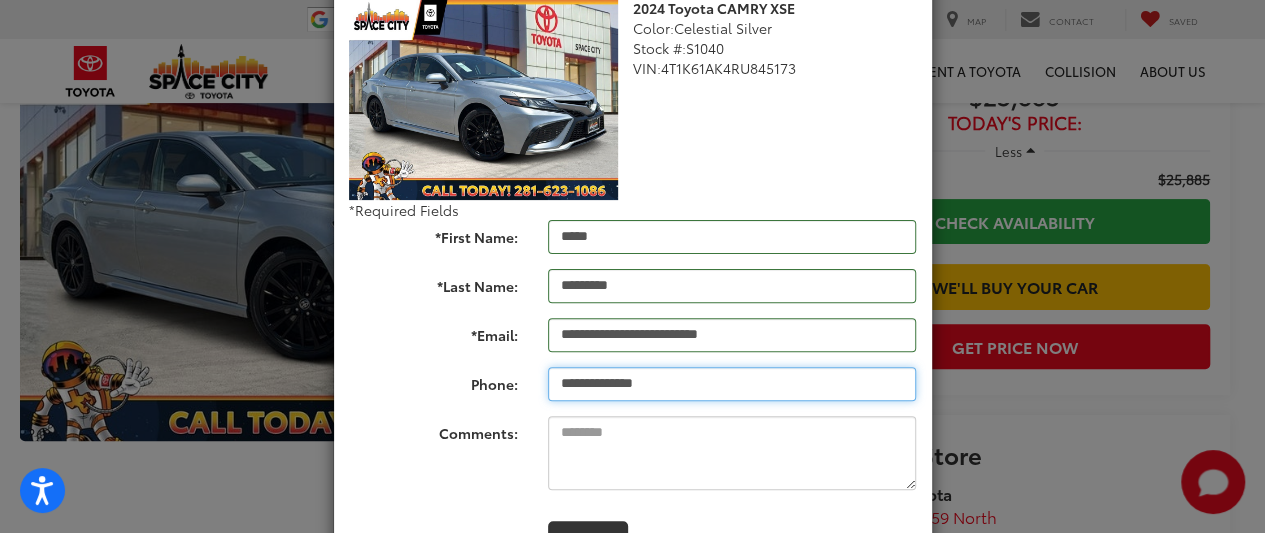 type on "**********" 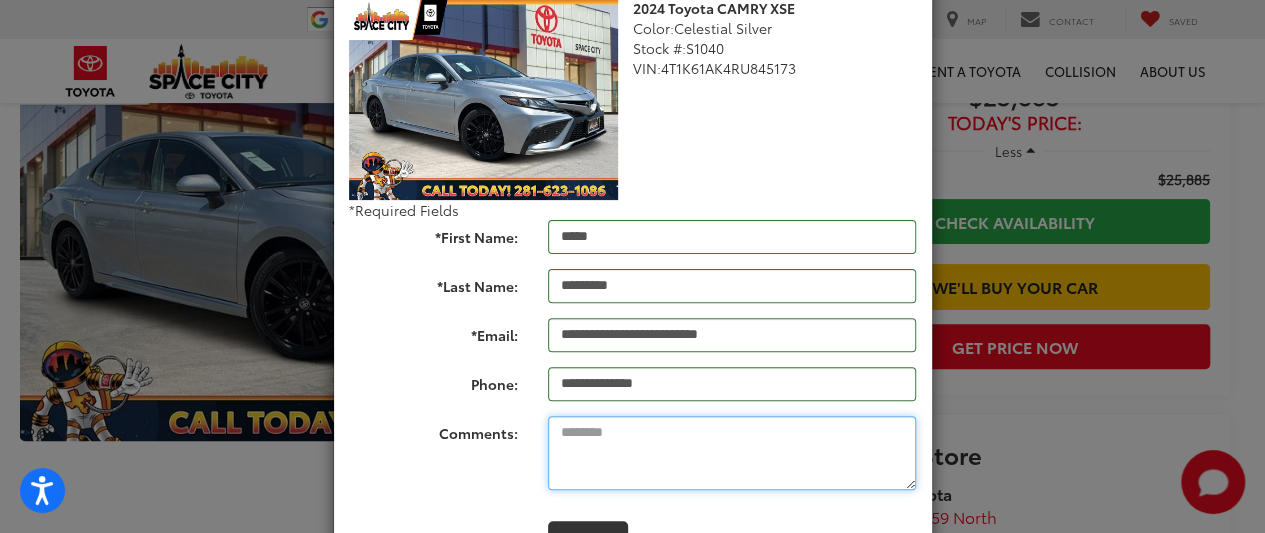 click on "Comments:" at bounding box center [732, 453] 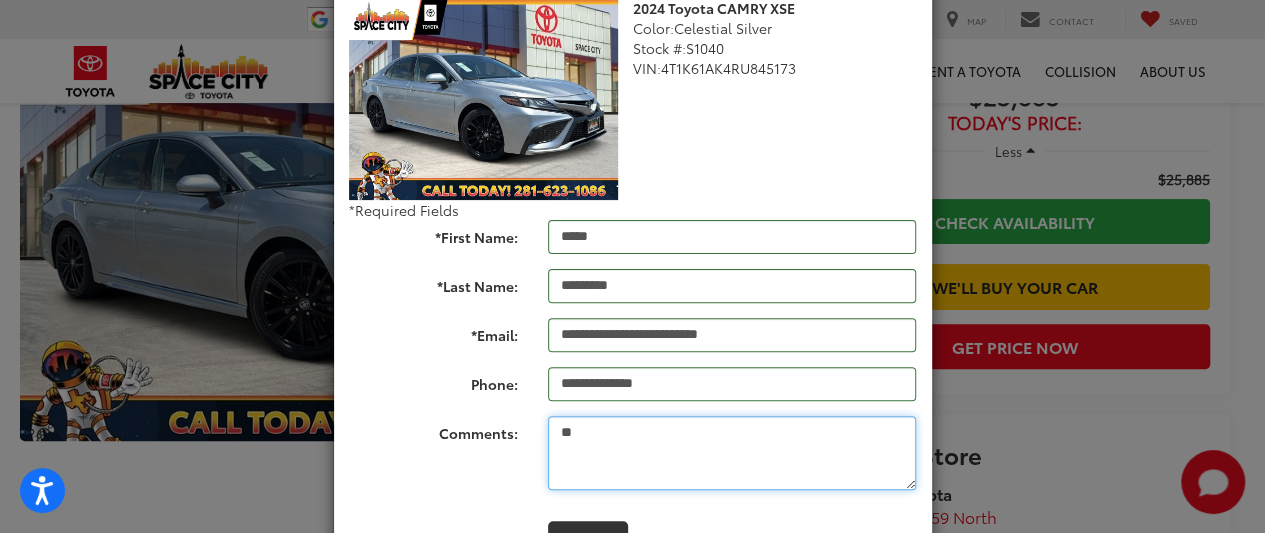 type on "*" 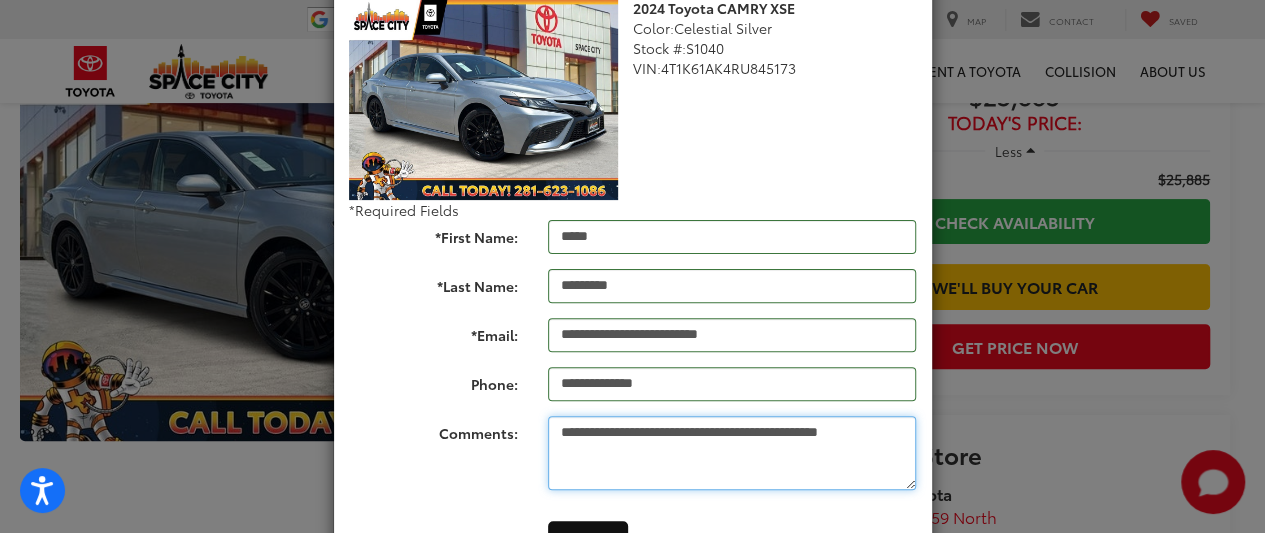 type on "**********" 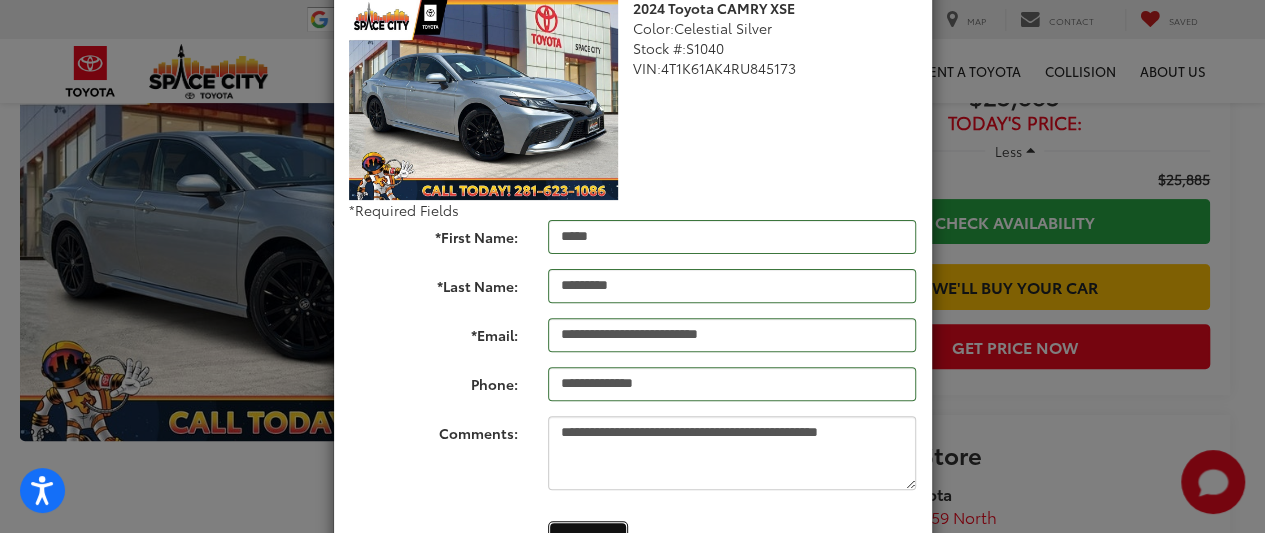 click on "Submit" at bounding box center [588, 539] 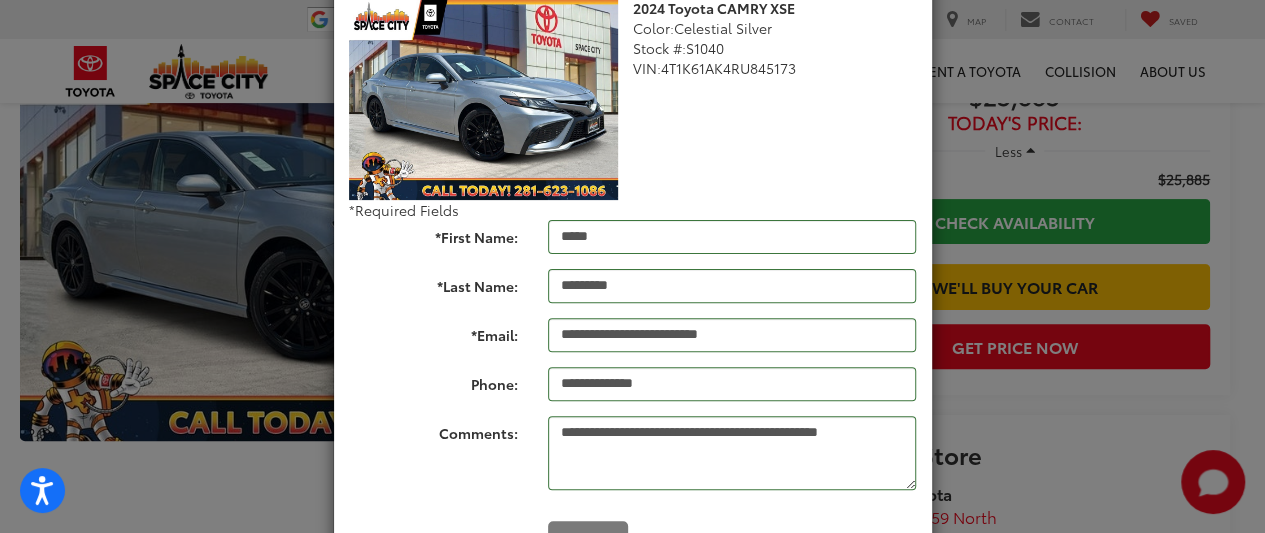scroll, scrollTop: 0, scrollLeft: 0, axis: both 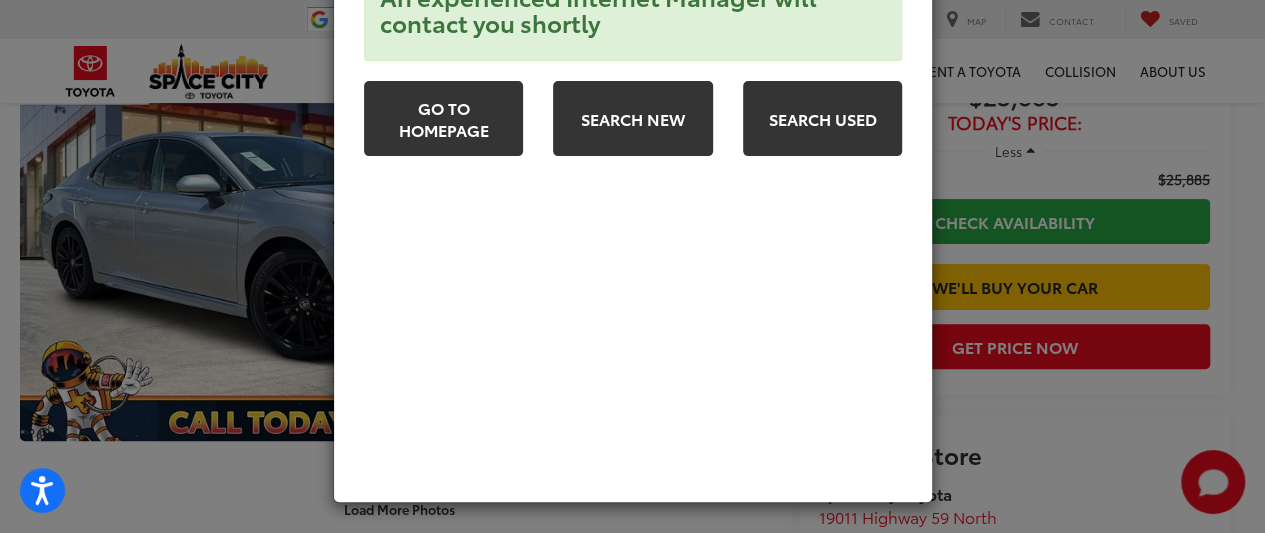 click on "**********" at bounding box center (632, 266) 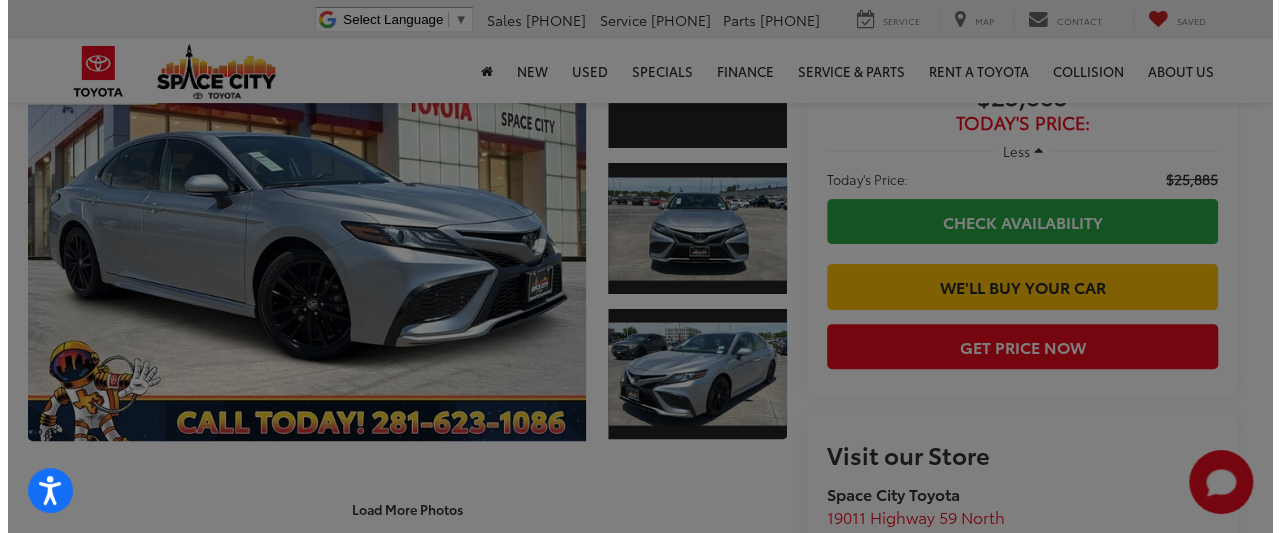 scroll, scrollTop: 282, scrollLeft: 0, axis: vertical 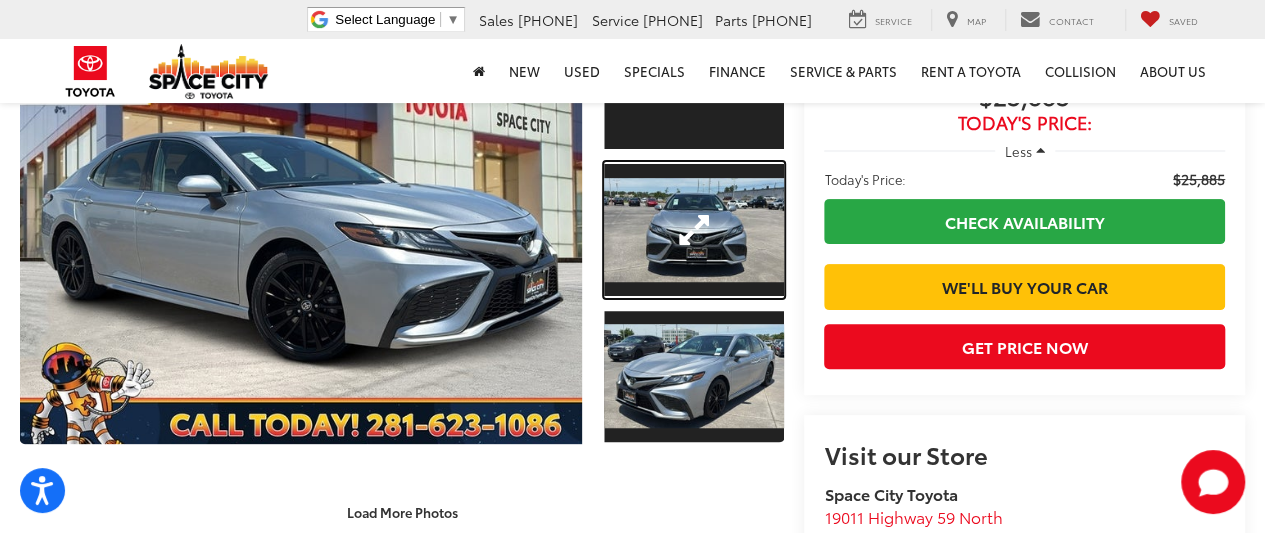 click at bounding box center (694, 229) 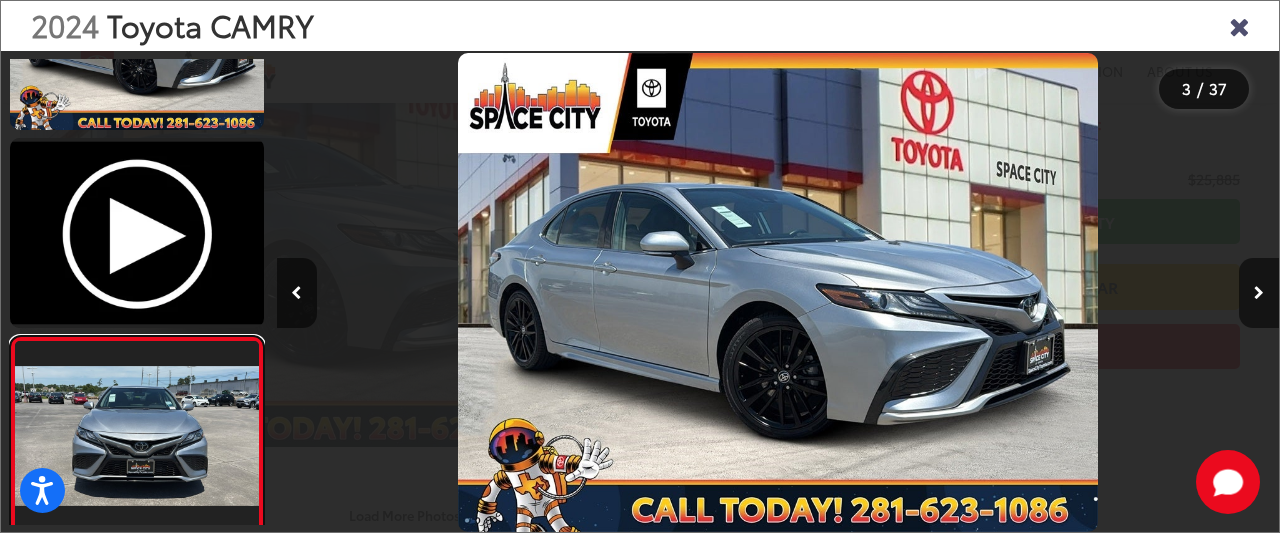 scroll, scrollTop: 322, scrollLeft: 0, axis: vertical 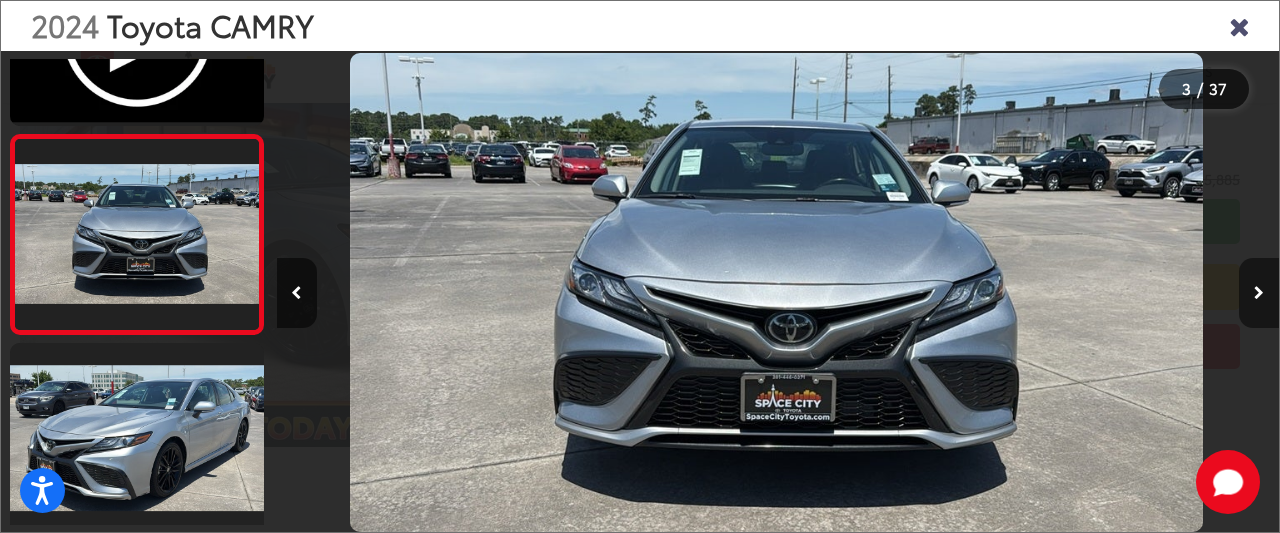 click at bounding box center [1259, 293] 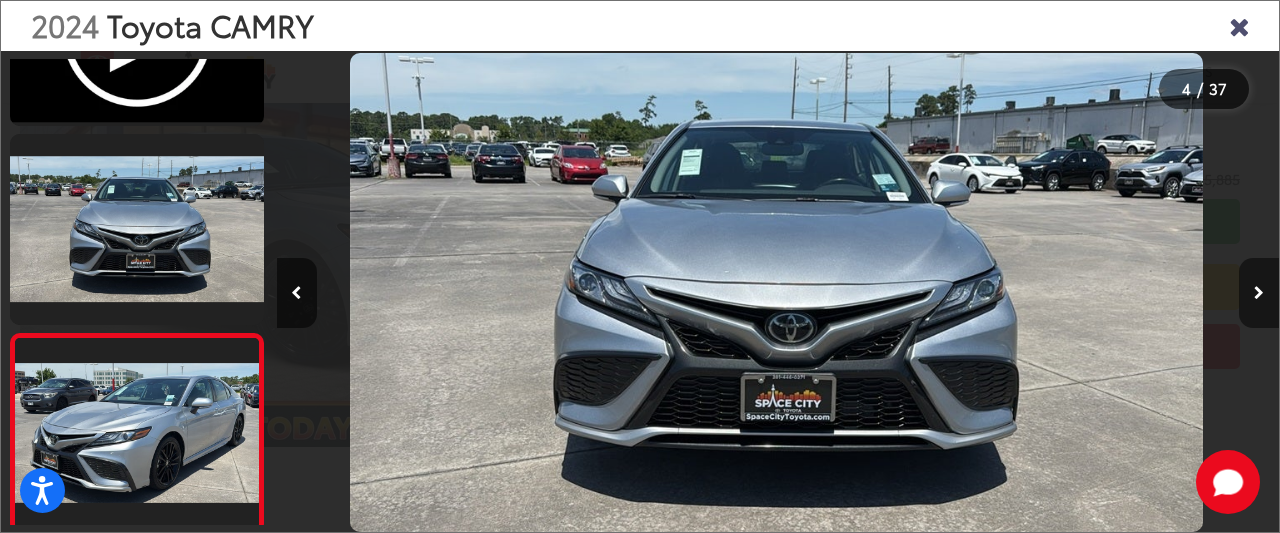 scroll, scrollTop: 0, scrollLeft: 2278, axis: horizontal 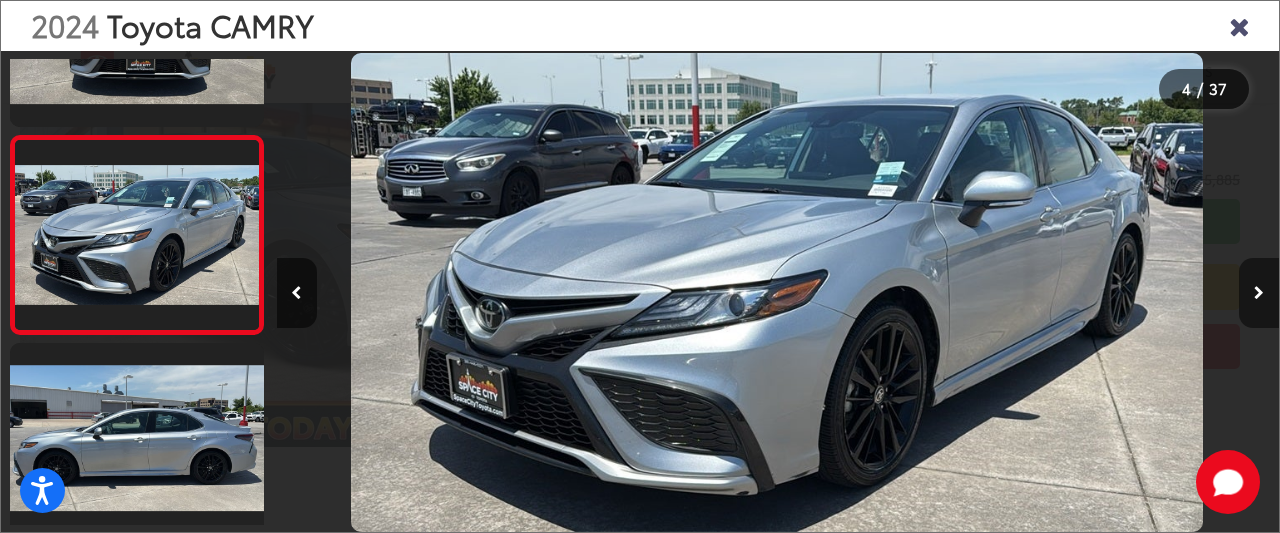 click at bounding box center (1259, 293) 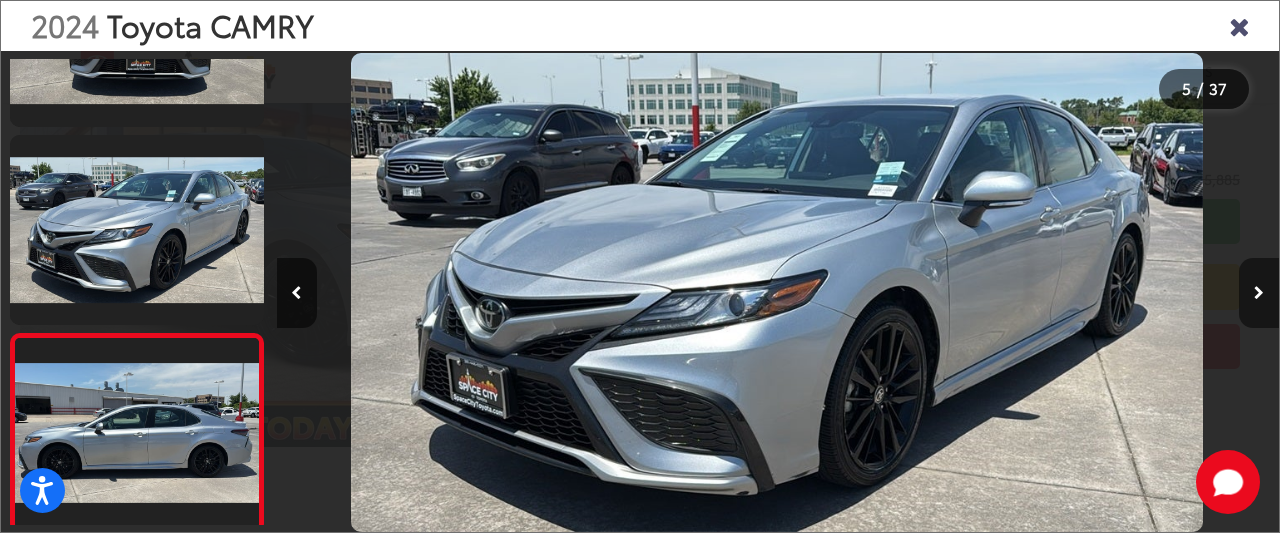 scroll, scrollTop: 0, scrollLeft: 3320, axis: horizontal 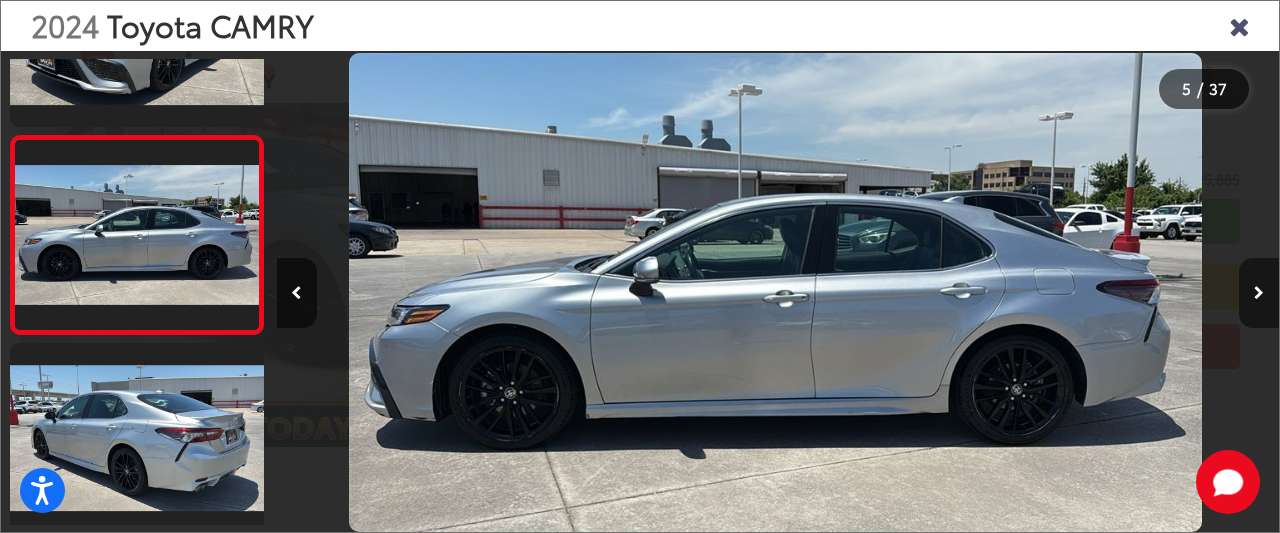 click at bounding box center (1259, 293) 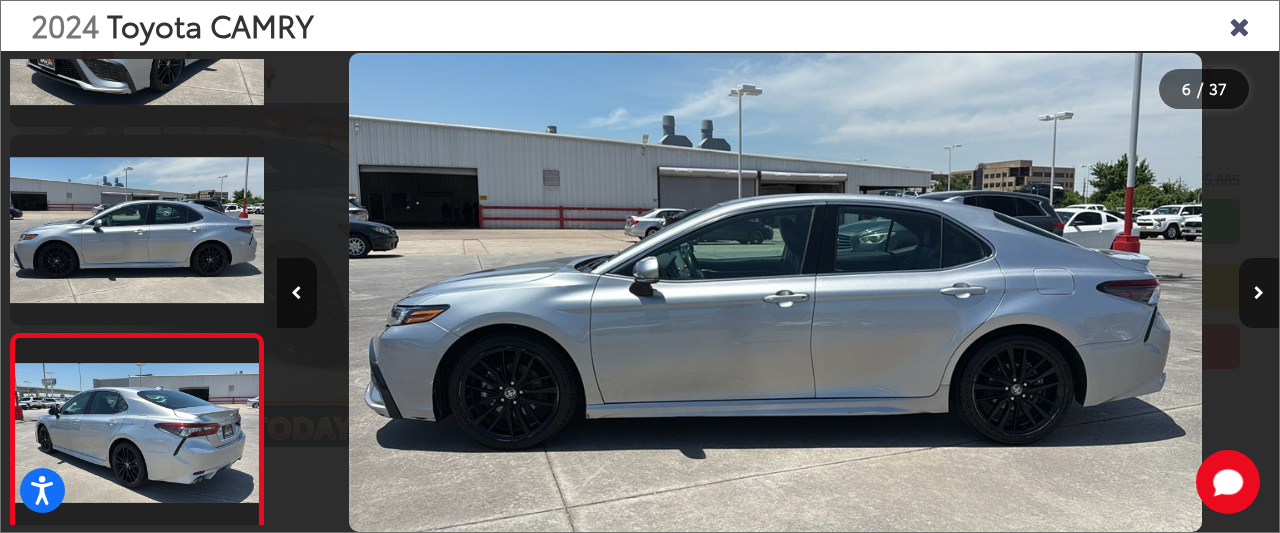 scroll, scrollTop: 0, scrollLeft: 4078, axis: horizontal 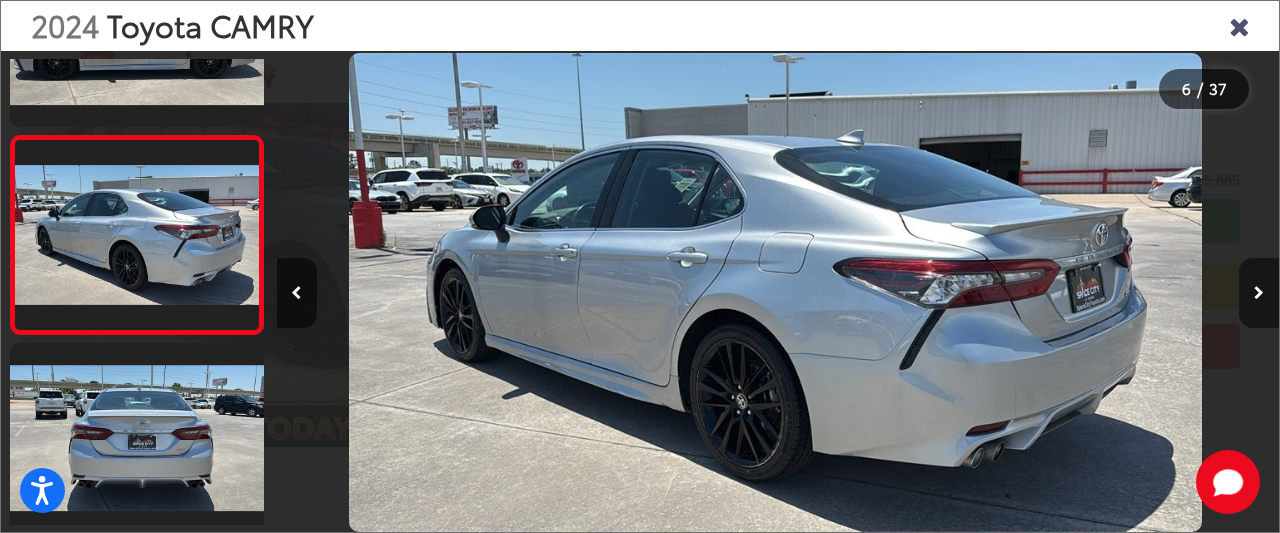 click at bounding box center (1259, 293) 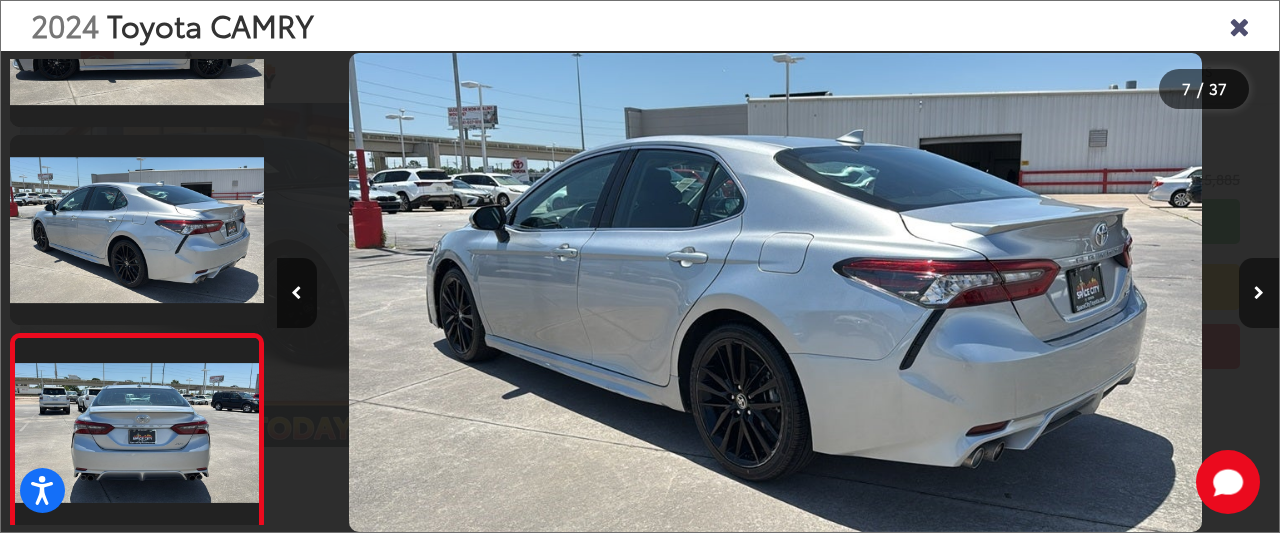 scroll, scrollTop: 0, scrollLeft: 5080, axis: horizontal 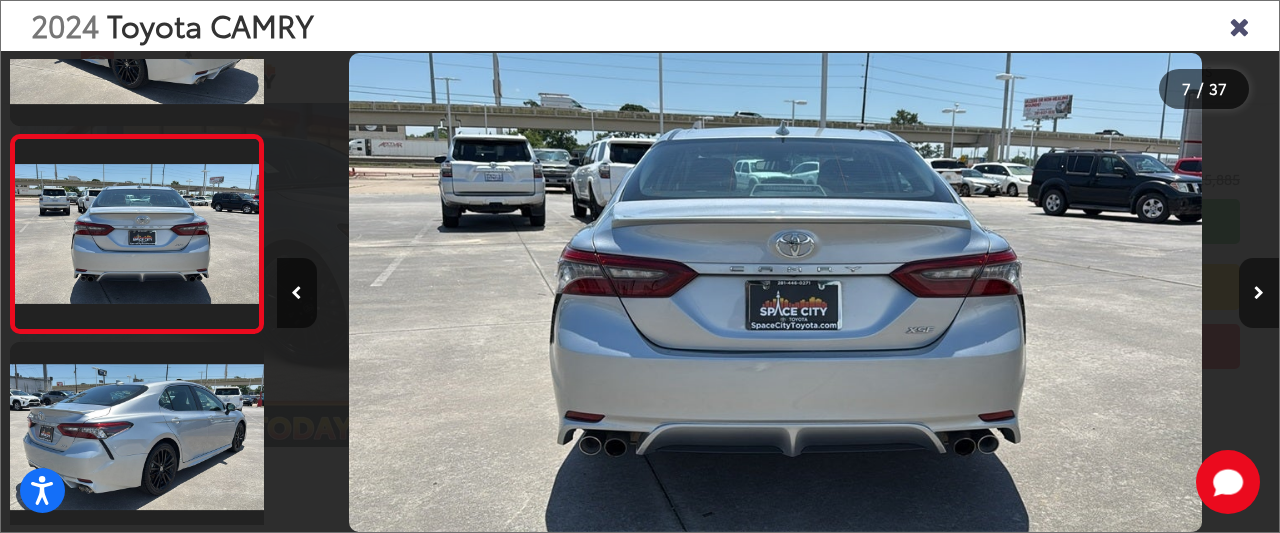 click at bounding box center (1259, 293) 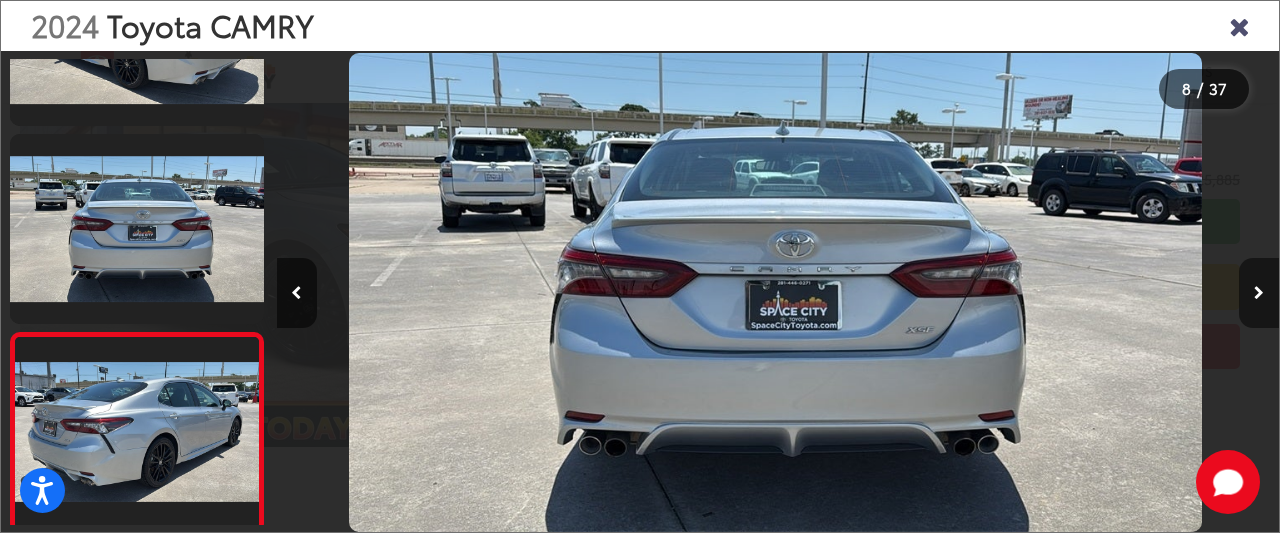 scroll, scrollTop: 0, scrollLeft: 6329, axis: horizontal 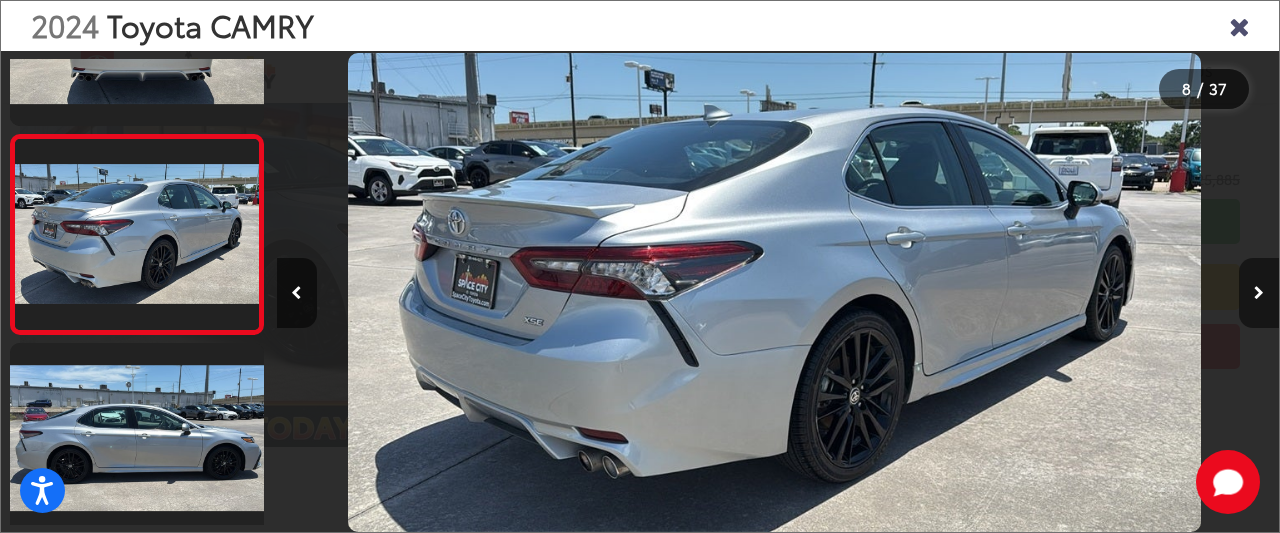 click at bounding box center (1259, 293) 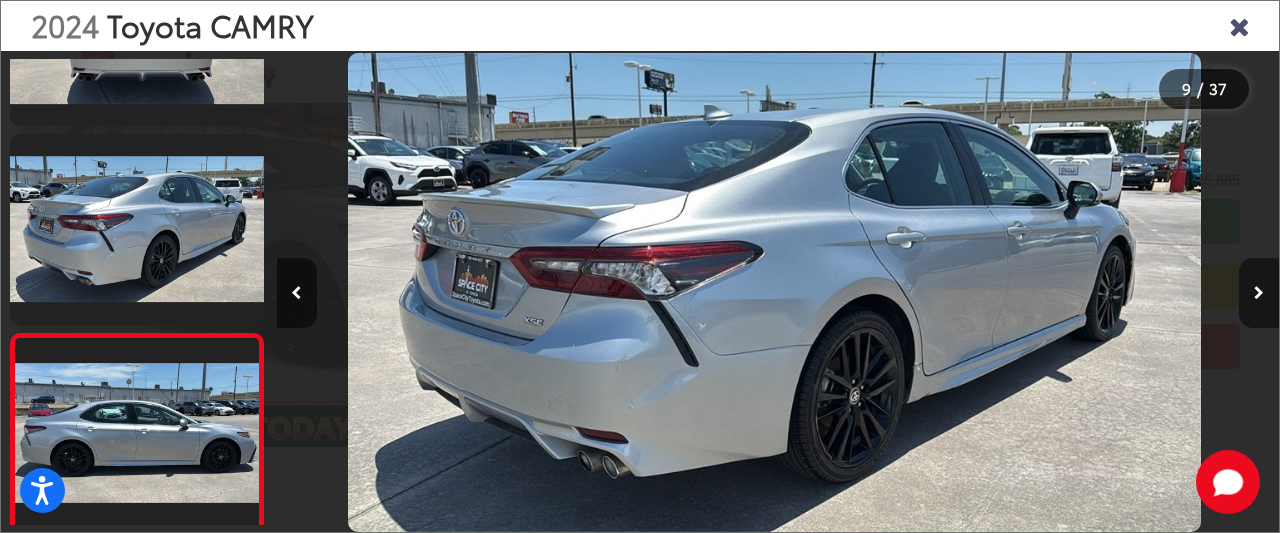 scroll, scrollTop: 0, scrollLeft: 7108, axis: horizontal 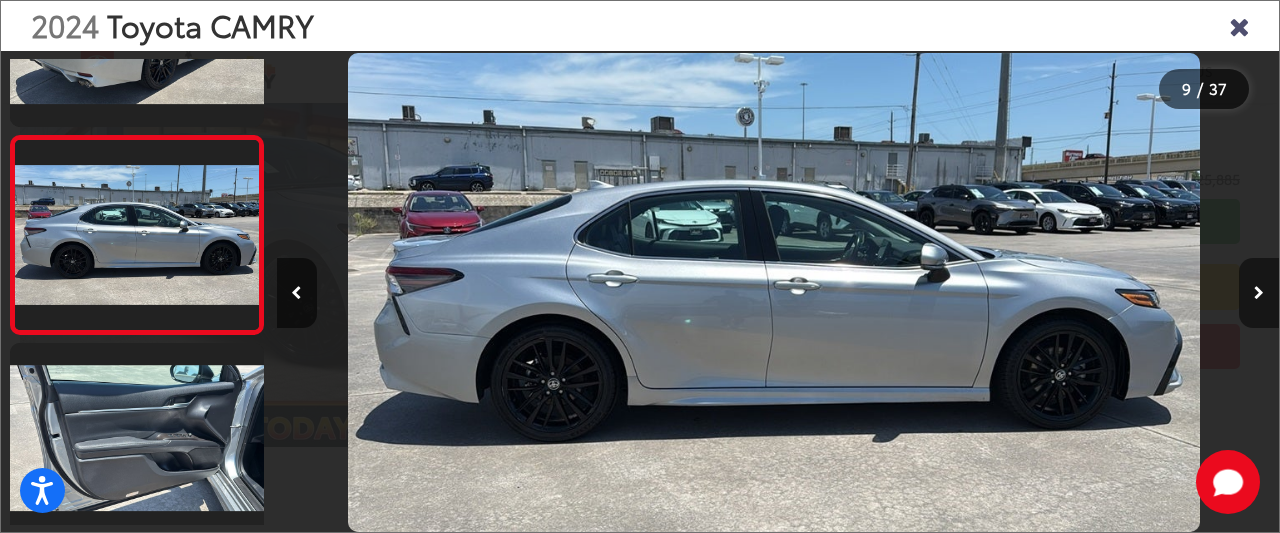 click at bounding box center (1259, 293) 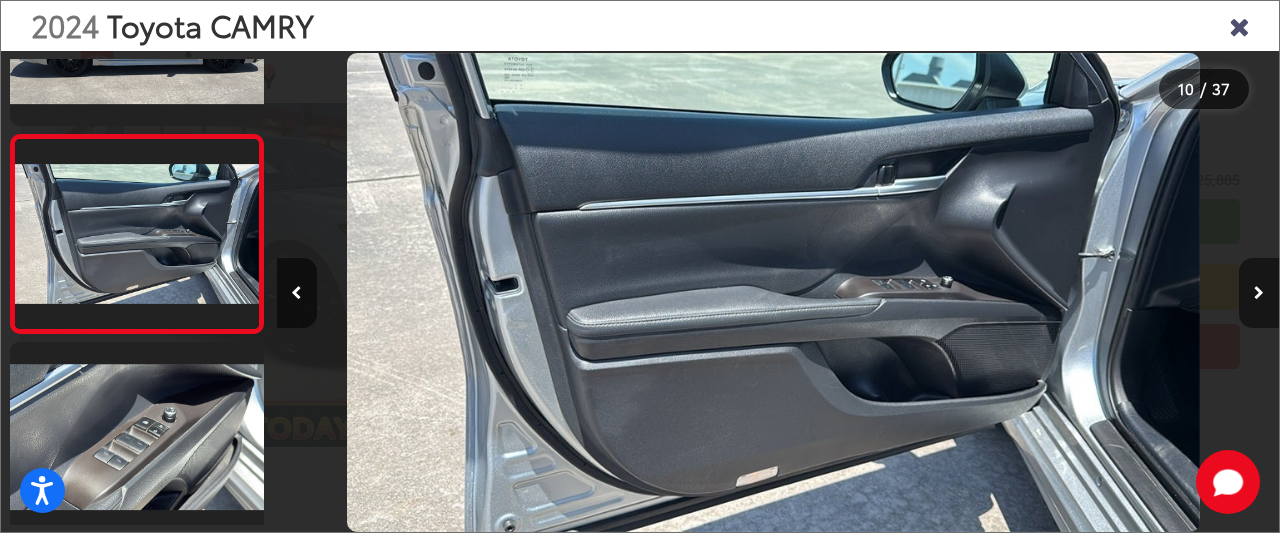 click at bounding box center [1259, 293] 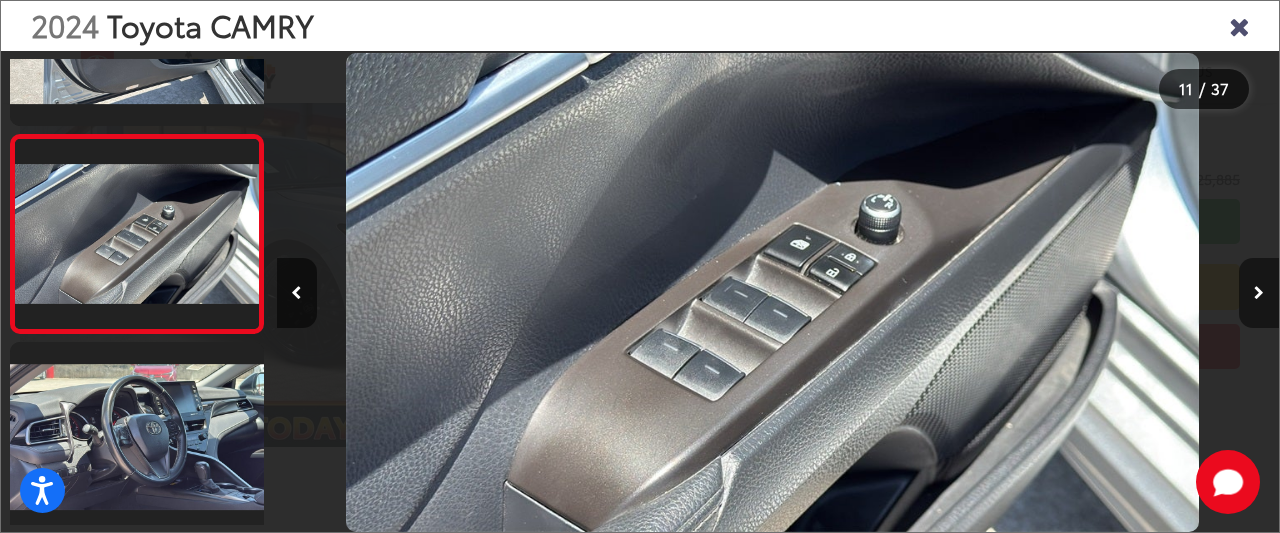 click at bounding box center [1259, 293] 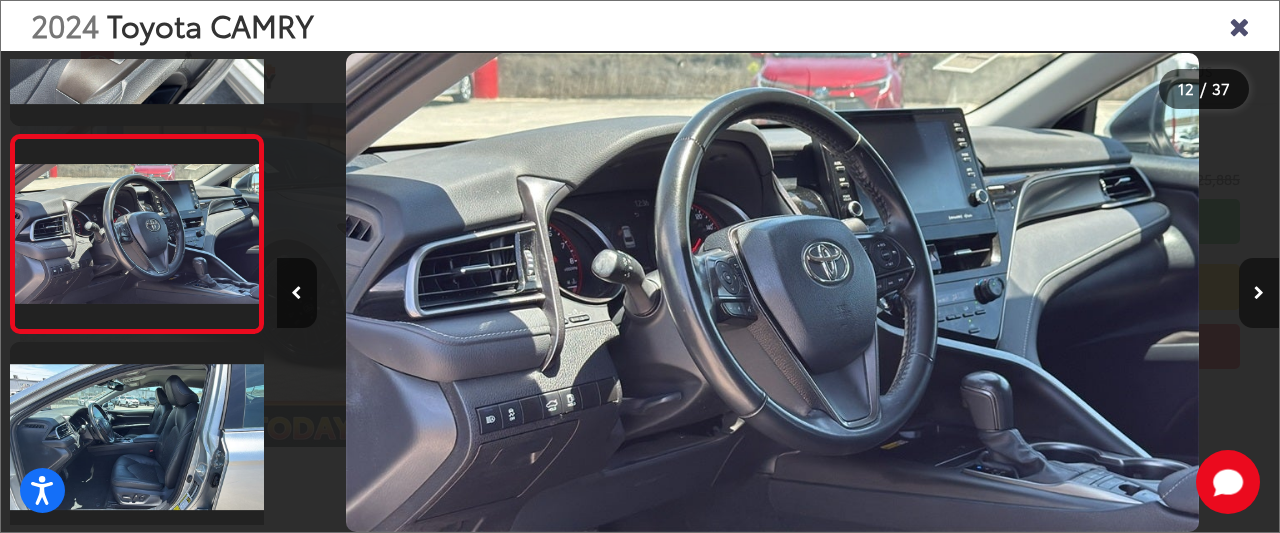 click at bounding box center [1259, 293] 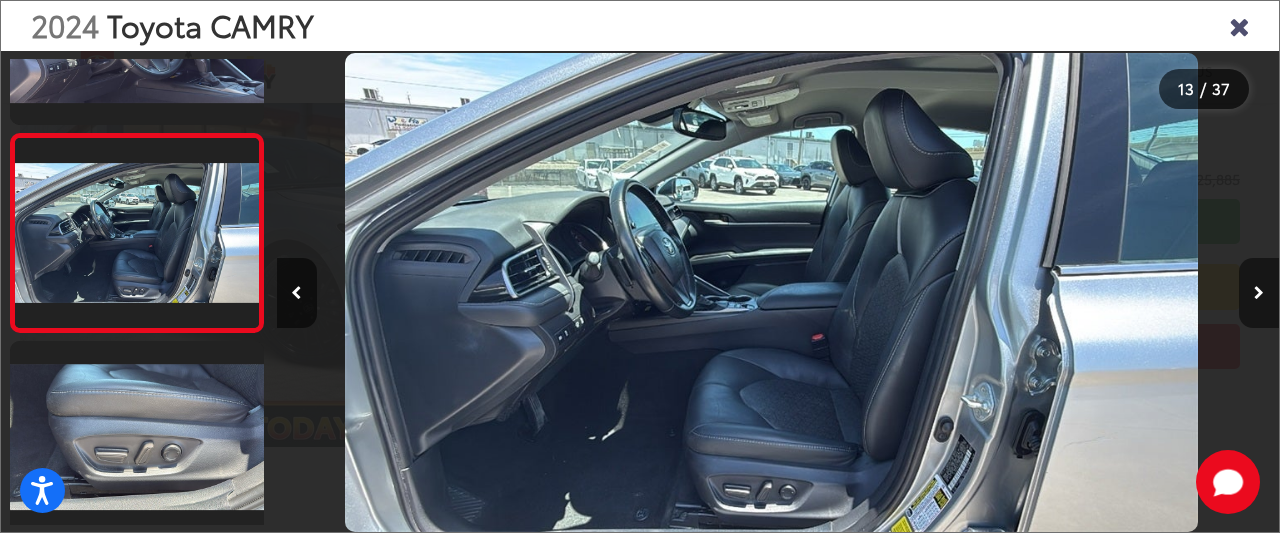click at bounding box center (1259, 293) 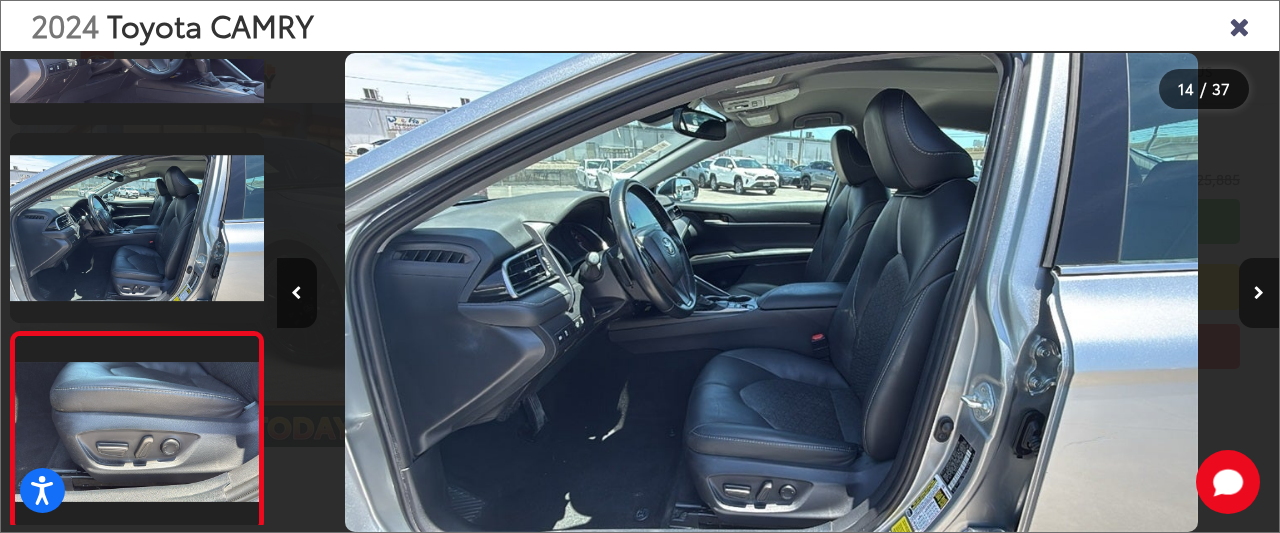 click at bounding box center (1259, 293) 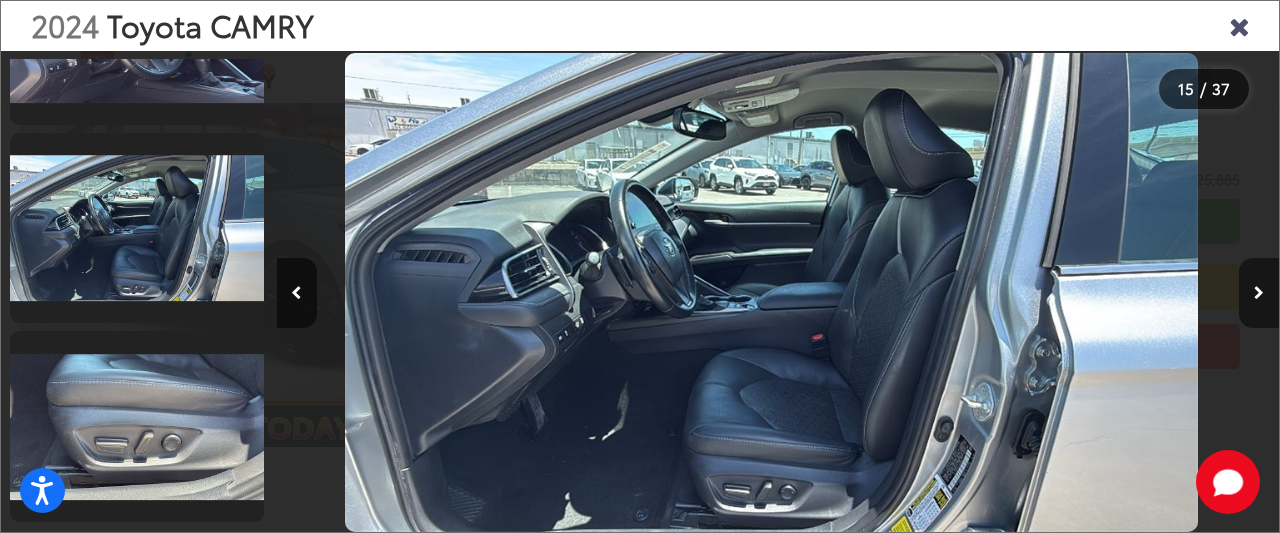 scroll, scrollTop: 0, scrollLeft: 12619, axis: horizontal 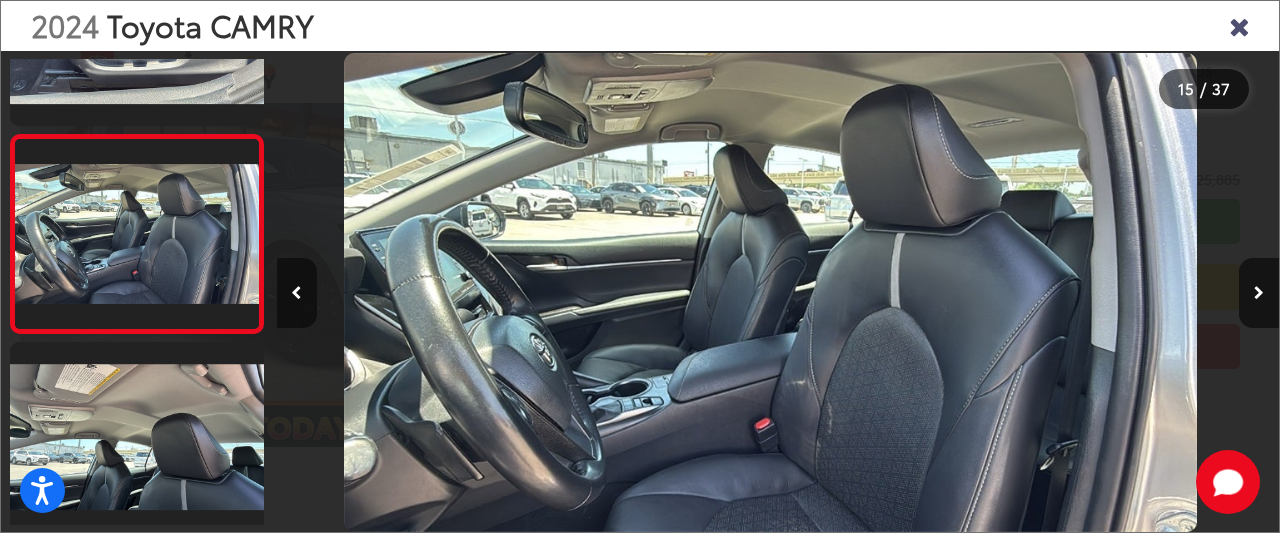 click at bounding box center [297, 293] 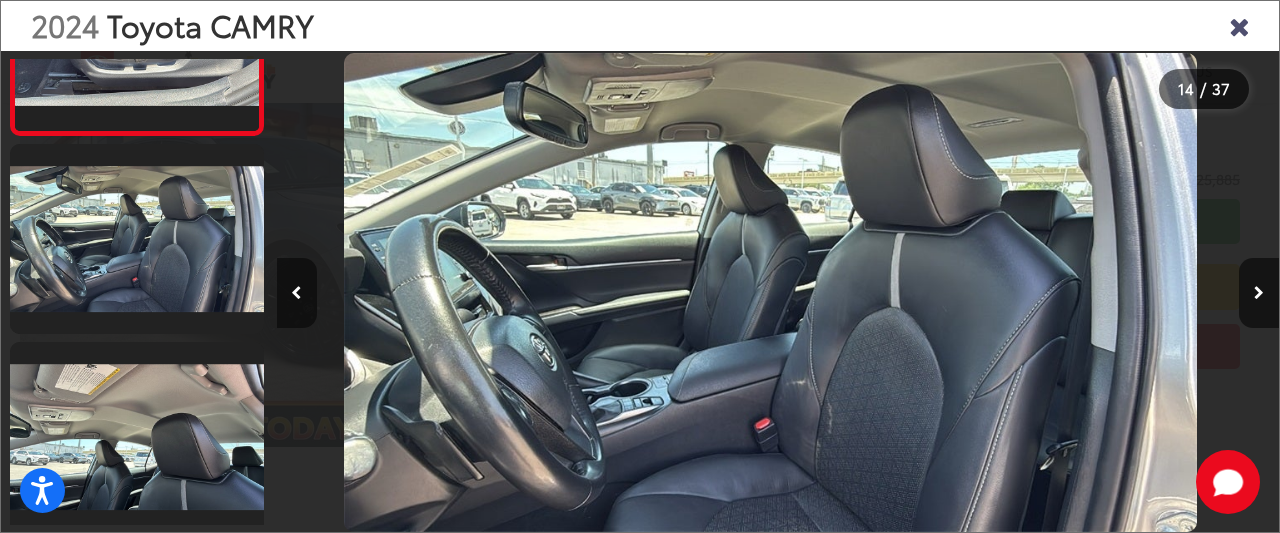 scroll, scrollTop: 2671, scrollLeft: 0, axis: vertical 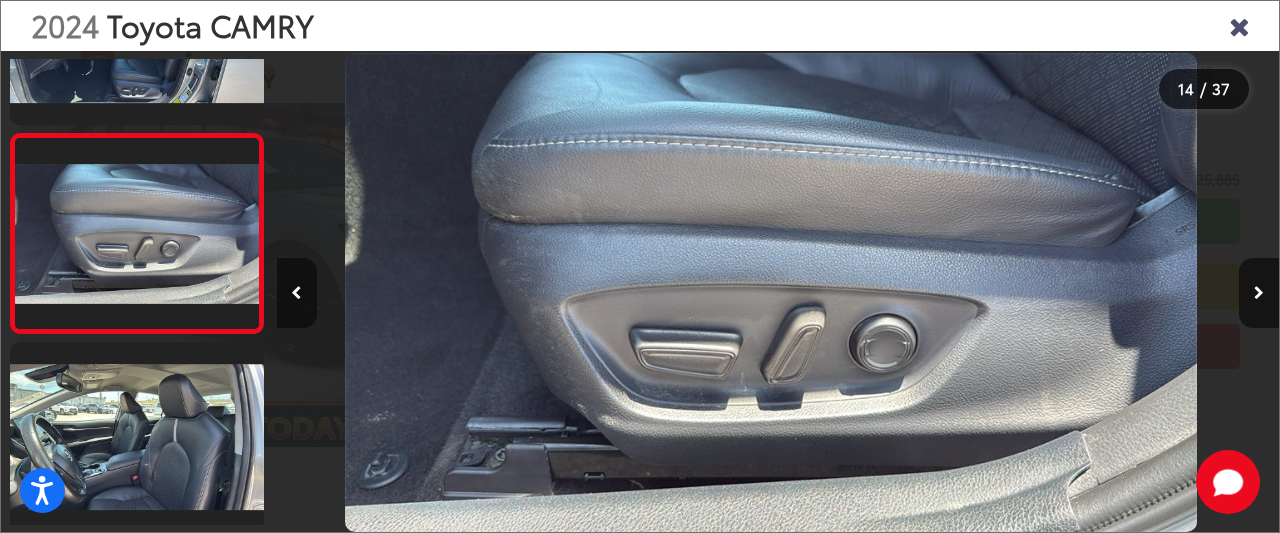 click at bounding box center [297, 293] 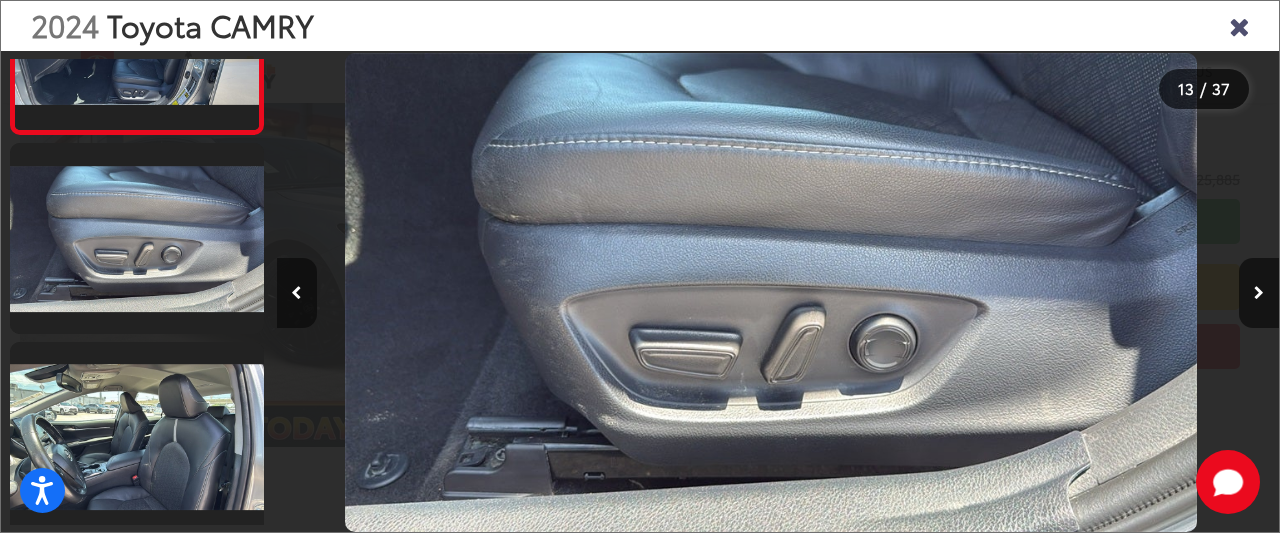 scroll, scrollTop: 2346, scrollLeft: 0, axis: vertical 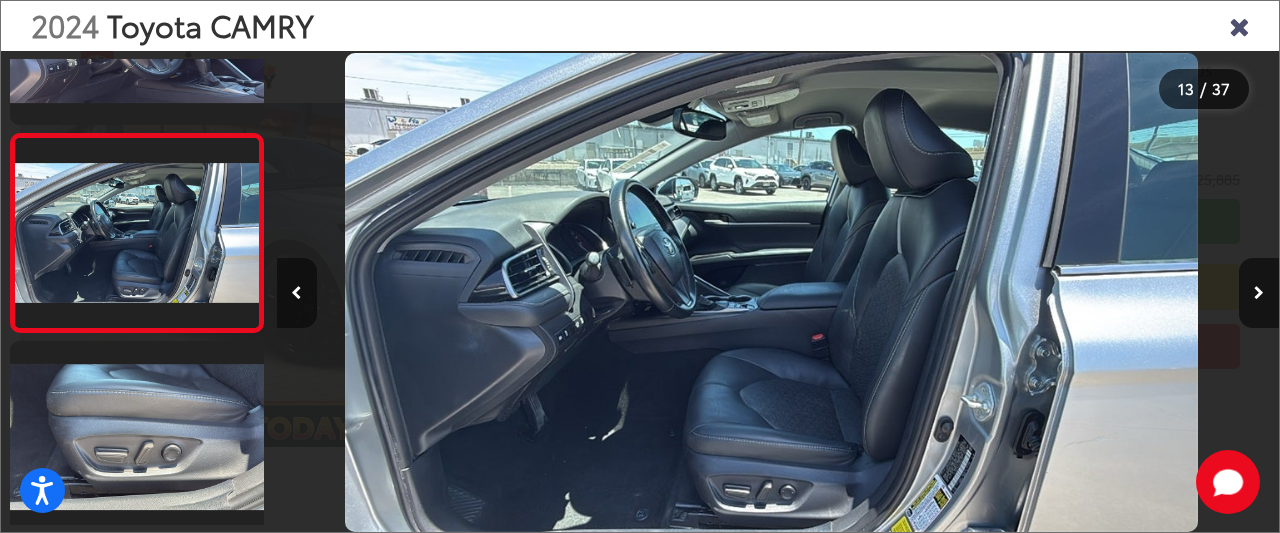 type 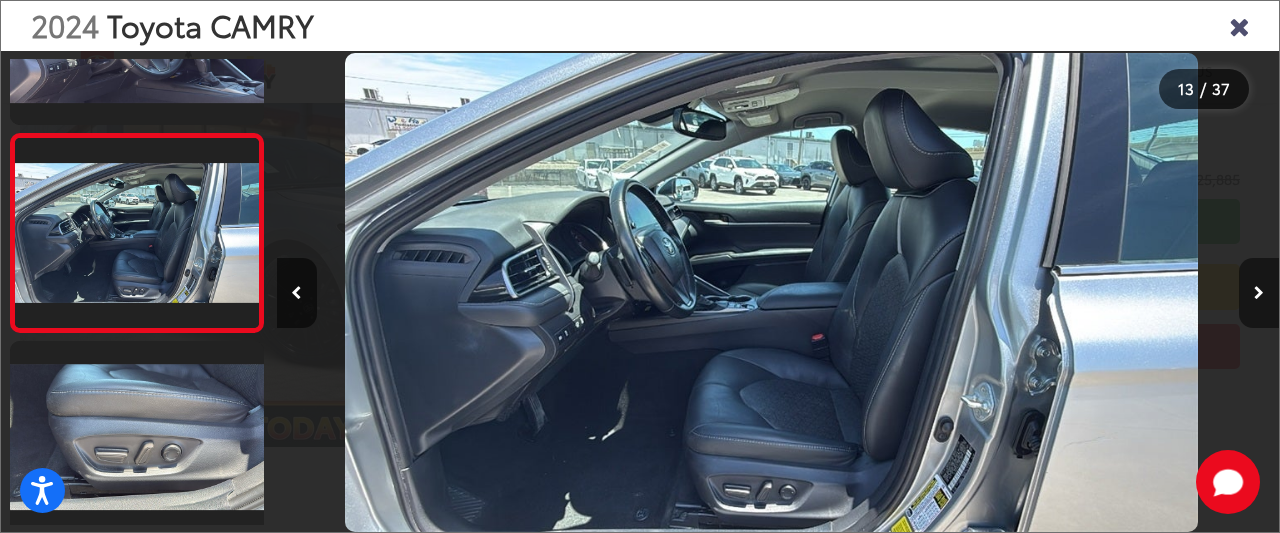 click at bounding box center (1259, 293) 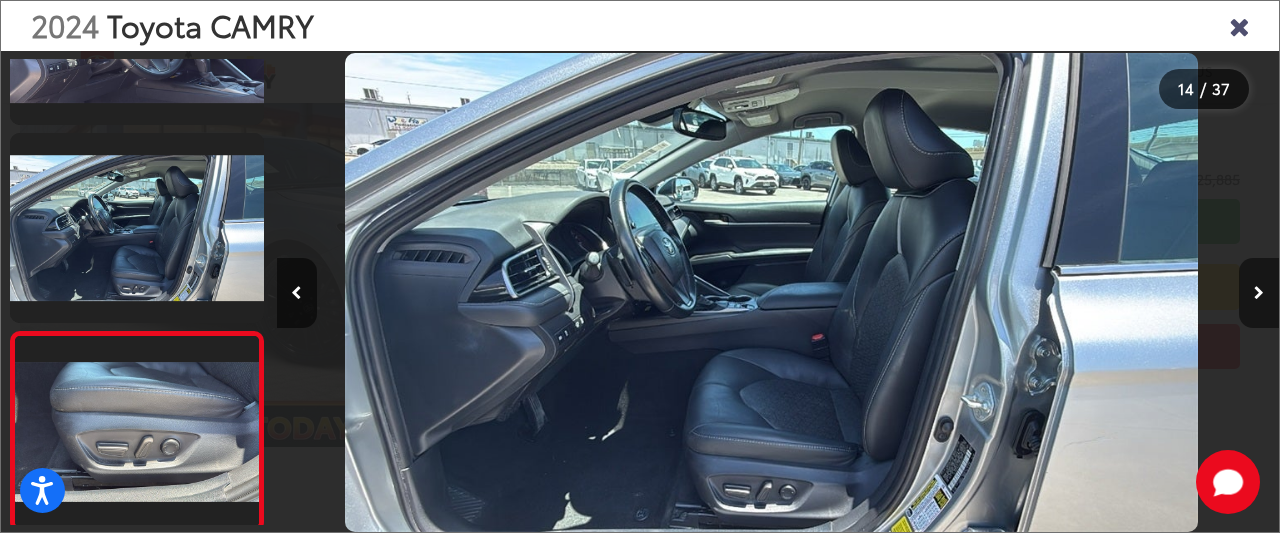 scroll, scrollTop: 0, scrollLeft: 12387, axis: horizontal 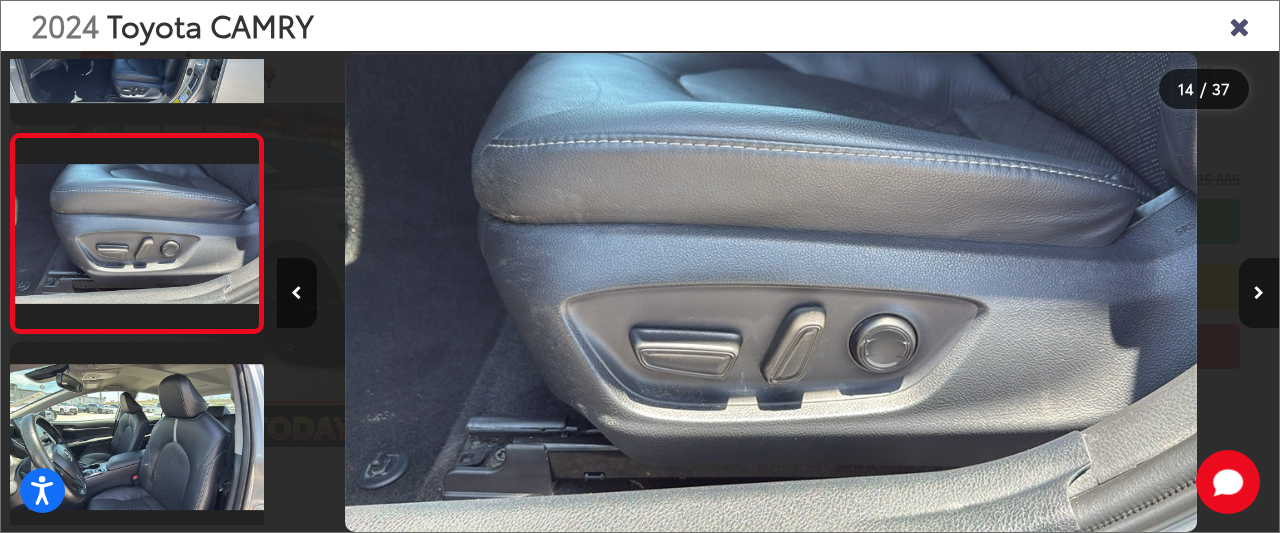 click at bounding box center [1259, 293] 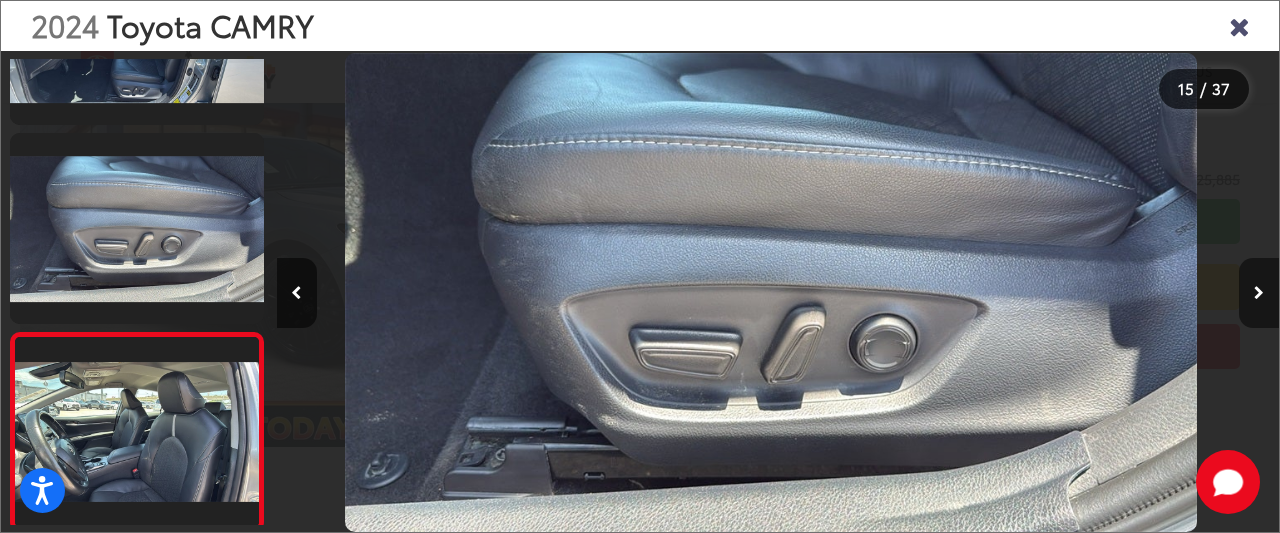 scroll, scrollTop: 0, scrollLeft: 13125, axis: horizontal 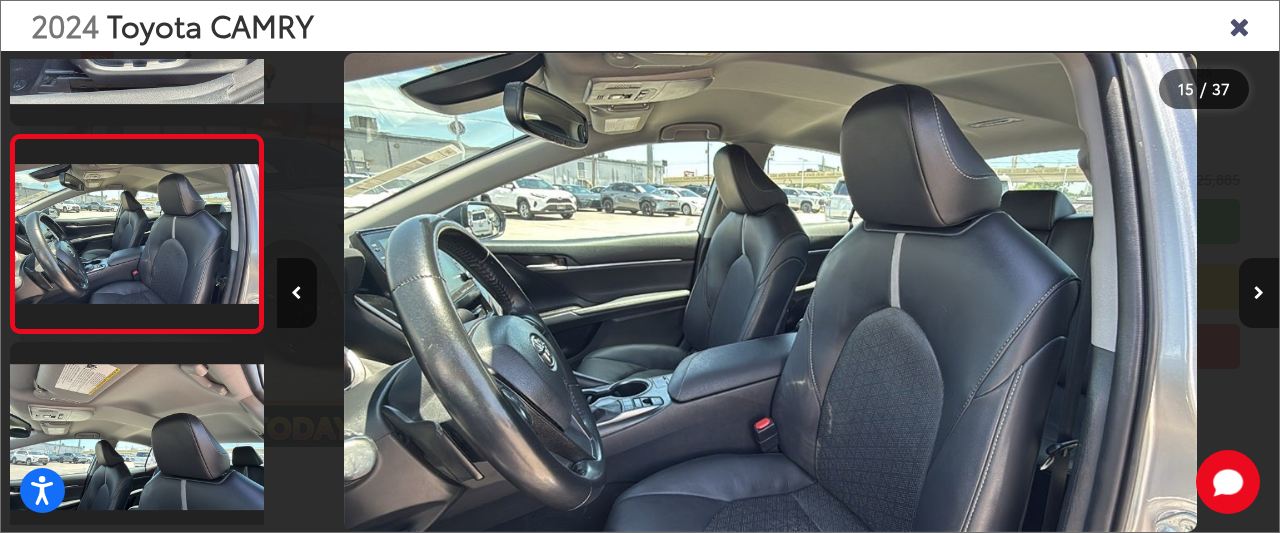 click at bounding box center [1259, 293] 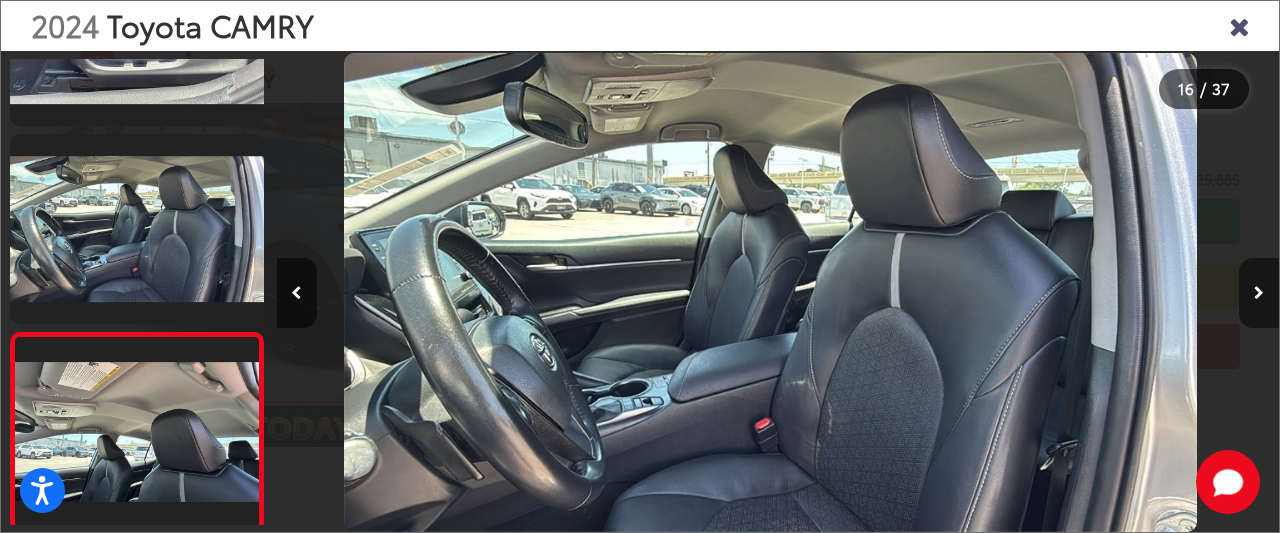 scroll, scrollTop: 0, scrollLeft: 14107, axis: horizontal 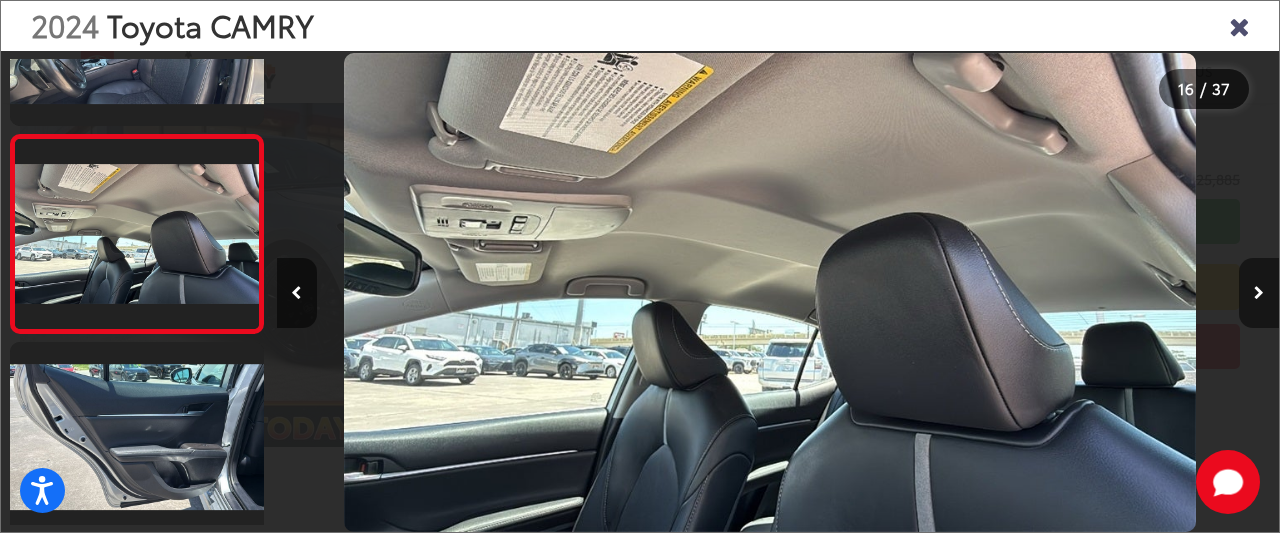 type 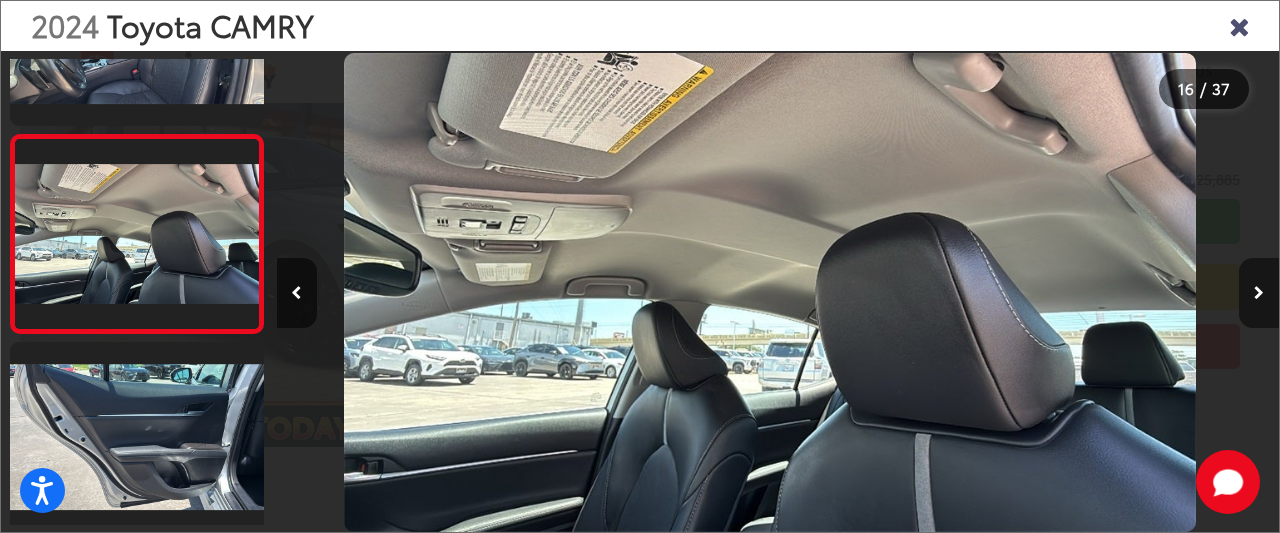 click at bounding box center [1259, 293] 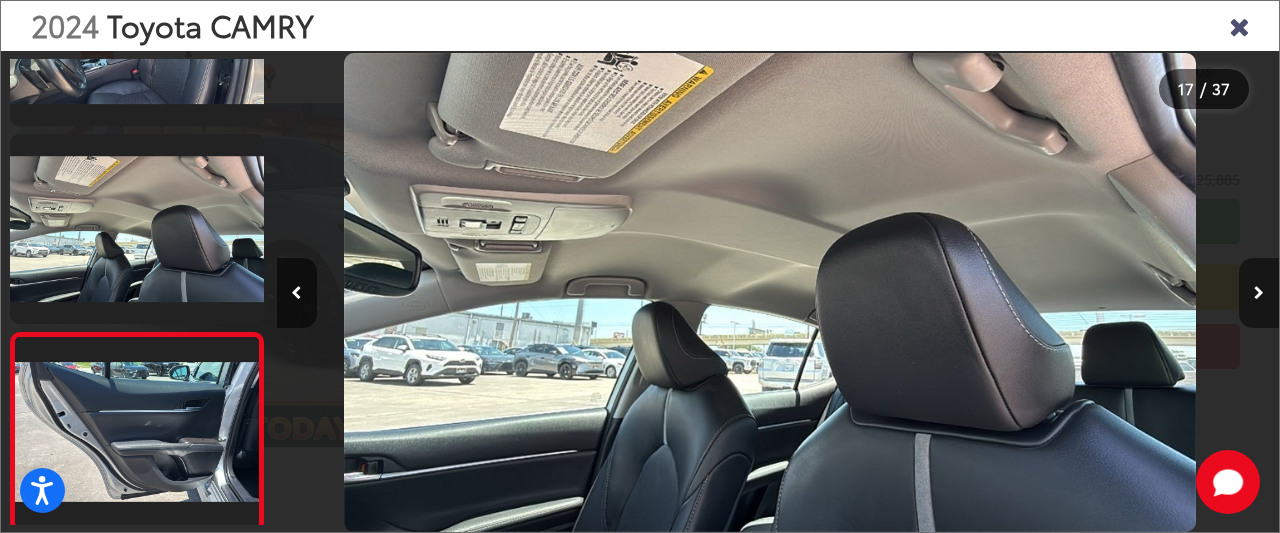 scroll, scrollTop: 0, scrollLeft: 15244, axis: horizontal 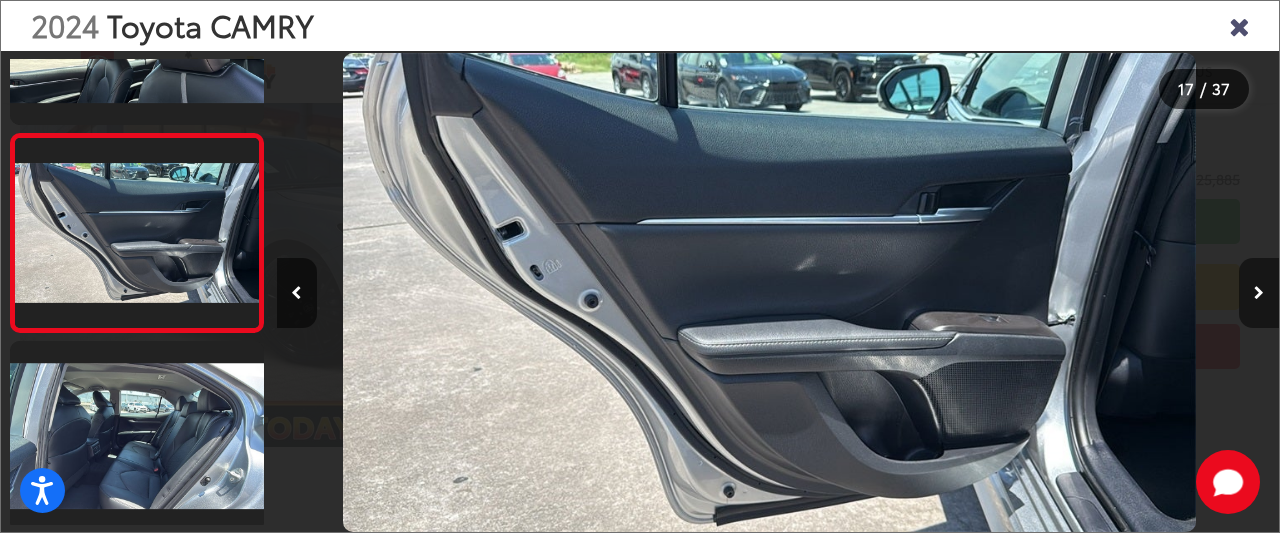 click at bounding box center [1259, 293] 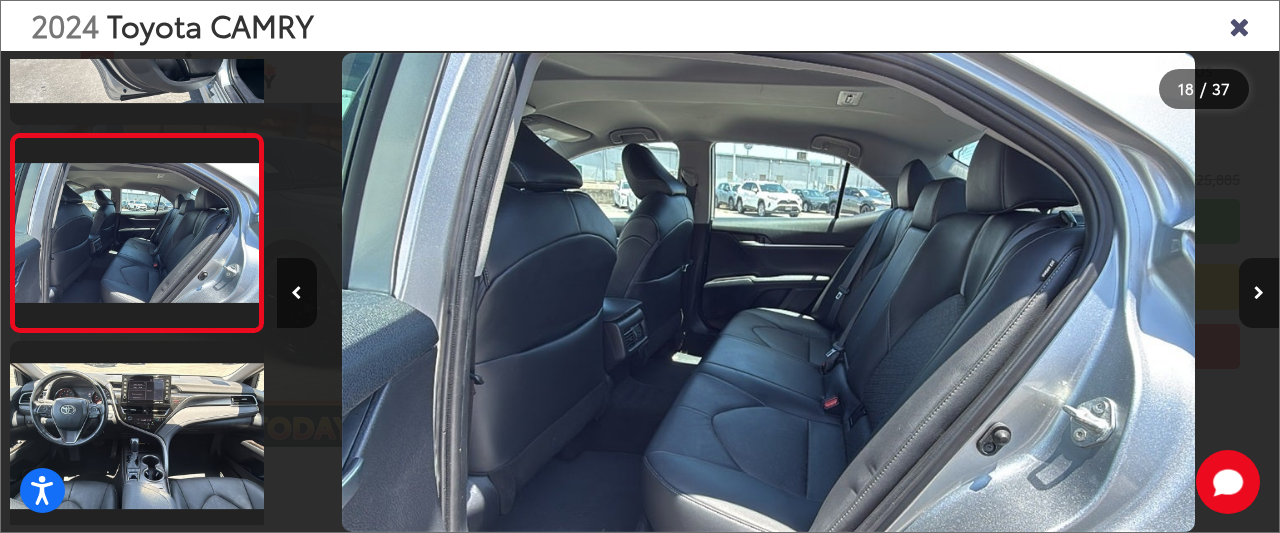 click at bounding box center (1259, 293) 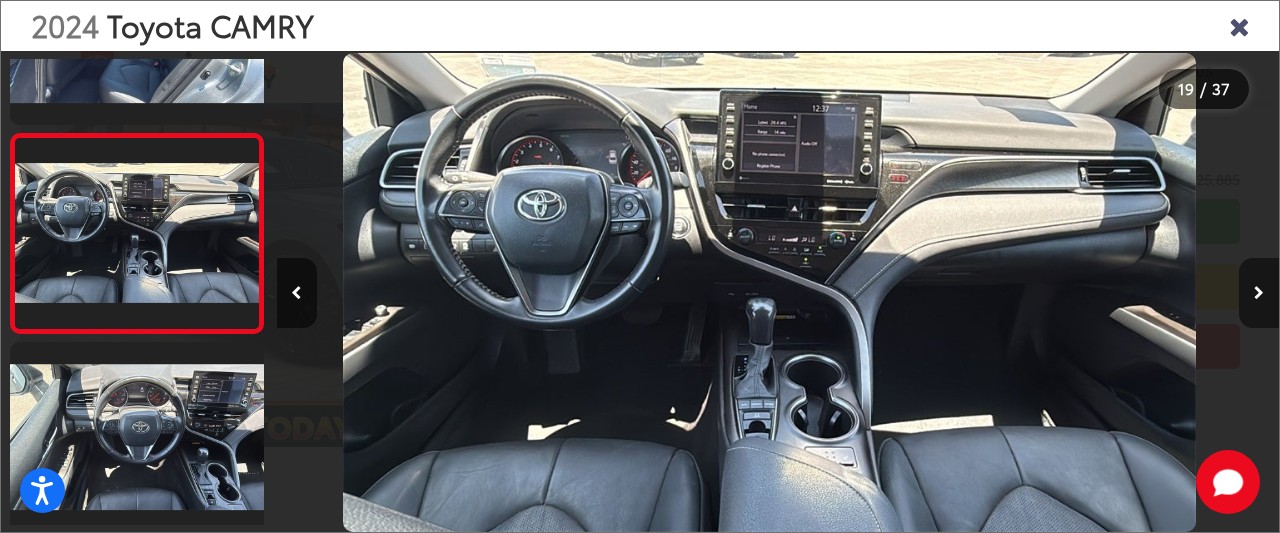 click at bounding box center [1259, 293] 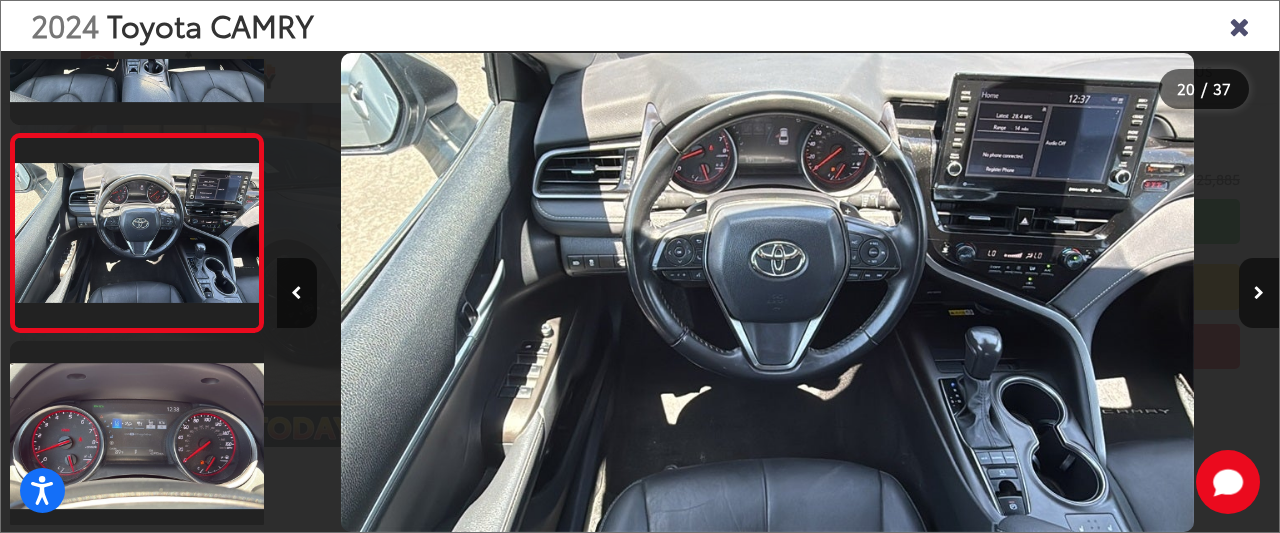 click at bounding box center [1239, 25] 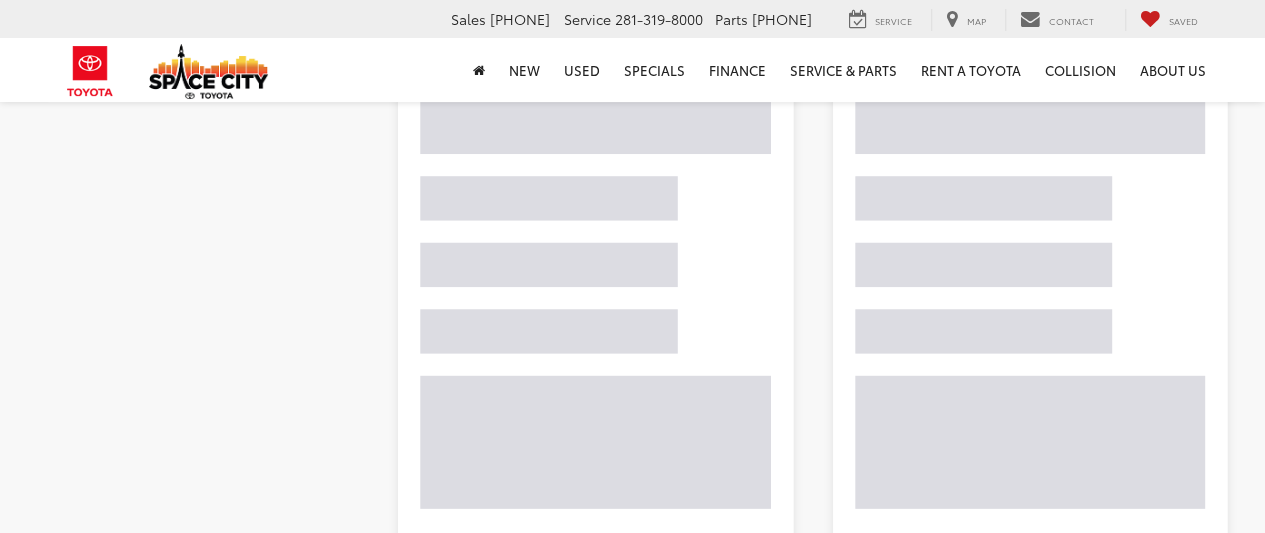 scroll, scrollTop: 1682, scrollLeft: 0, axis: vertical 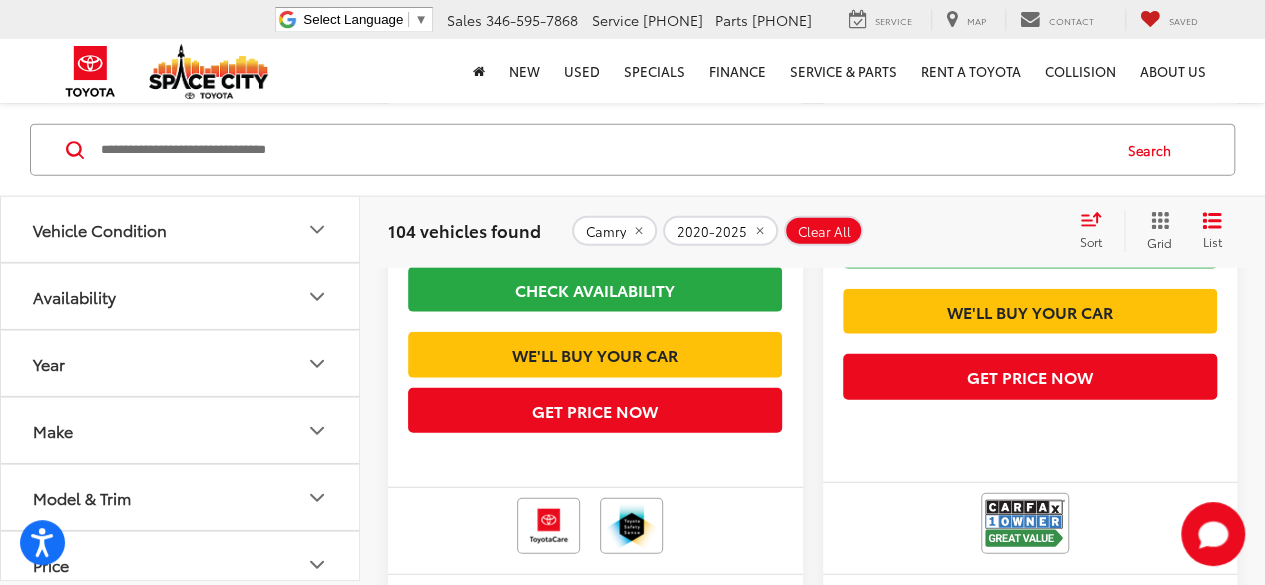 click 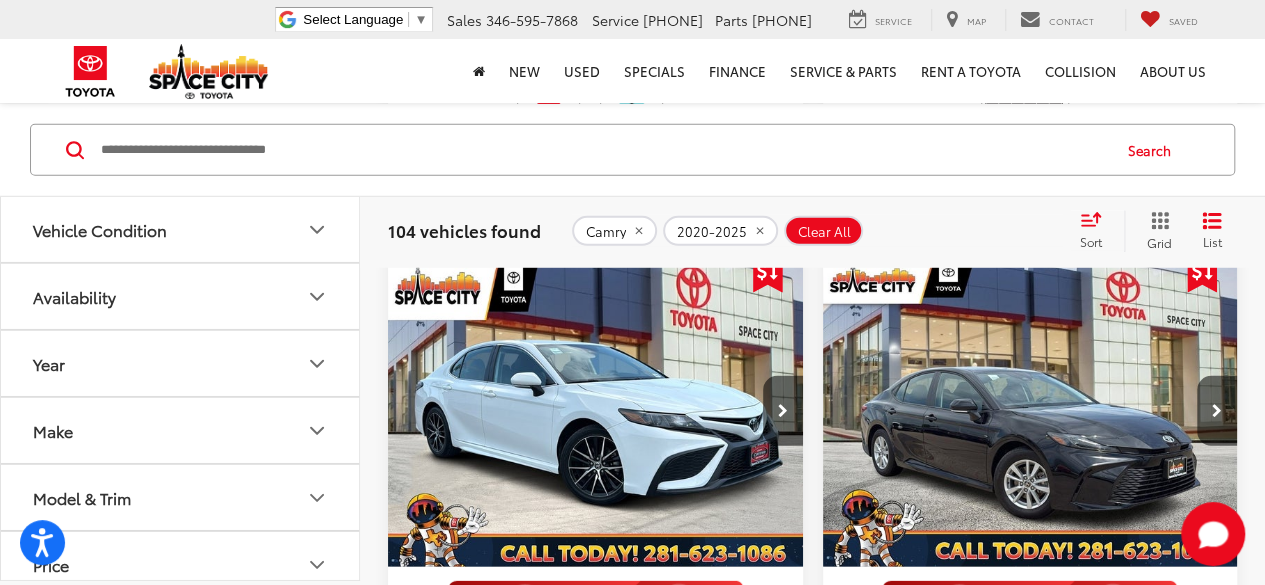 scroll, scrollTop: 2804, scrollLeft: 0, axis: vertical 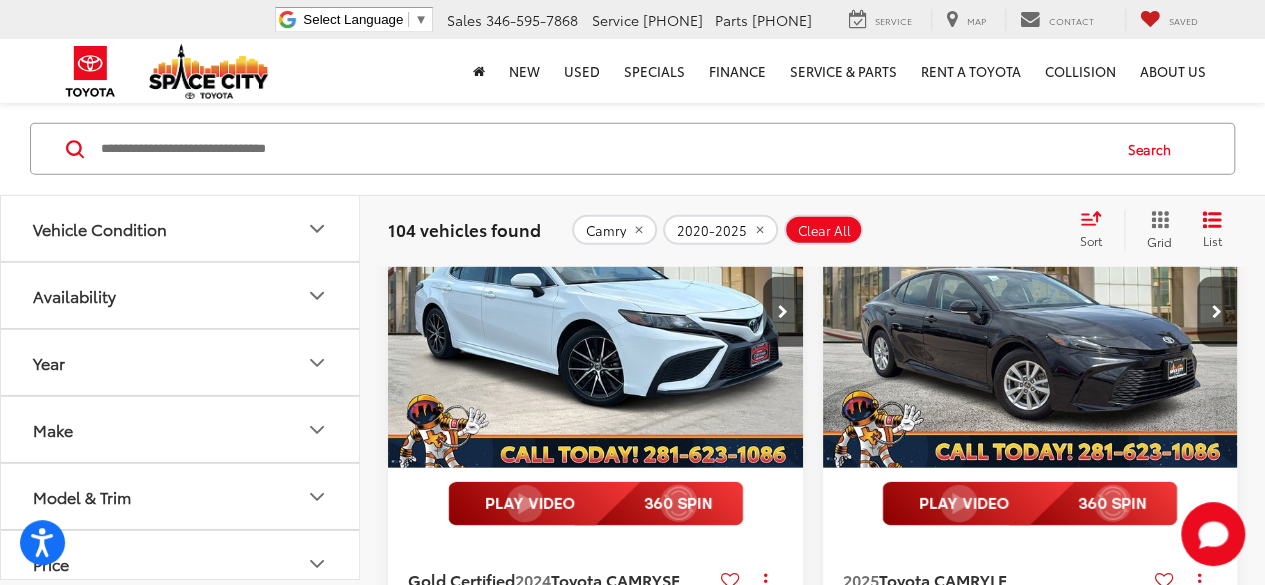type 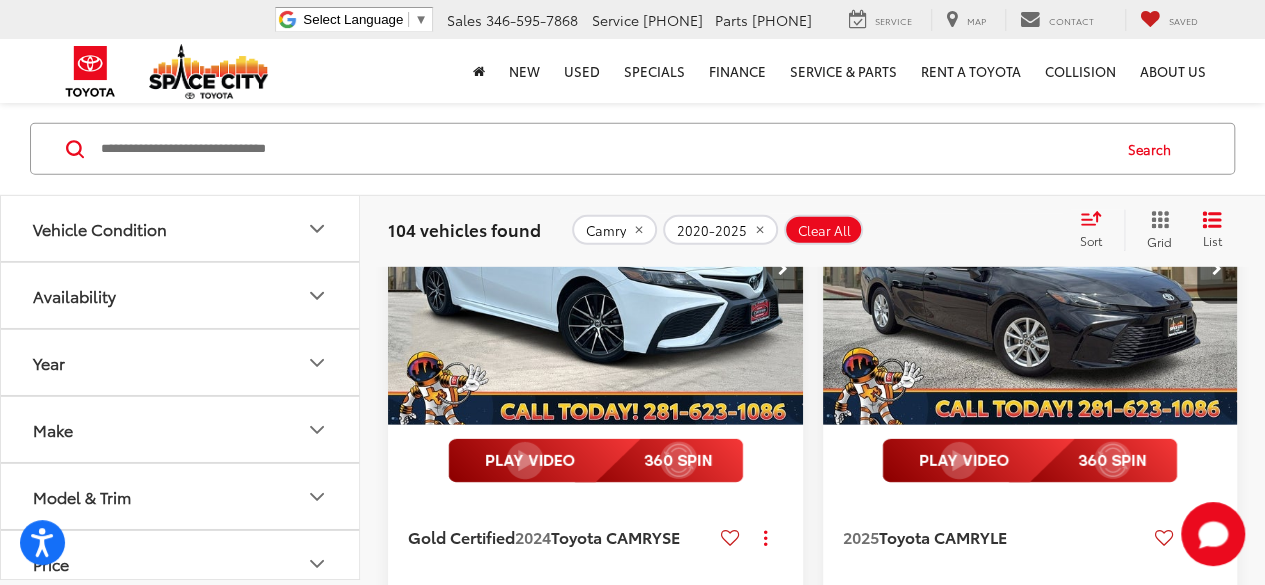 scroll, scrollTop: 2844, scrollLeft: 0, axis: vertical 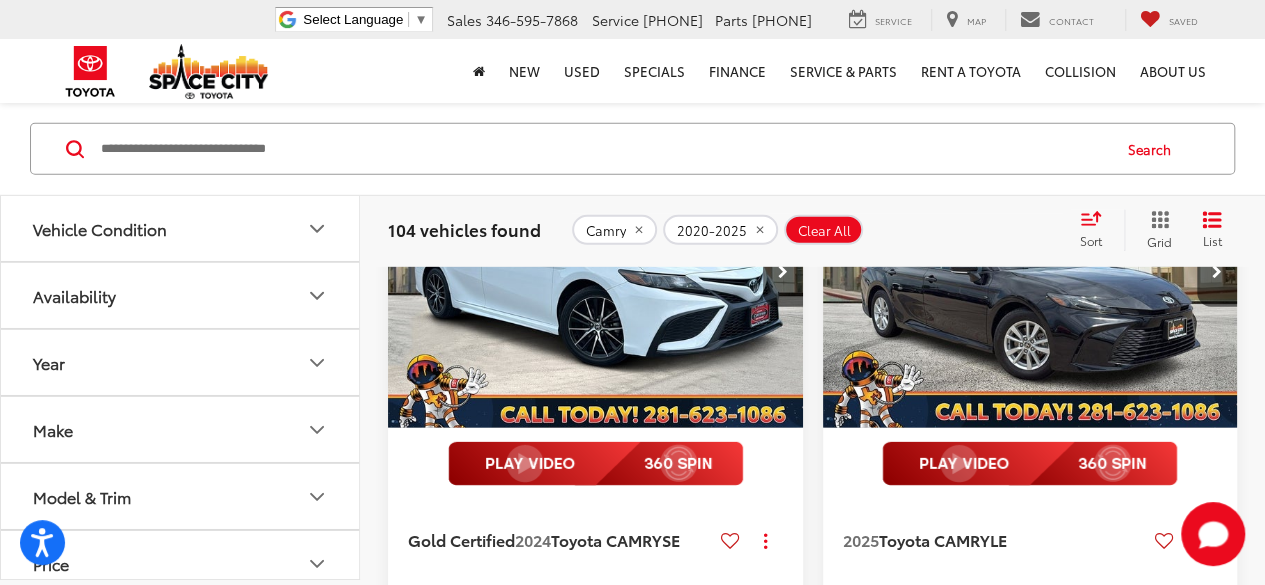 click at bounding box center (596, 272) 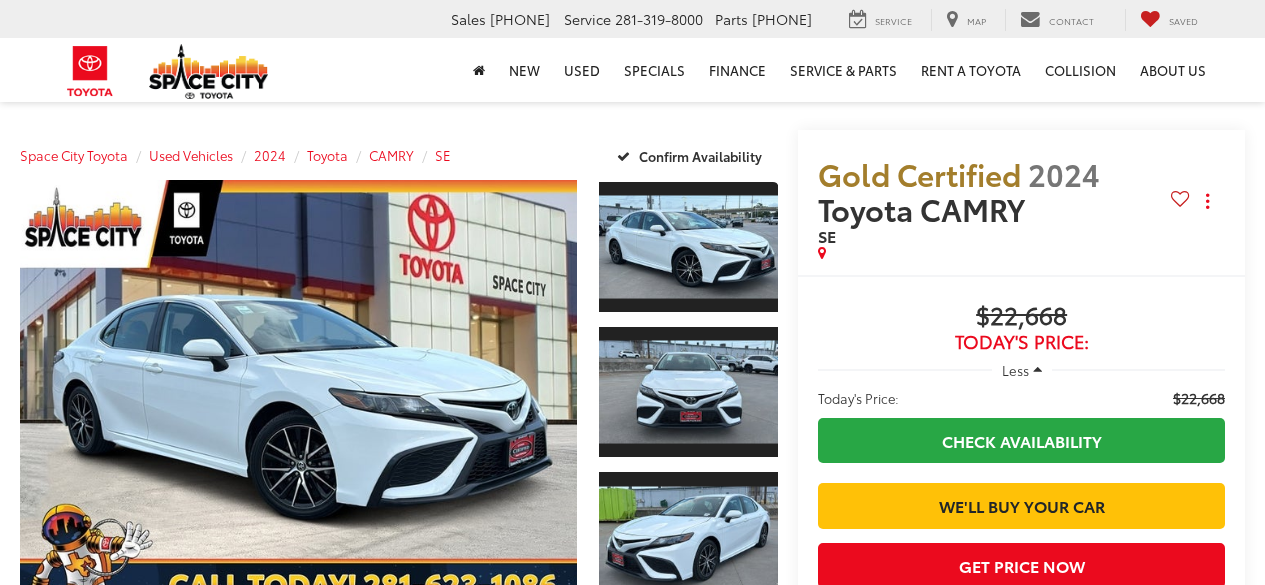 scroll, scrollTop: 0, scrollLeft: 0, axis: both 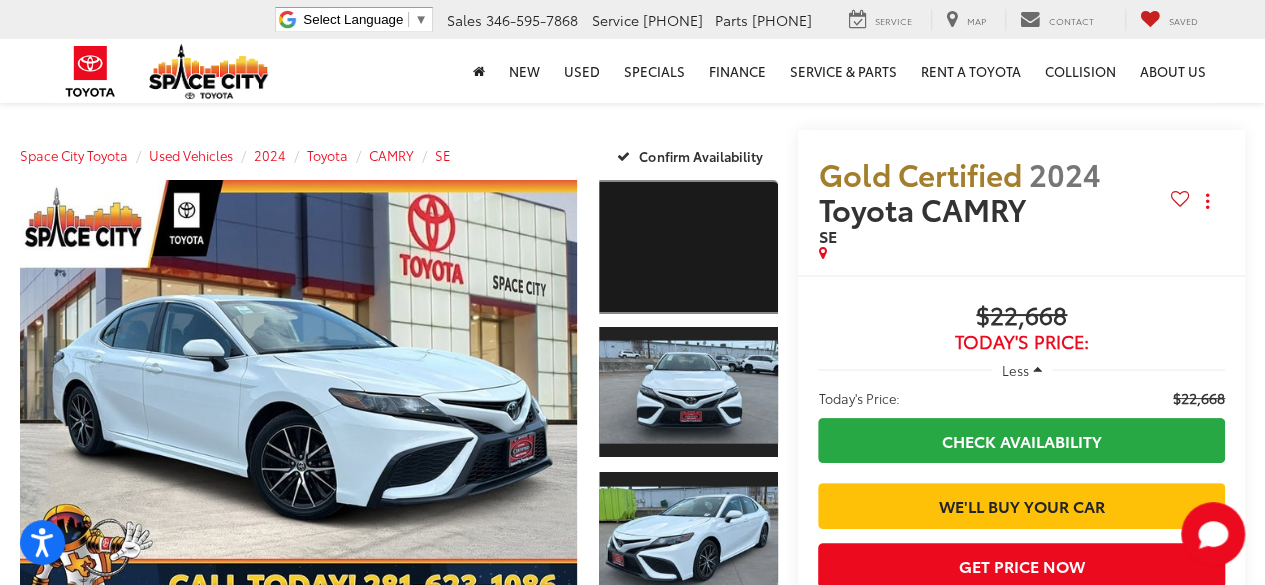click at bounding box center (688, 247) 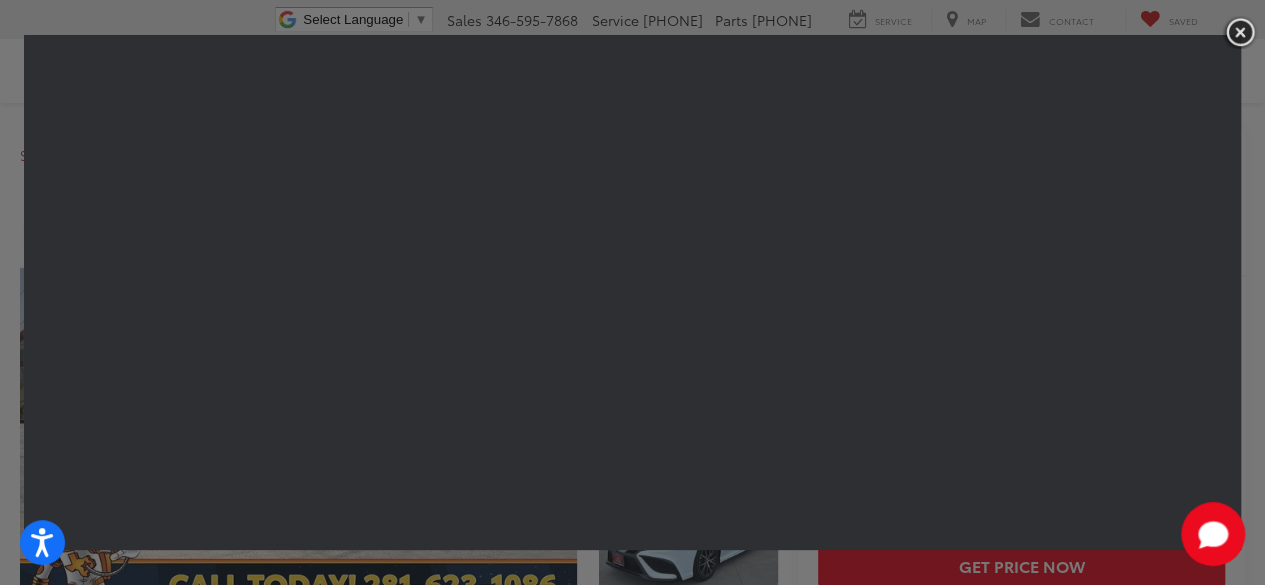 click at bounding box center (1240, 32) 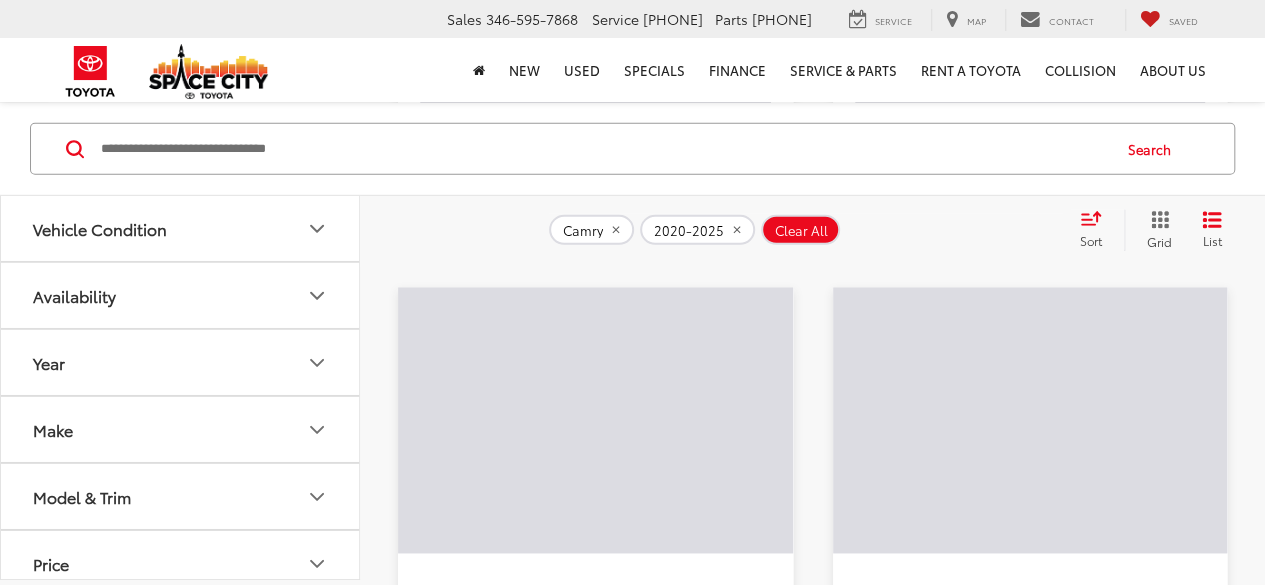 scroll, scrollTop: 2823, scrollLeft: 0, axis: vertical 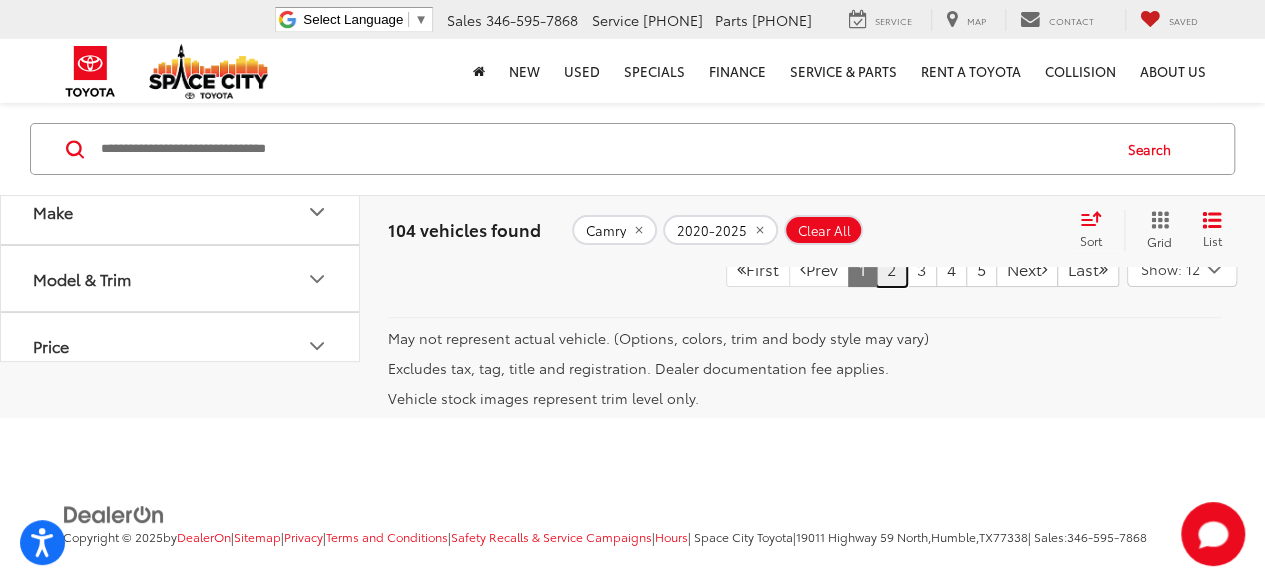 click on "2" at bounding box center (891, 269) 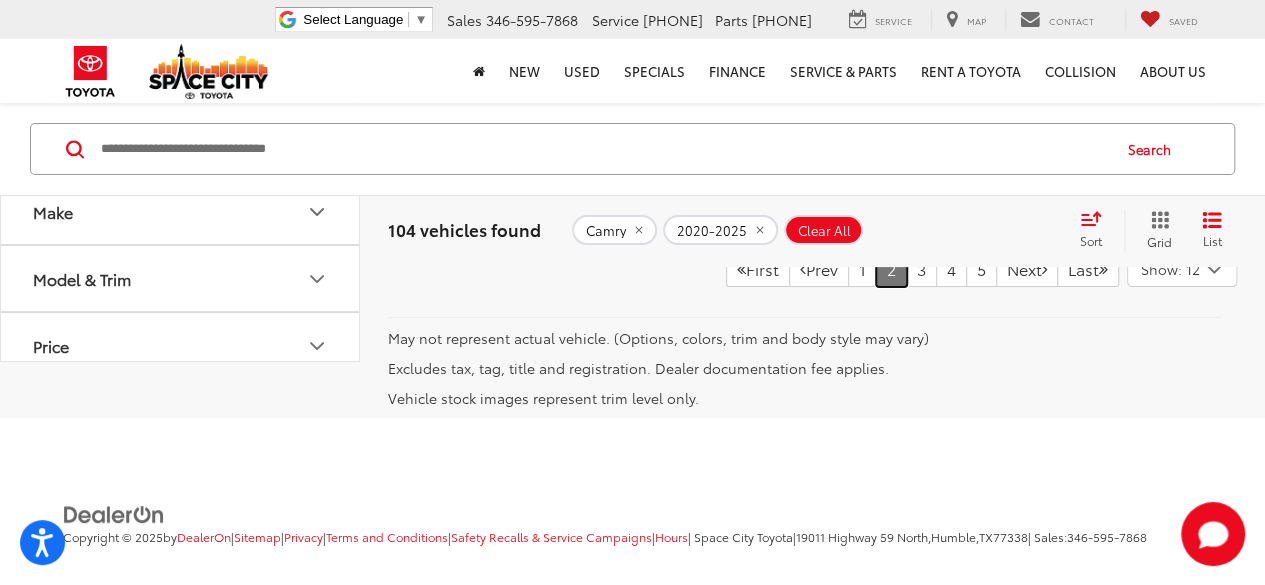 click on "2025  Toyota Camry  LE
Copy Link Share Print View Details VIN:  4T1DAACK0SU545298 Stock:  50597 Model:  2559 In Stock Ext. Int. Features Bluetooth® Android Auto Apple CarPlay Keyless Entry Keyless Ignition System Automatic High Beams Disclaimer More Details Comments Dealer Comments Underground 2025 Toyota Camry LE FWD eCVT 2.5L 4-Cylinder 16V DOHC 2.5L 4-Cylinder 16V DOHC, Black w/Fabric Seat Trim, ABS brakes, Alloy wheels, Electronic Stability Control, Front dual zone A/C, Heated door mirrors, Illuminated entry, Low tire pressure warning, Remote keyless entry, Traction control. More...  Window Sticker
$1,410
SAVINGS
$28,768
Today's Price
Less
MSRP:
$30,178
Dealer Discount
-$1,410
TODAY'S PRICE
$28,768" at bounding box center (812, -3358) 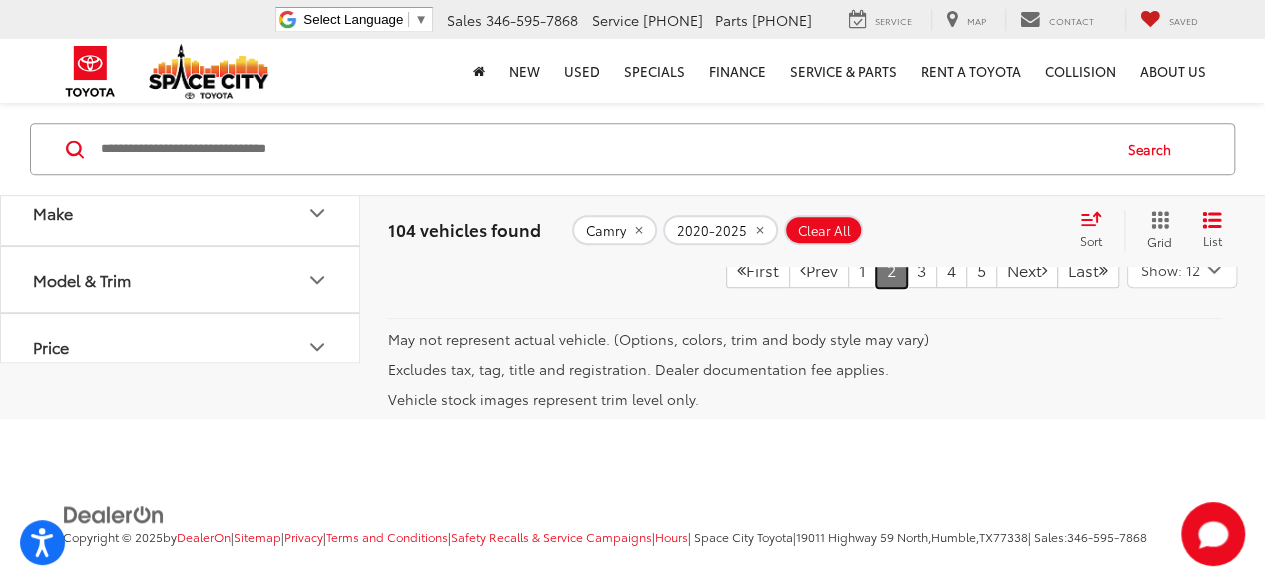 scroll, scrollTop: 8394, scrollLeft: 0, axis: vertical 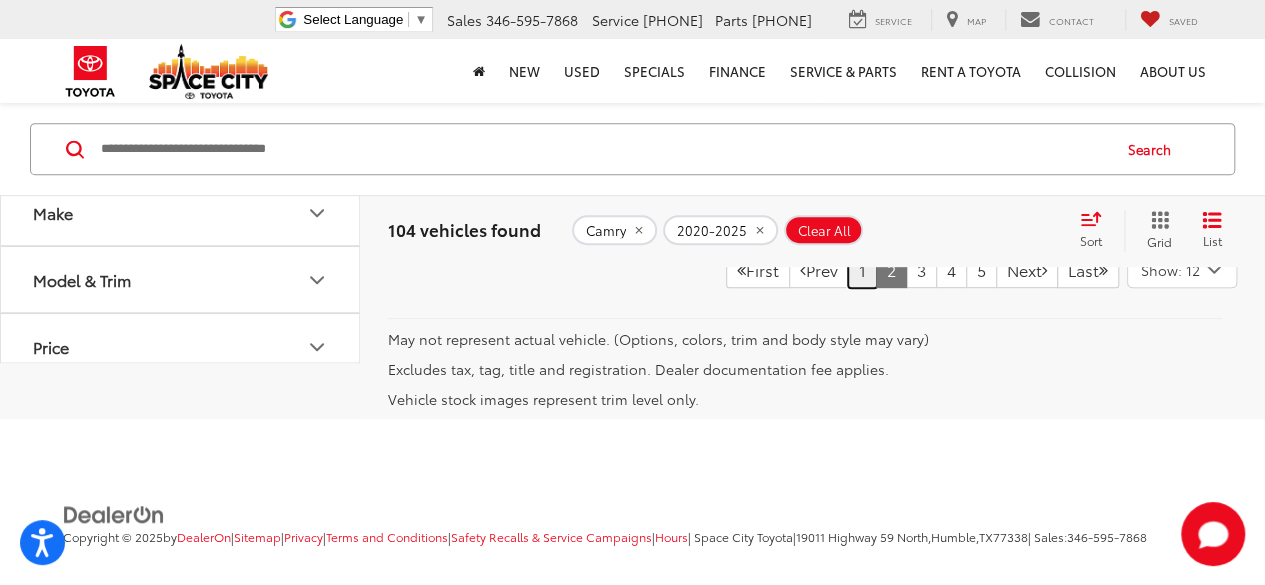 click on "1" at bounding box center [862, 270] 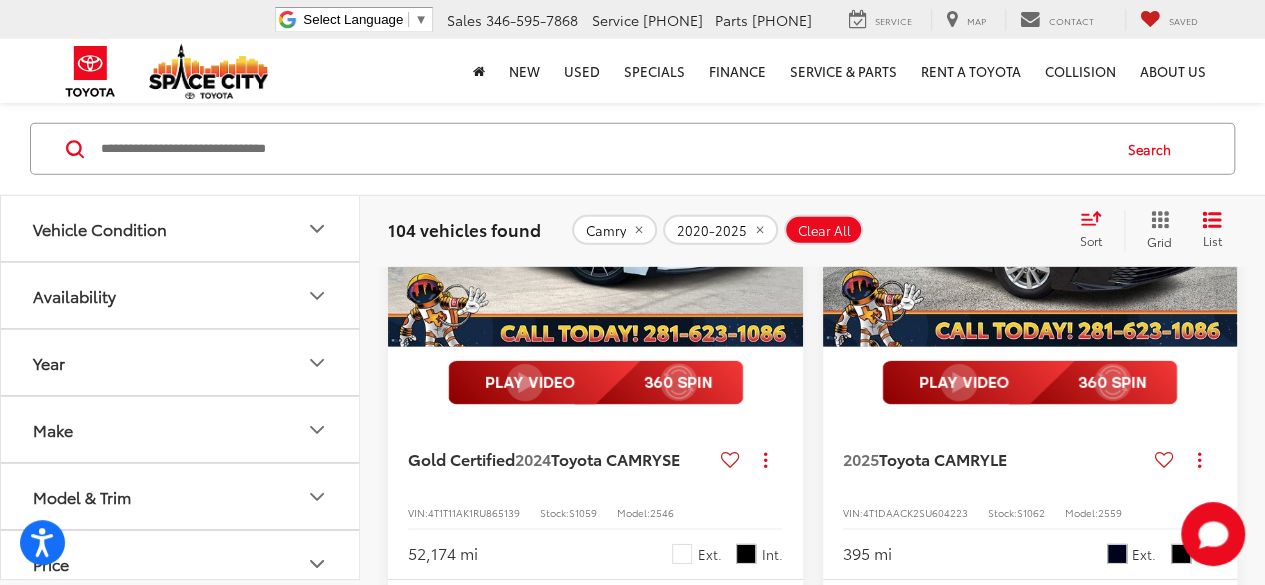 scroll, scrollTop: 2962, scrollLeft: 0, axis: vertical 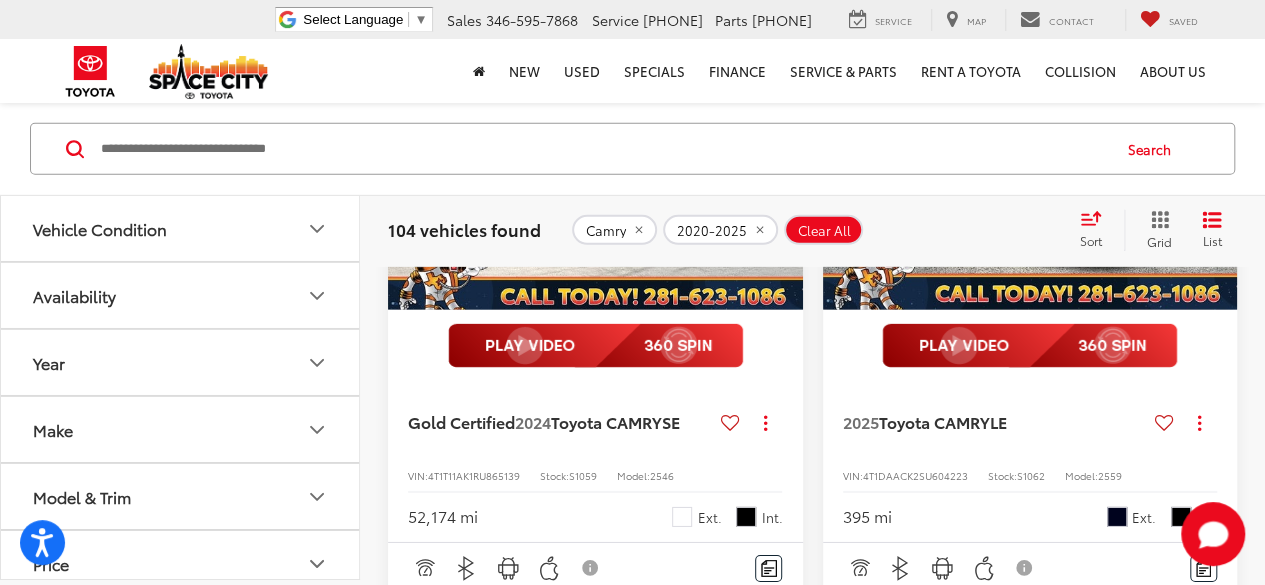 click at bounding box center (596, 154) 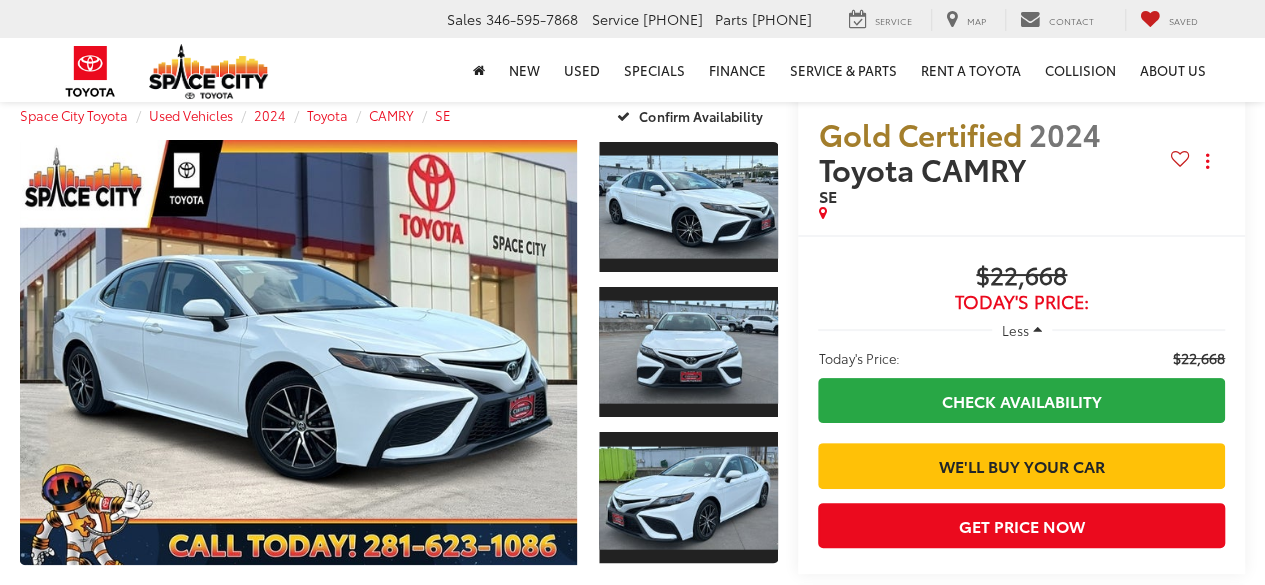 scroll, scrollTop: 400, scrollLeft: 0, axis: vertical 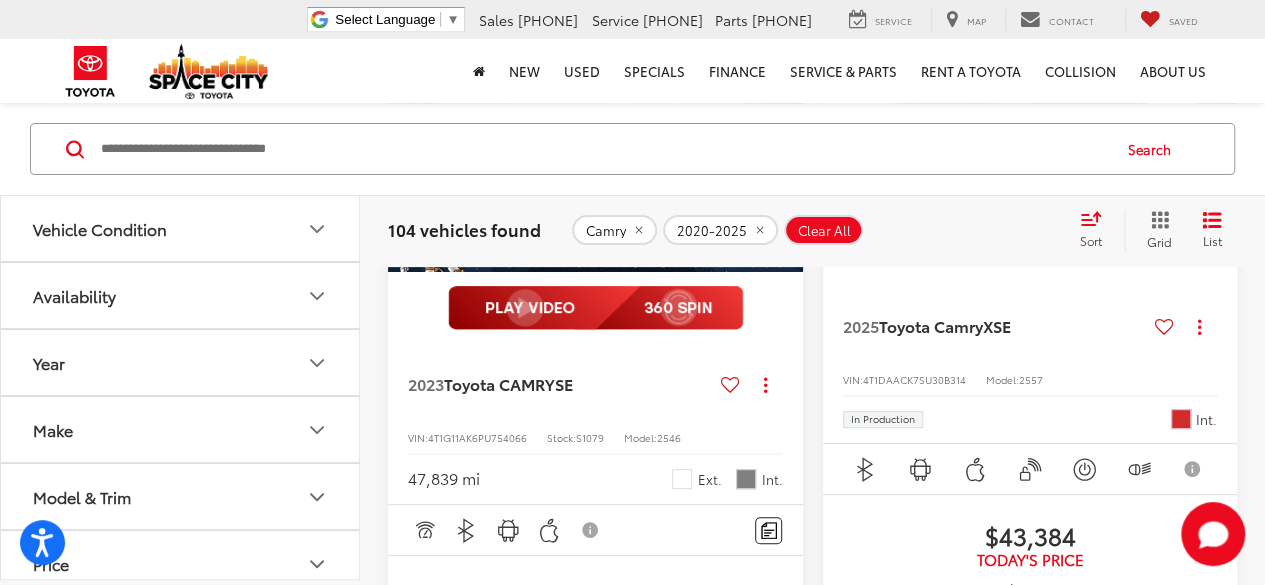 click at bounding box center (596, 116) 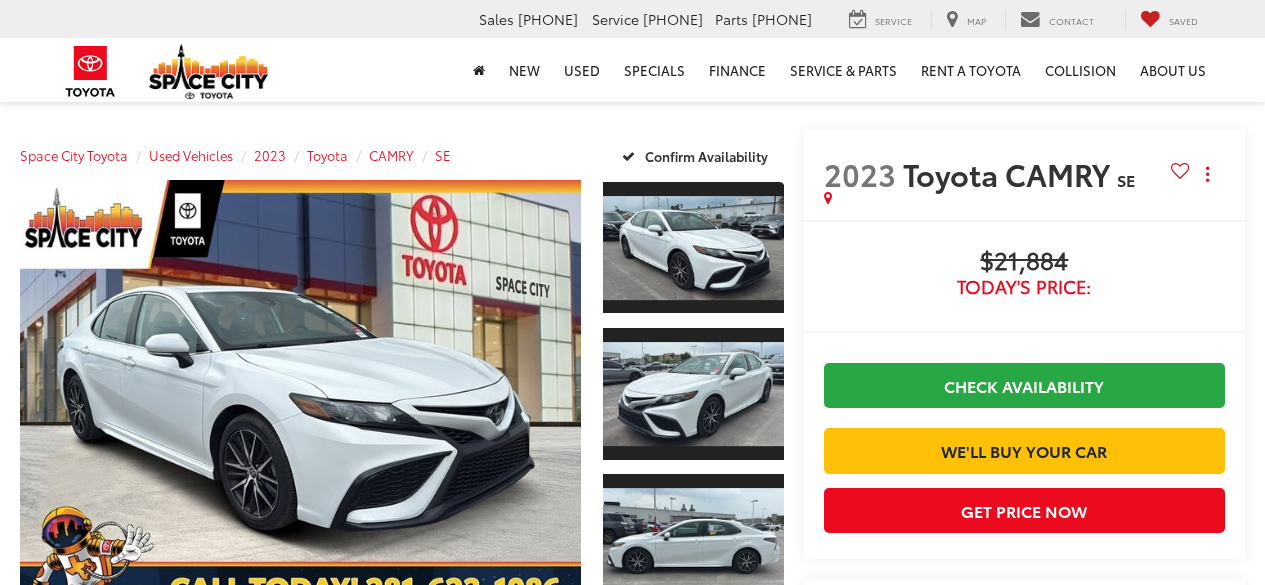 scroll, scrollTop: 0, scrollLeft: 0, axis: both 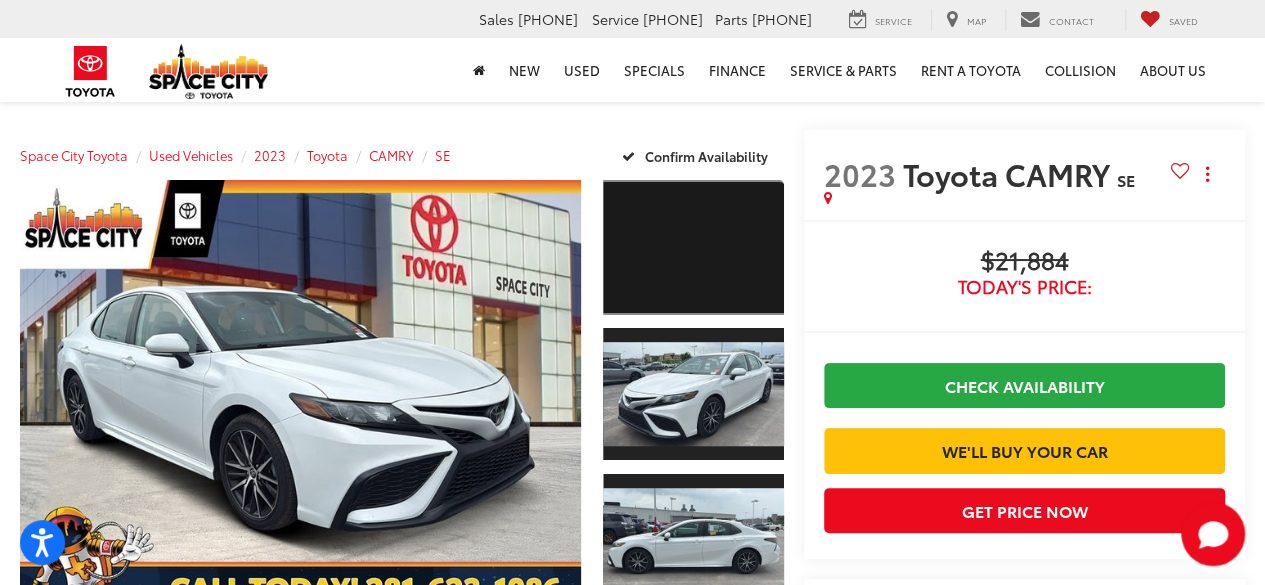 click at bounding box center (693, 247) 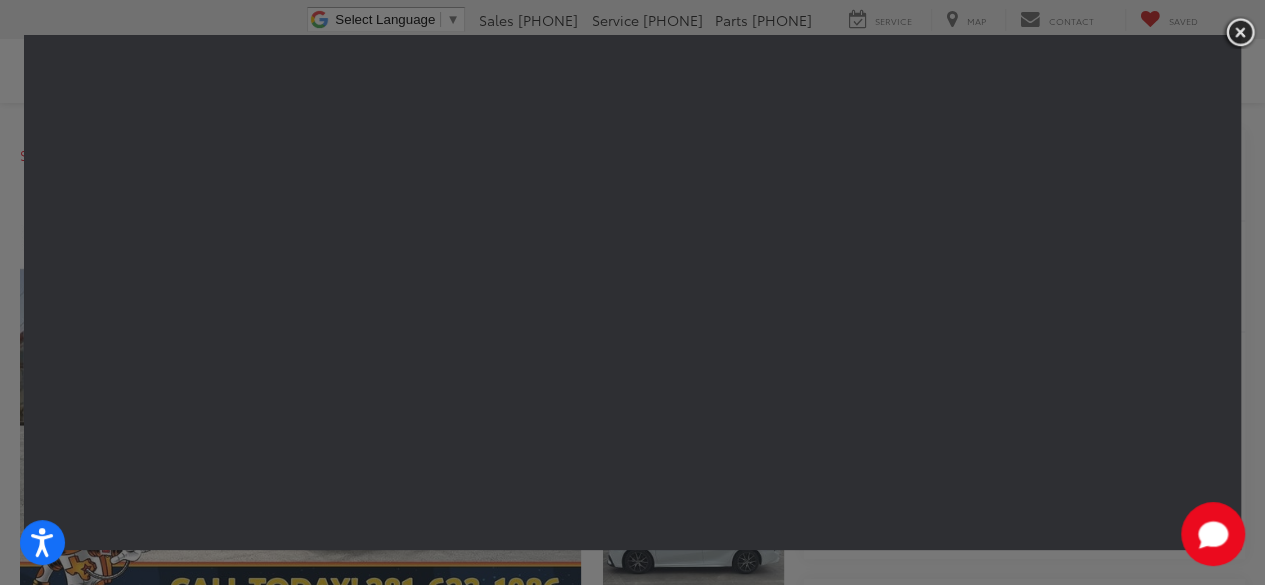 click at bounding box center (1240, 32) 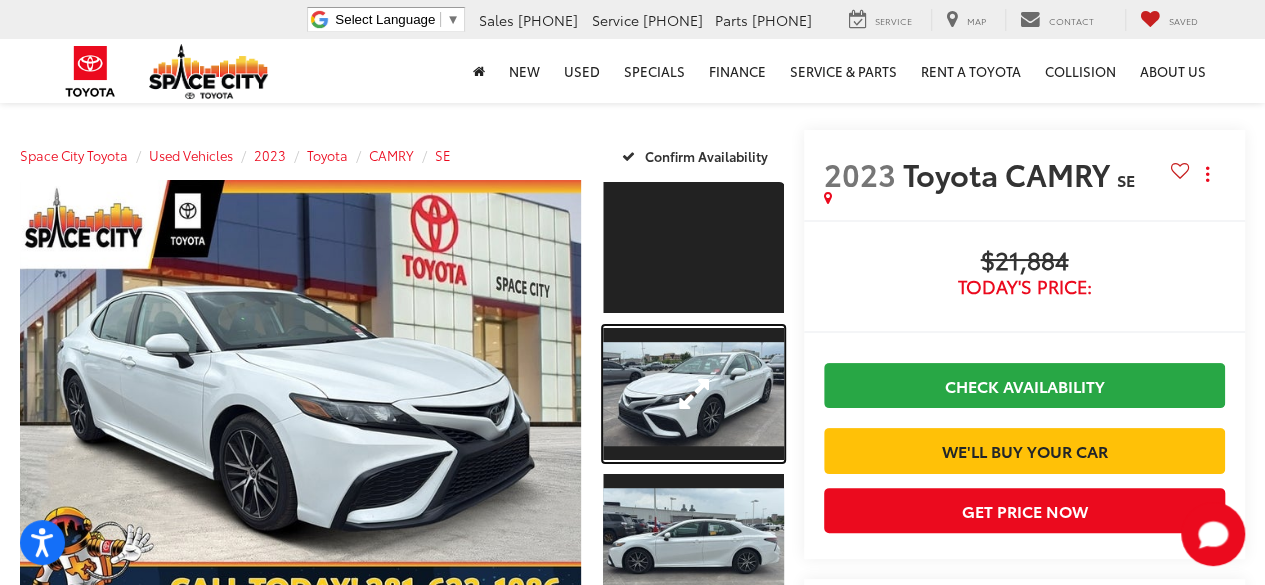 click at bounding box center (693, 393) 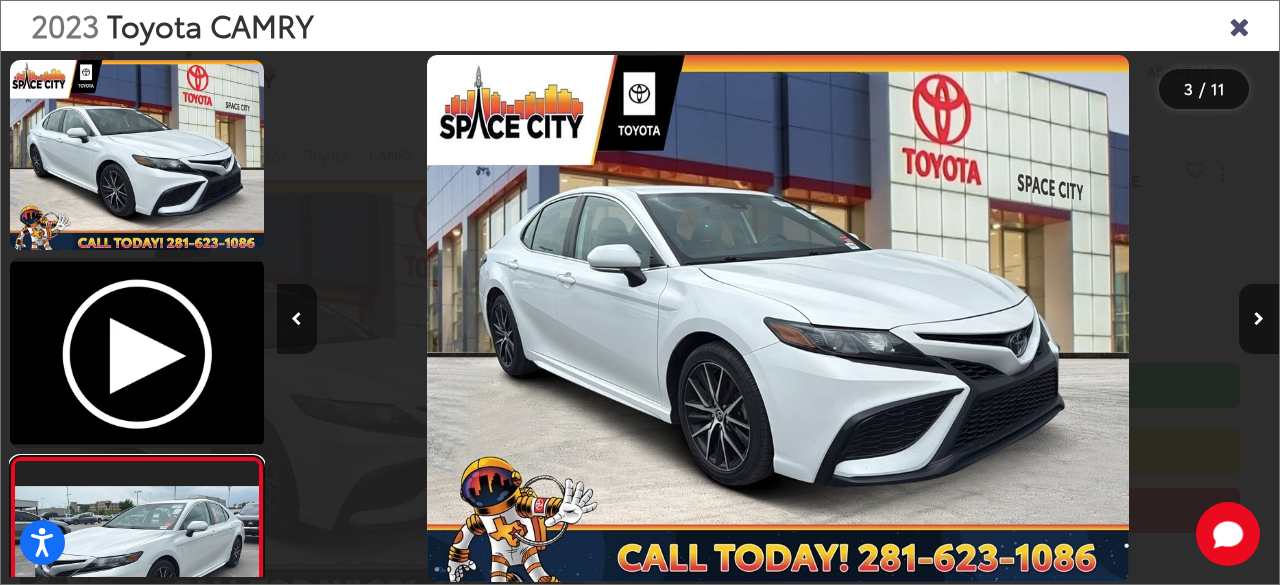 scroll, scrollTop: 176, scrollLeft: 0, axis: vertical 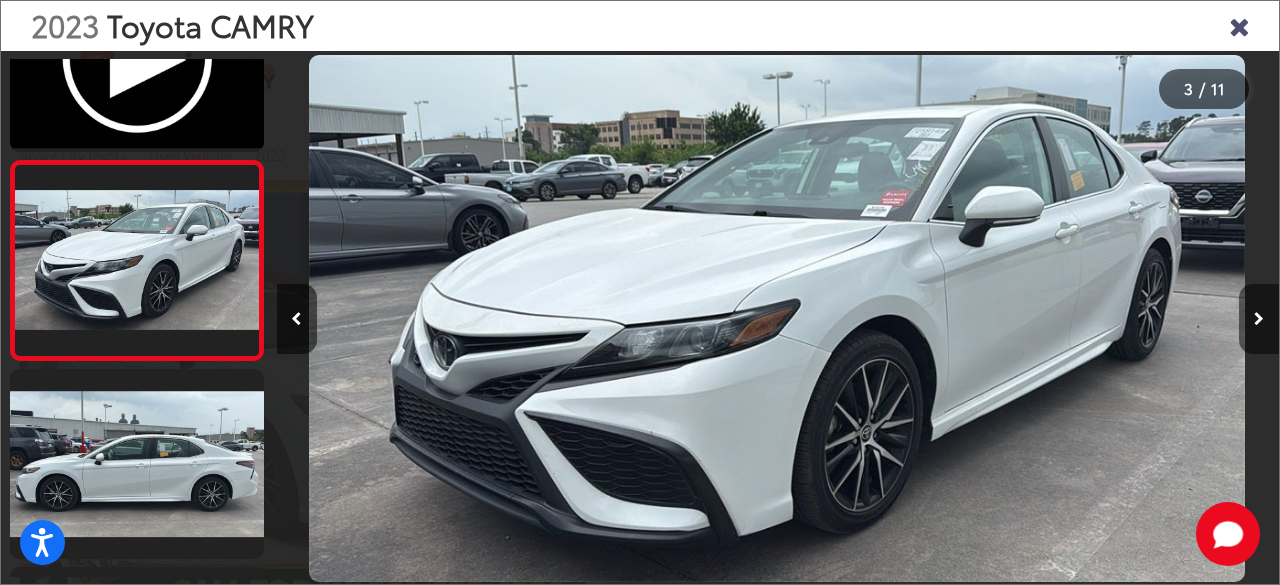 click at bounding box center [1259, 319] 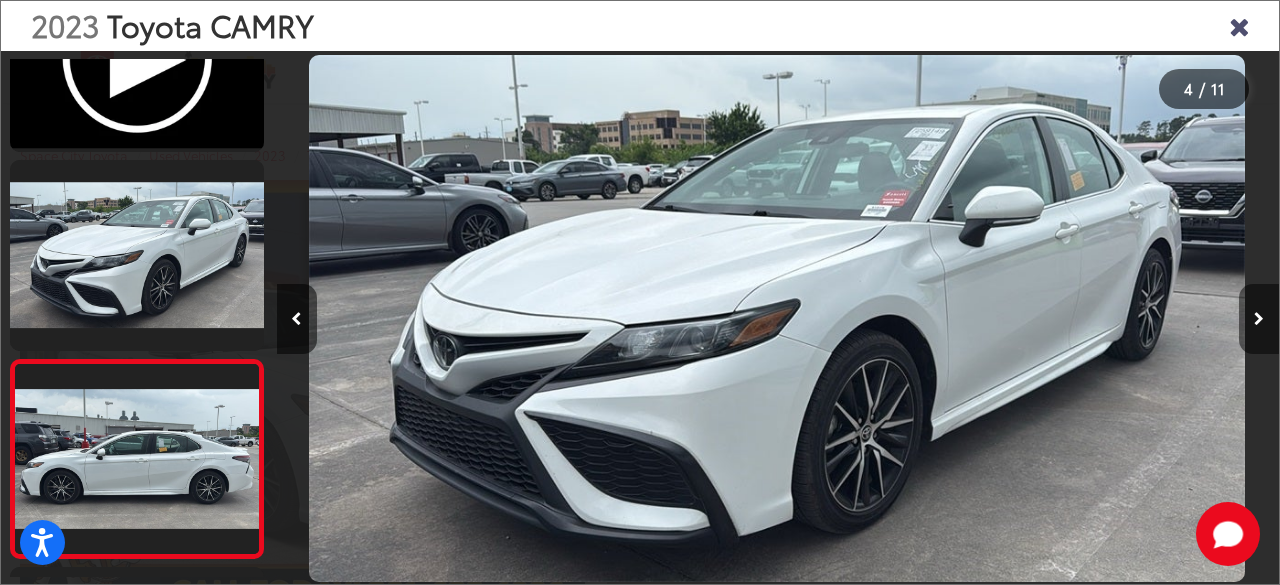 scroll, scrollTop: 0, scrollLeft: 2278, axis: horizontal 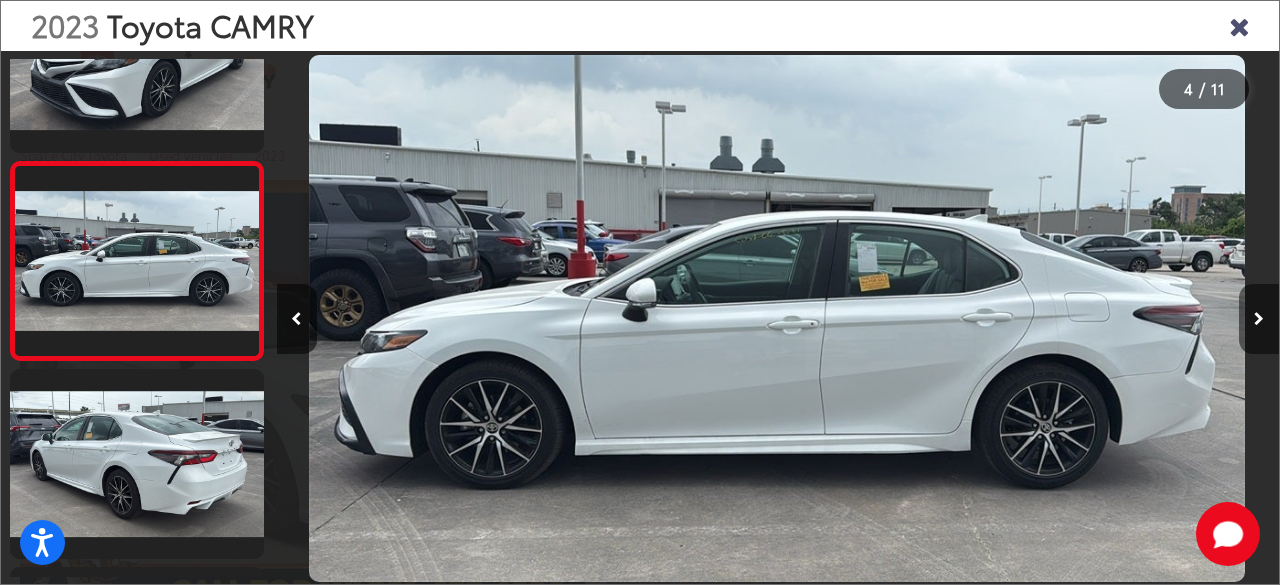 click at bounding box center [1259, 319] 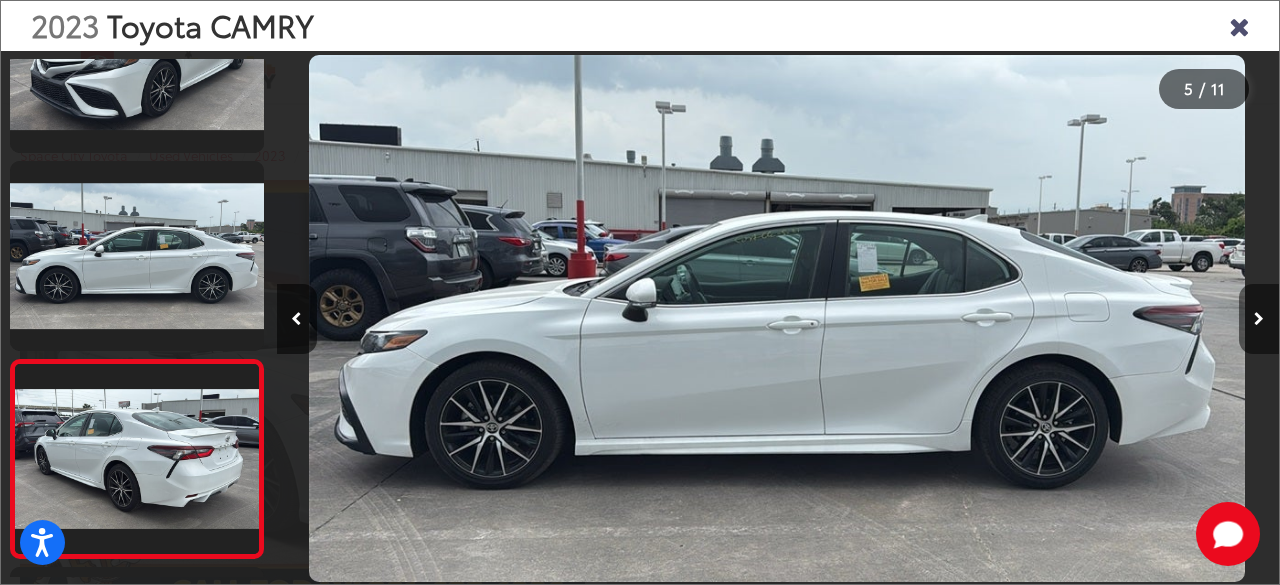 scroll, scrollTop: 0, scrollLeft: 3096, axis: horizontal 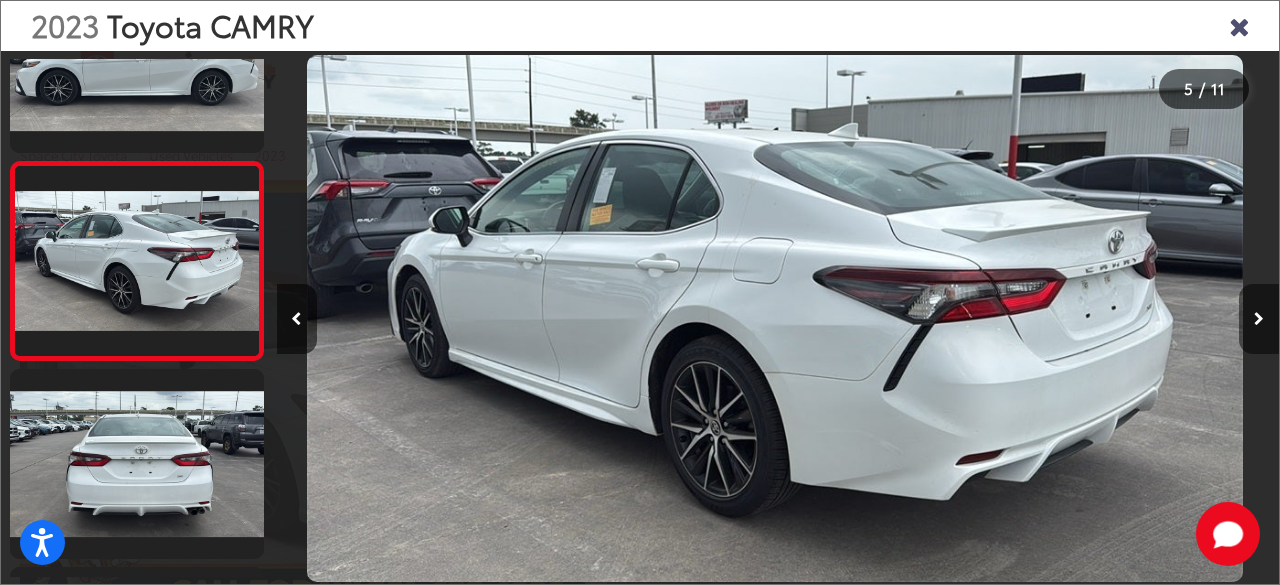 click at bounding box center (1259, 319) 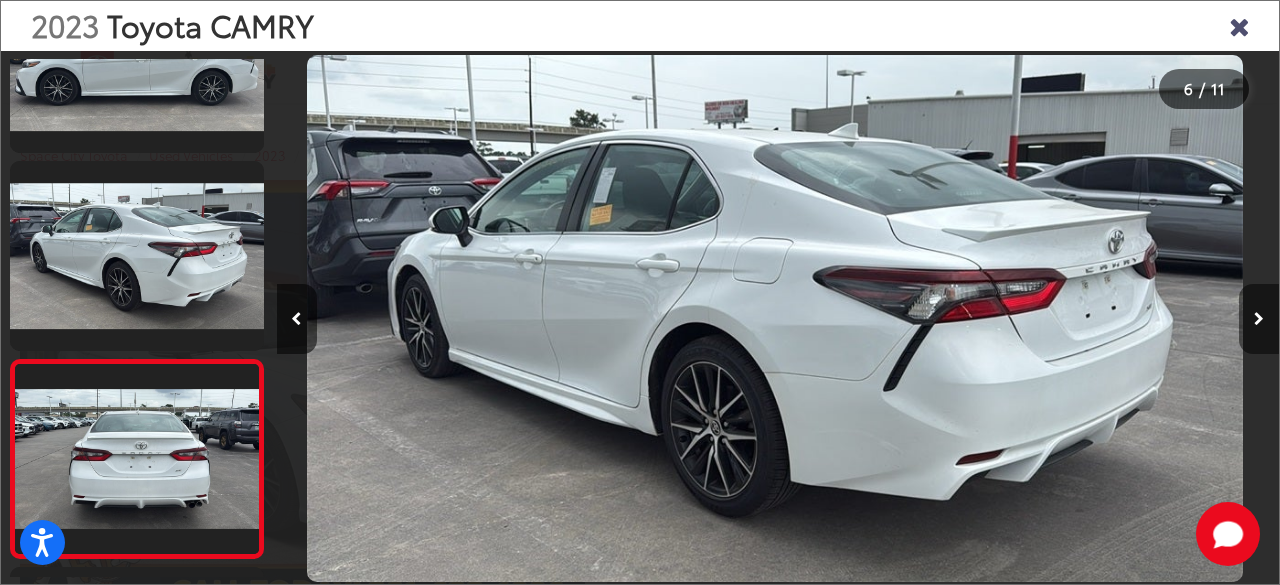scroll, scrollTop: 0, scrollLeft: 4247, axis: horizontal 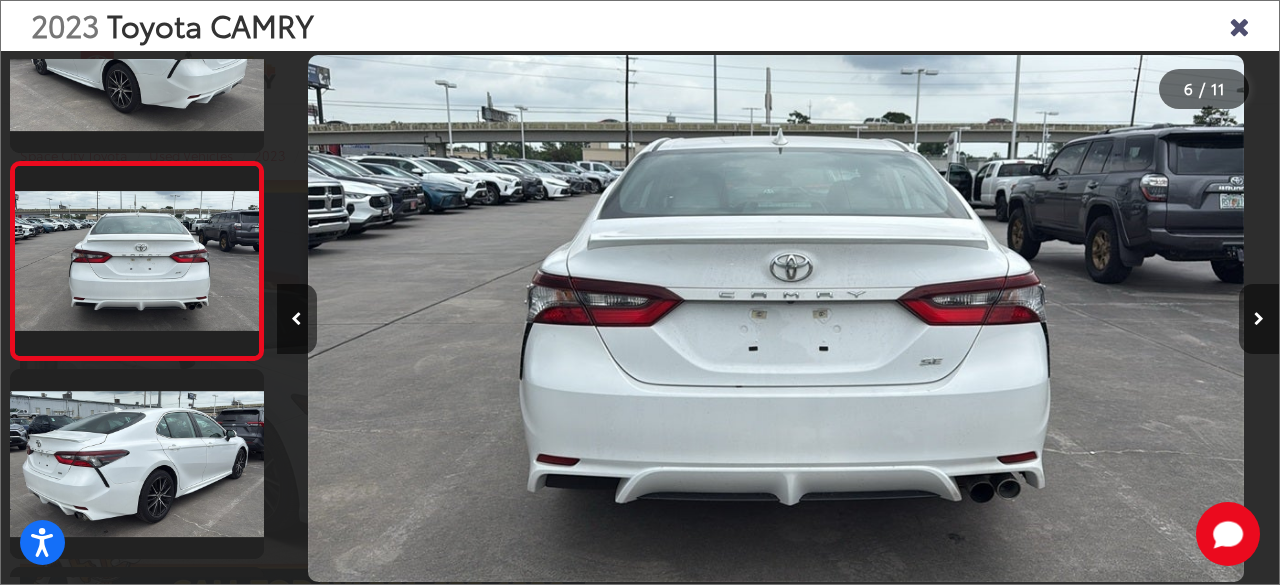 click at bounding box center [1259, 319] 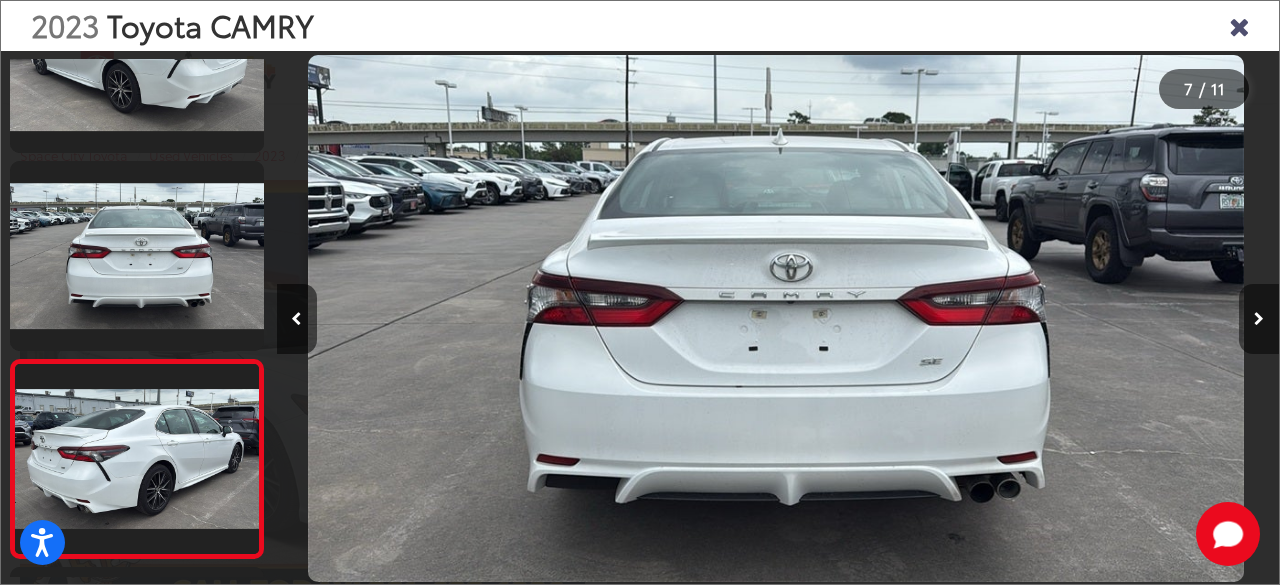 scroll, scrollTop: 0, scrollLeft: 5249, axis: horizontal 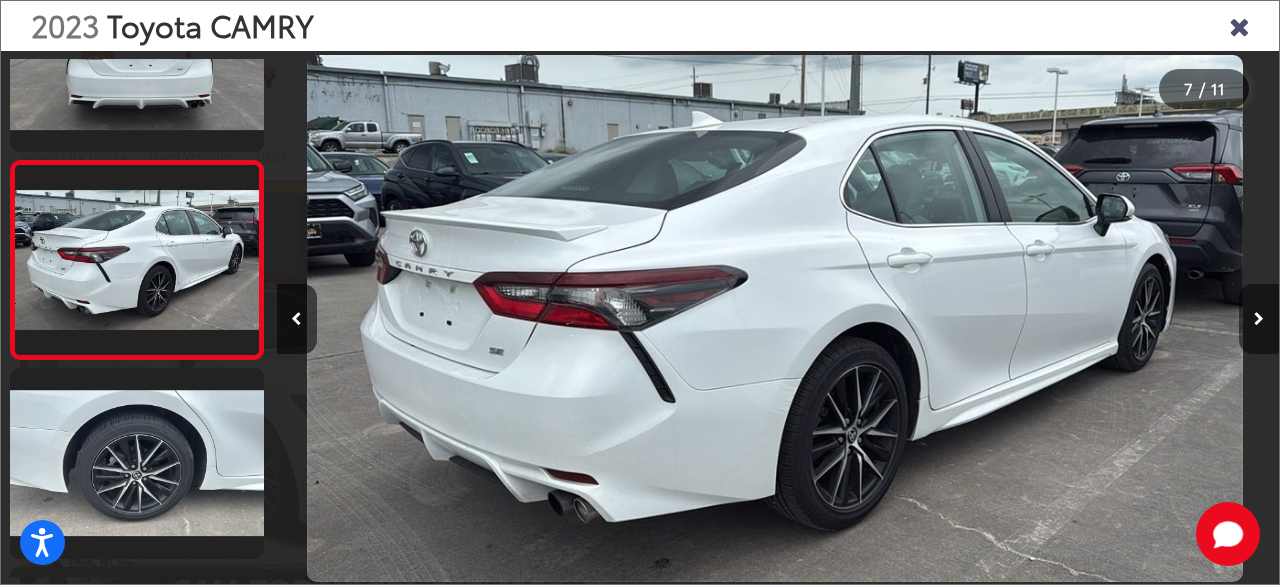 click at bounding box center (1259, 319) 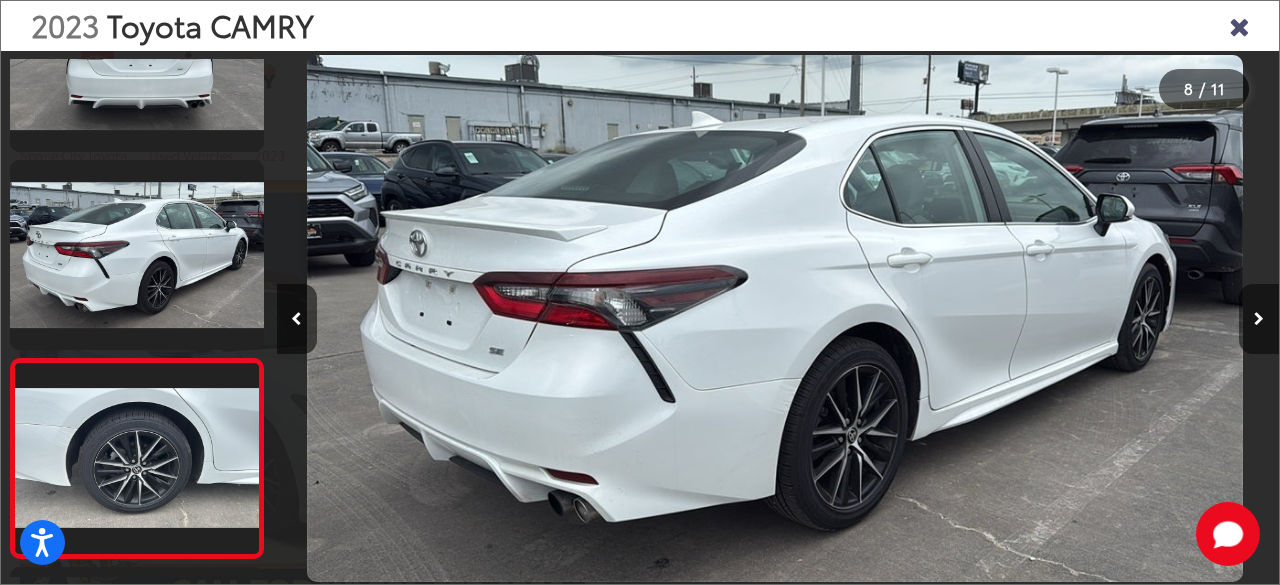 scroll, scrollTop: 0, scrollLeft: 6104, axis: horizontal 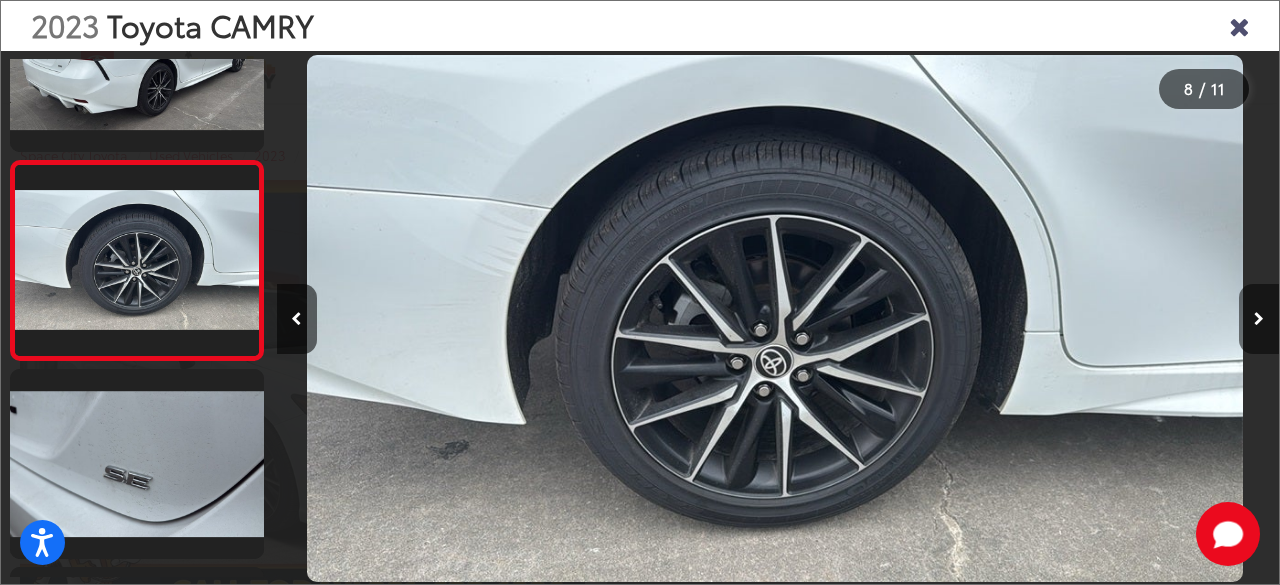 click at bounding box center (1259, 319) 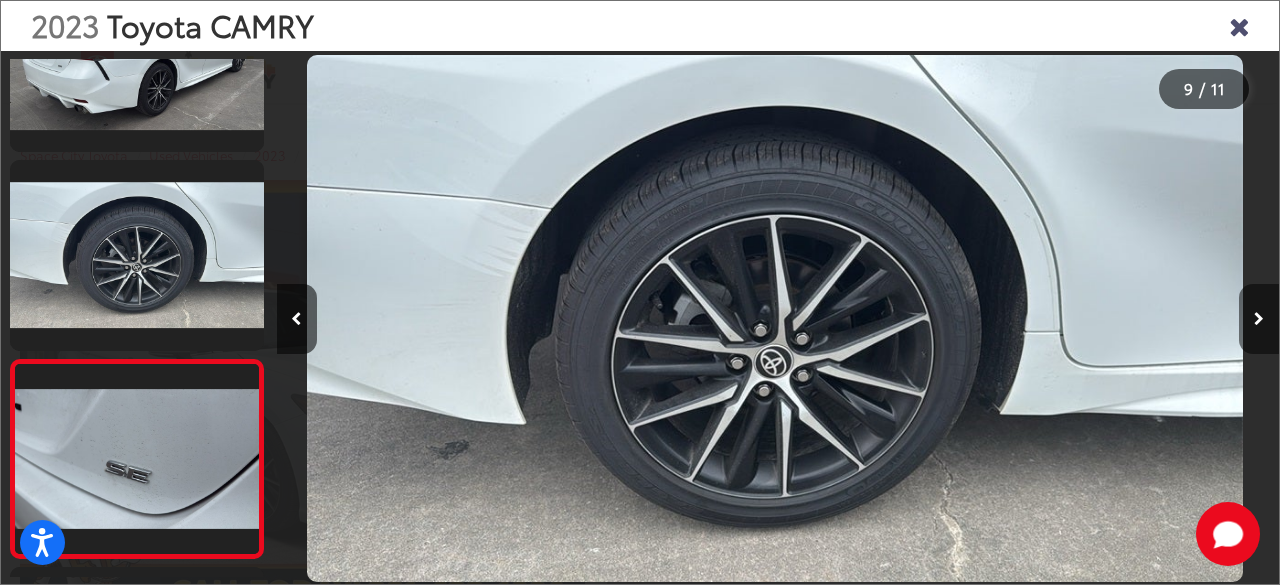 scroll, scrollTop: 1354, scrollLeft: 0, axis: vertical 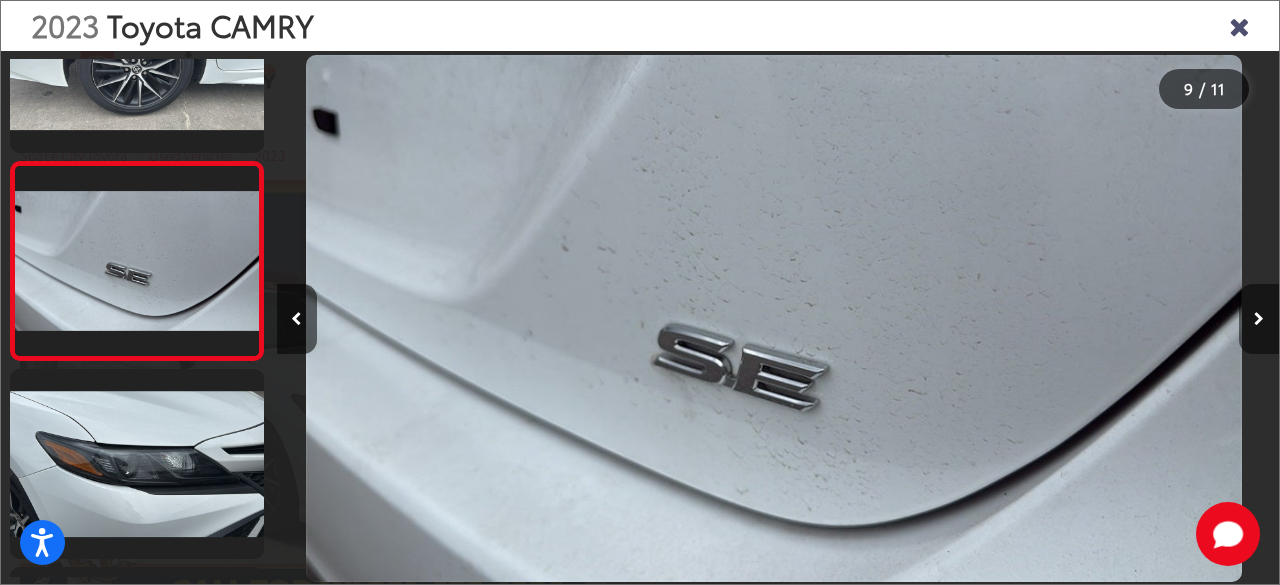 click at bounding box center [1259, 319] 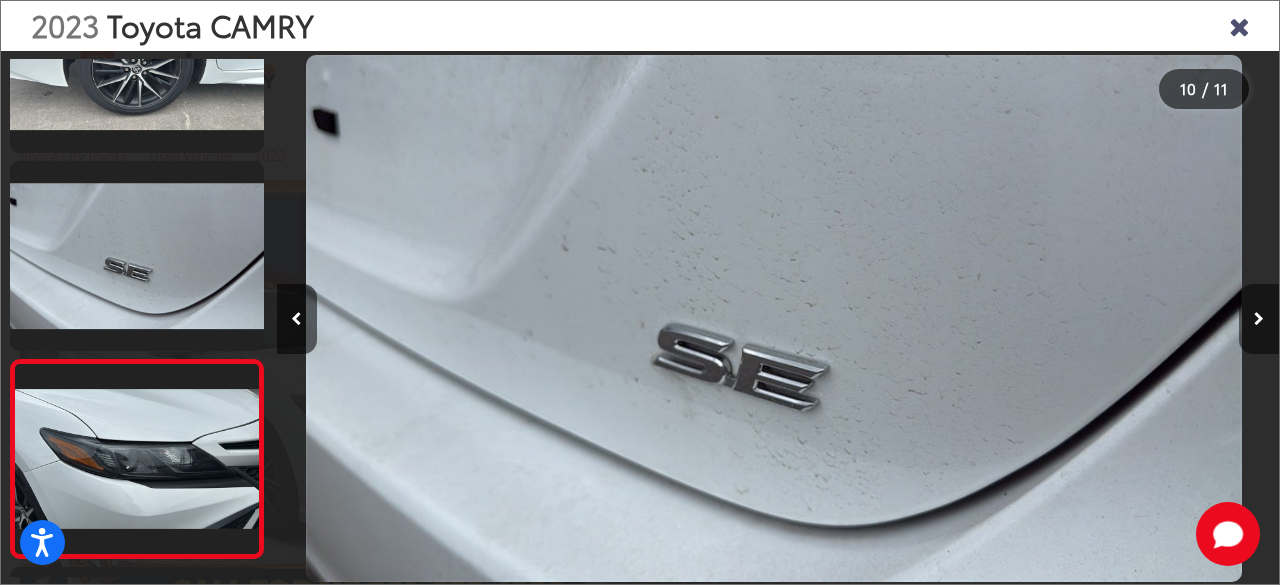 scroll, scrollTop: 0, scrollLeft: 8089, axis: horizontal 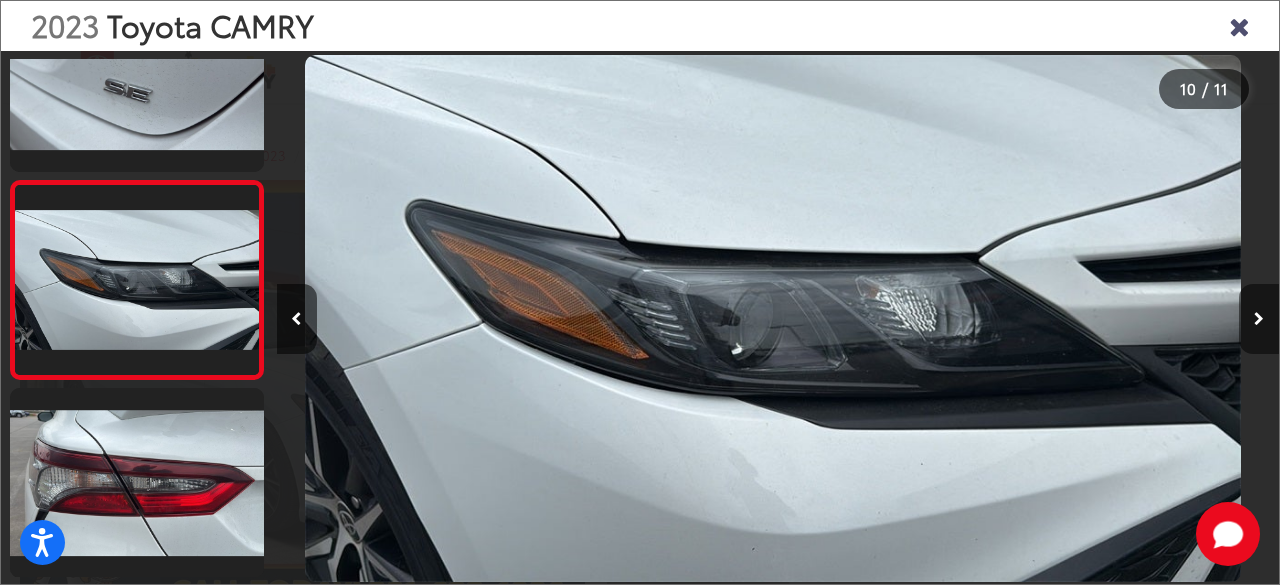 click at bounding box center [1259, 319] 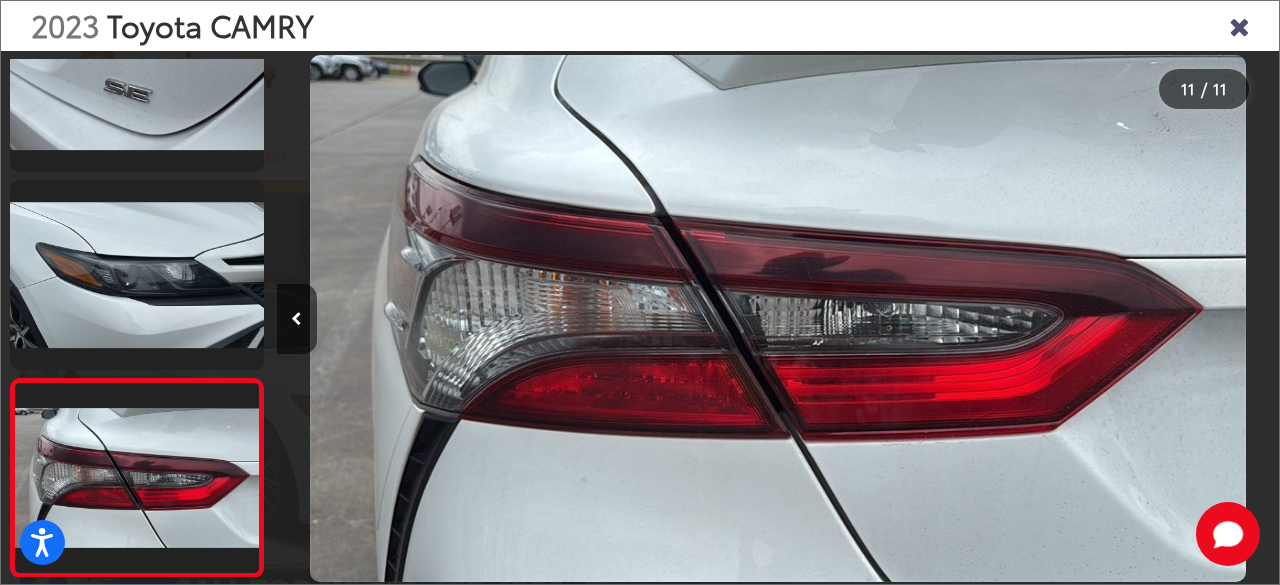 click at bounding box center (1153, 318) 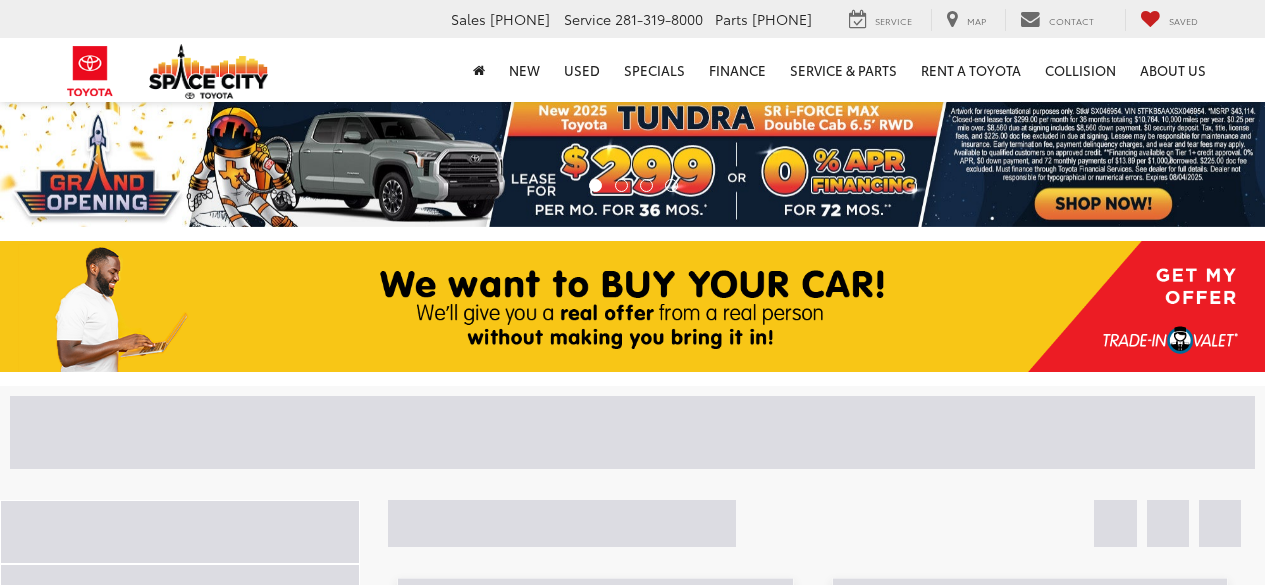 scroll, scrollTop: 0, scrollLeft: 0, axis: both 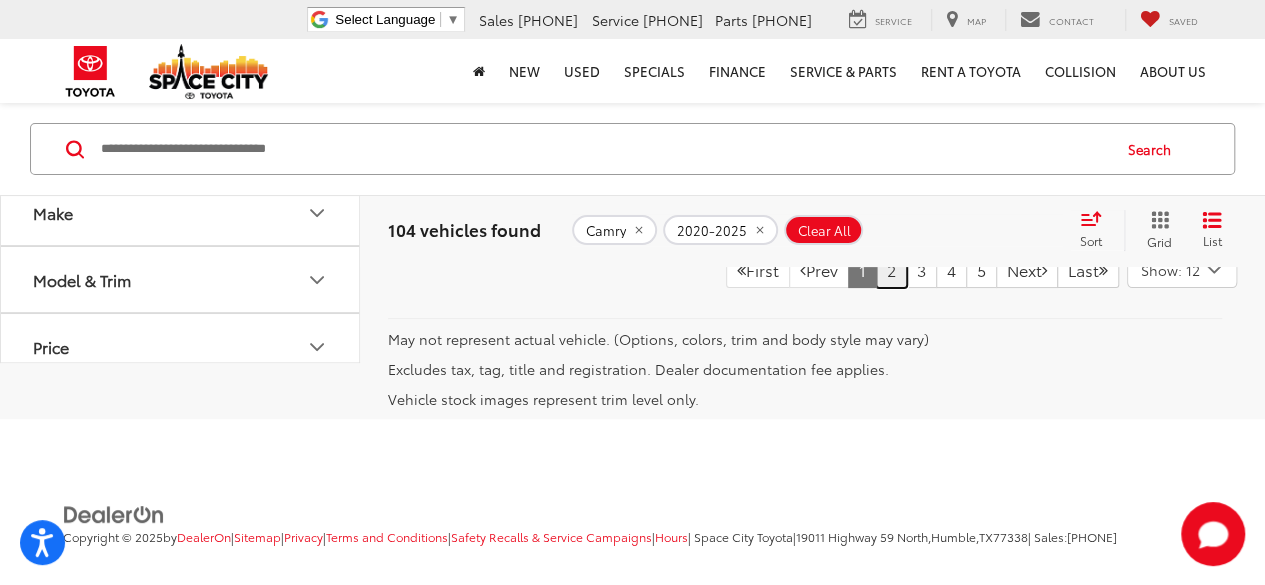 click on "2" at bounding box center [891, 270] 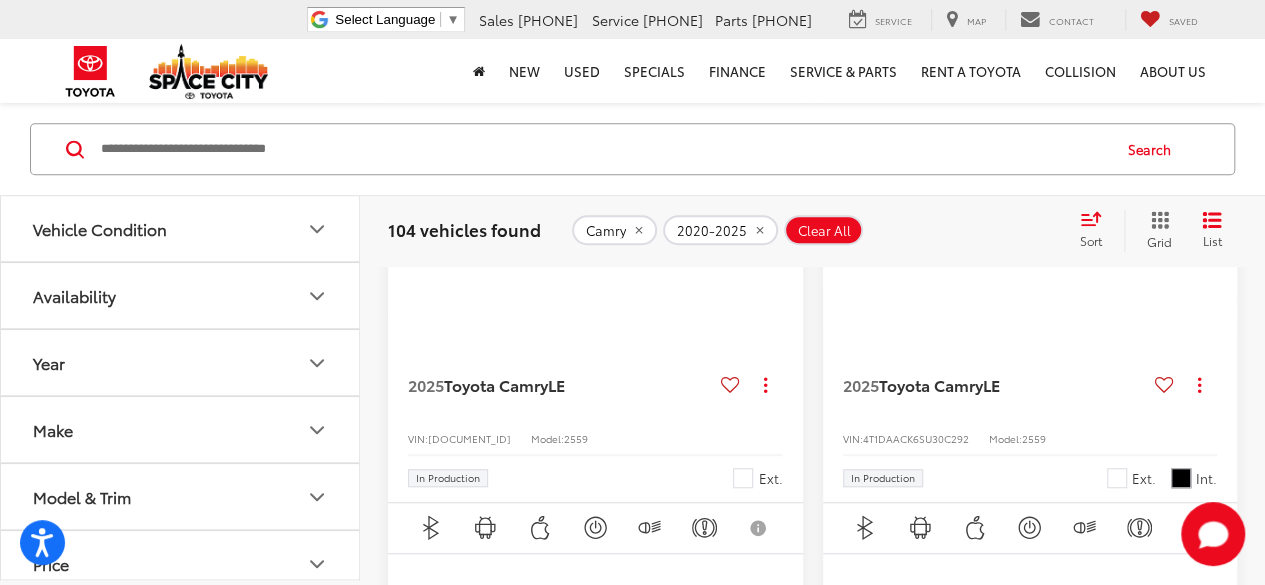 scroll, scrollTop: 442, scrollLeft: 0, axis: vertical 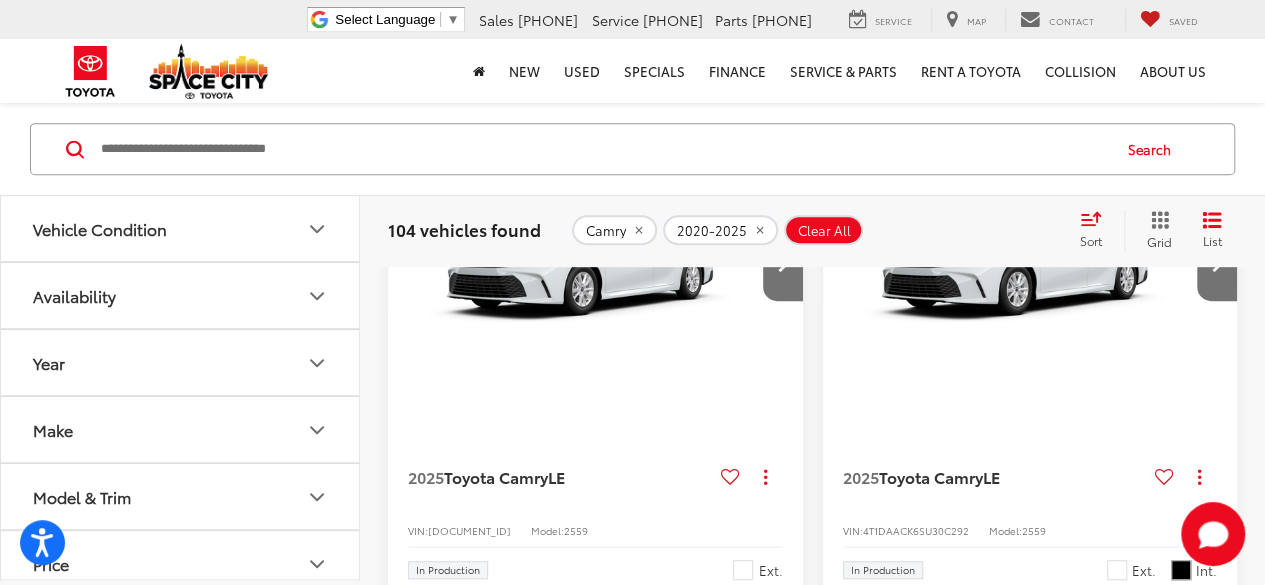 click at bounding box center [596, 266] 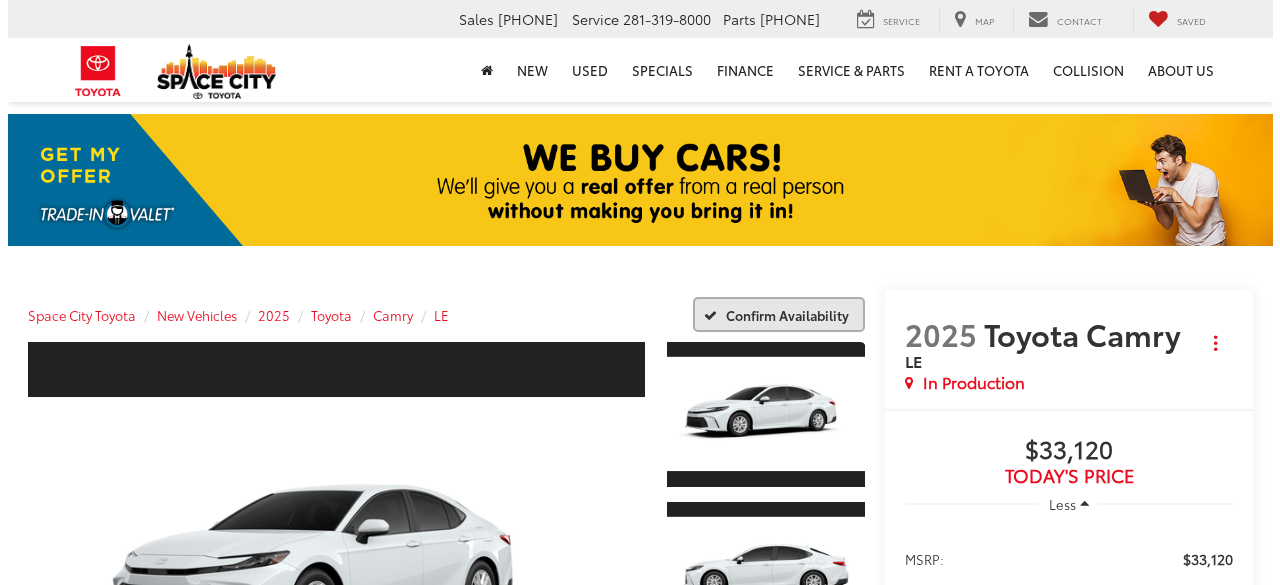 scroll, scrollTop: 0, scrollLeft: 0, axis: both 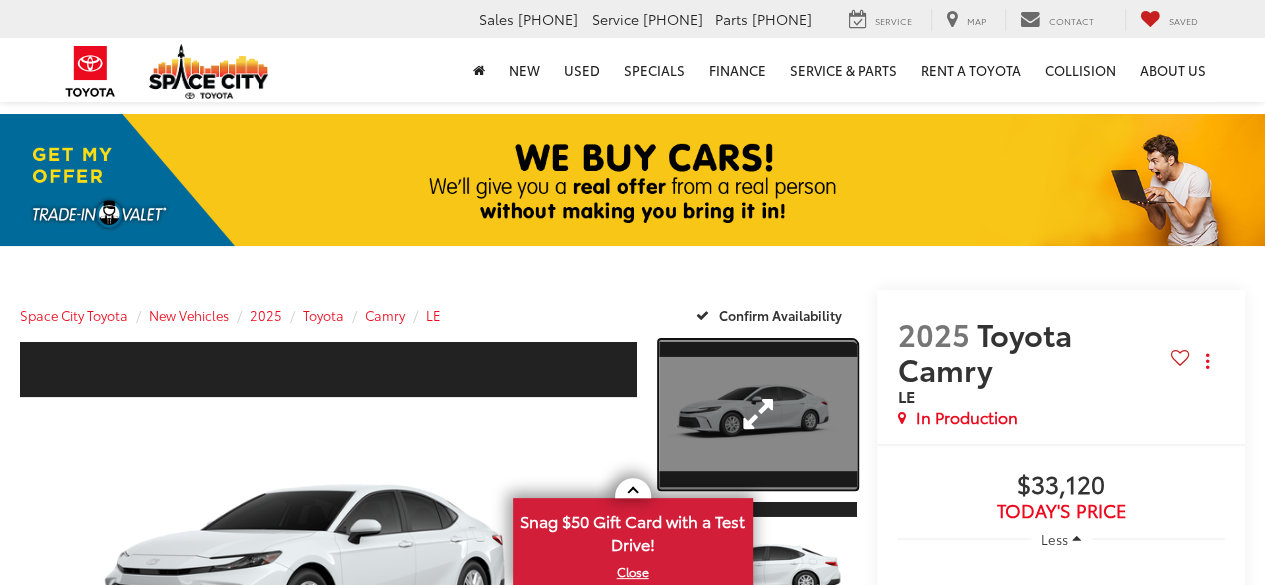 click at bounding box center [758, 414] 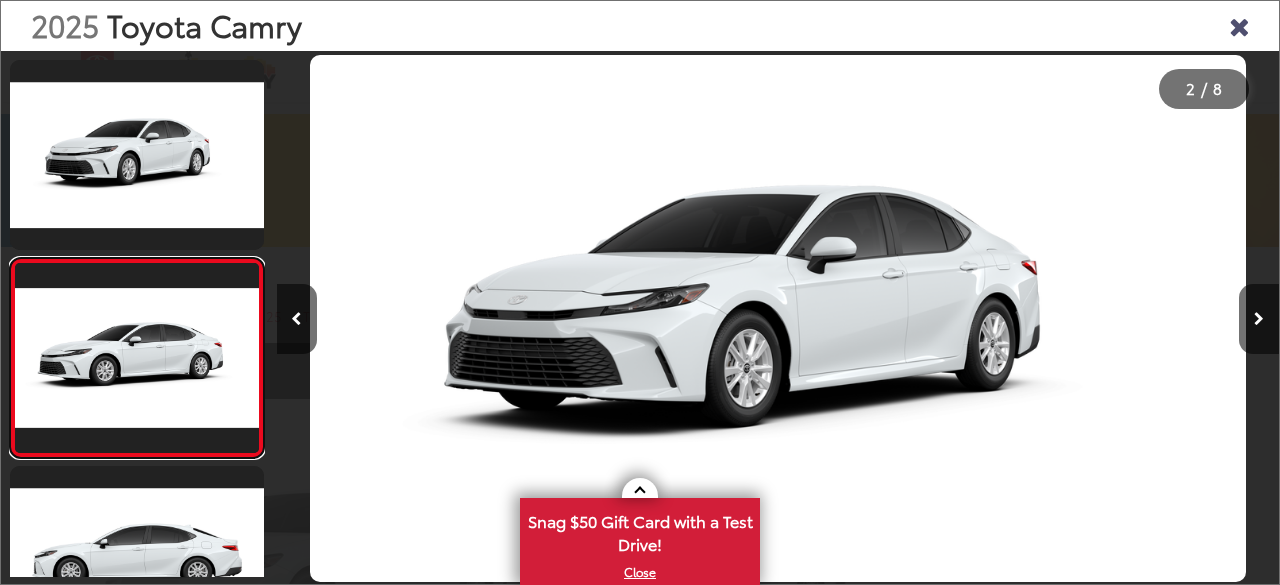 scroll, scrollTop: 0, scrollLeft: 1002, axis: horizontal 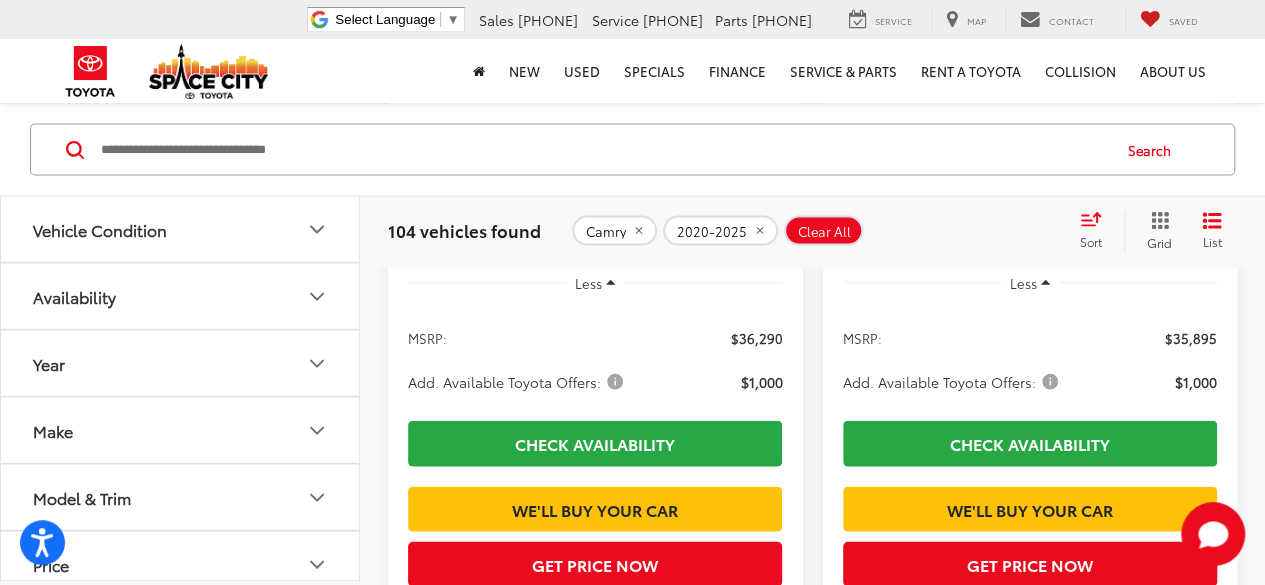 click at bounding box center [596, -189] 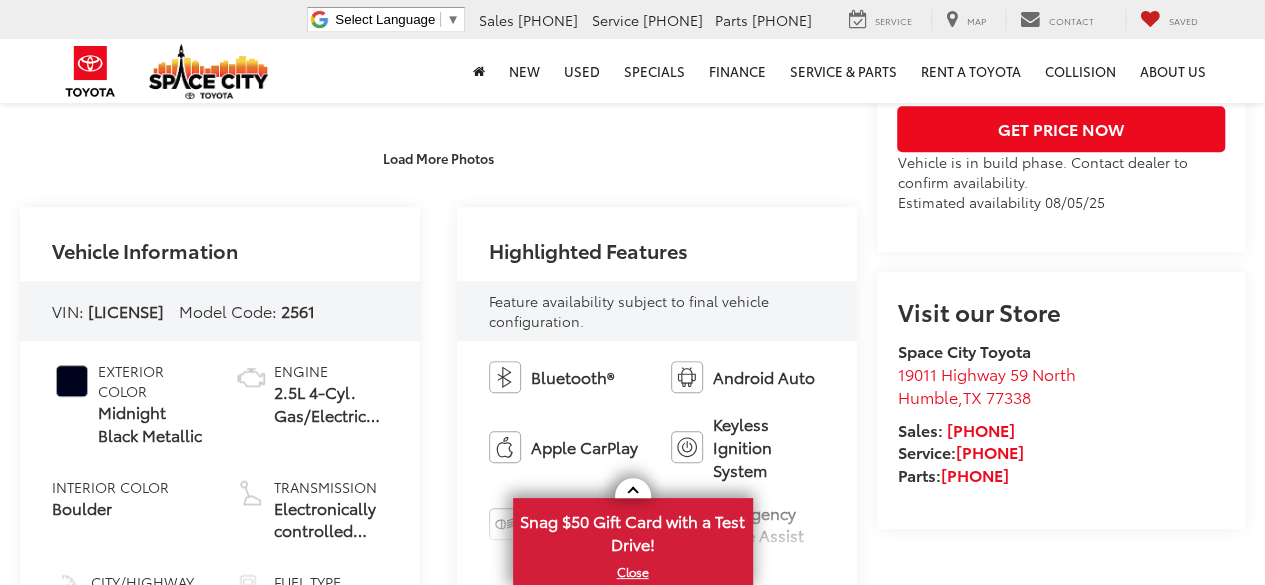 scroll, scrollTop: 760, scrollLeft: 0, axis: vertical 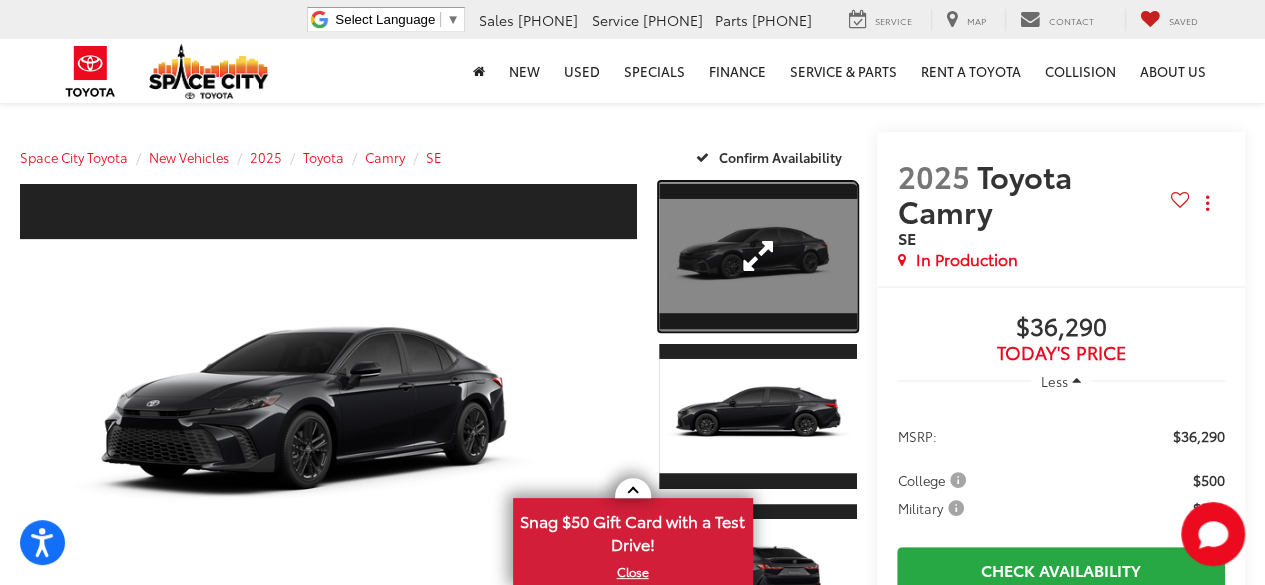 click at bounding box center (758, 256) 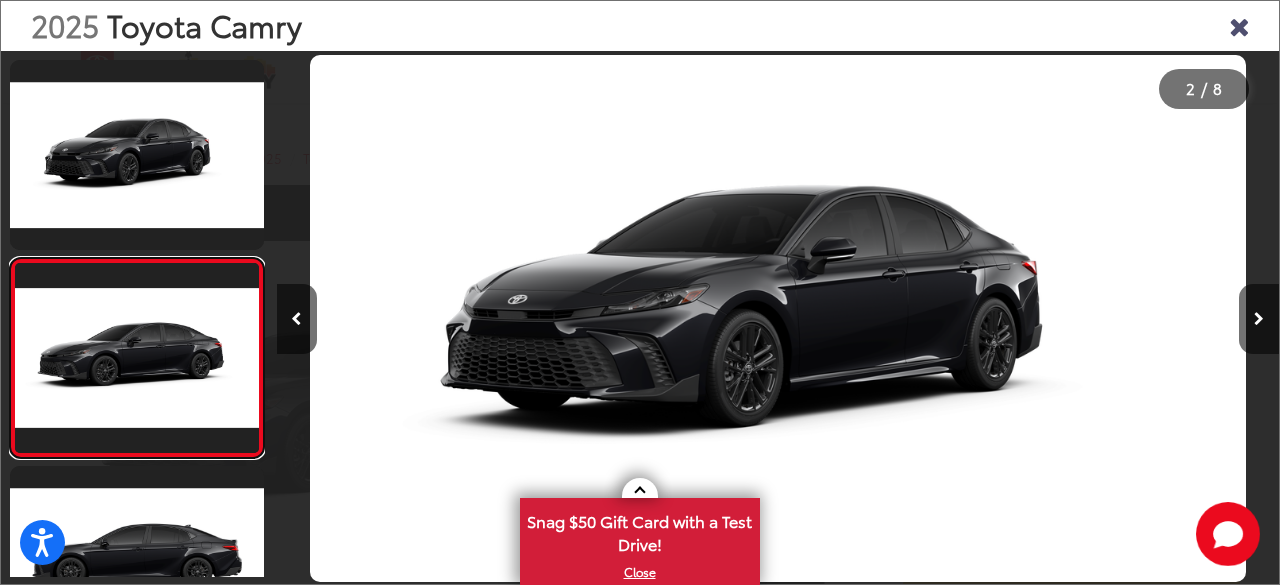 scroll, scrollTop: 0, scrollLeft: 66, axis: horizontal 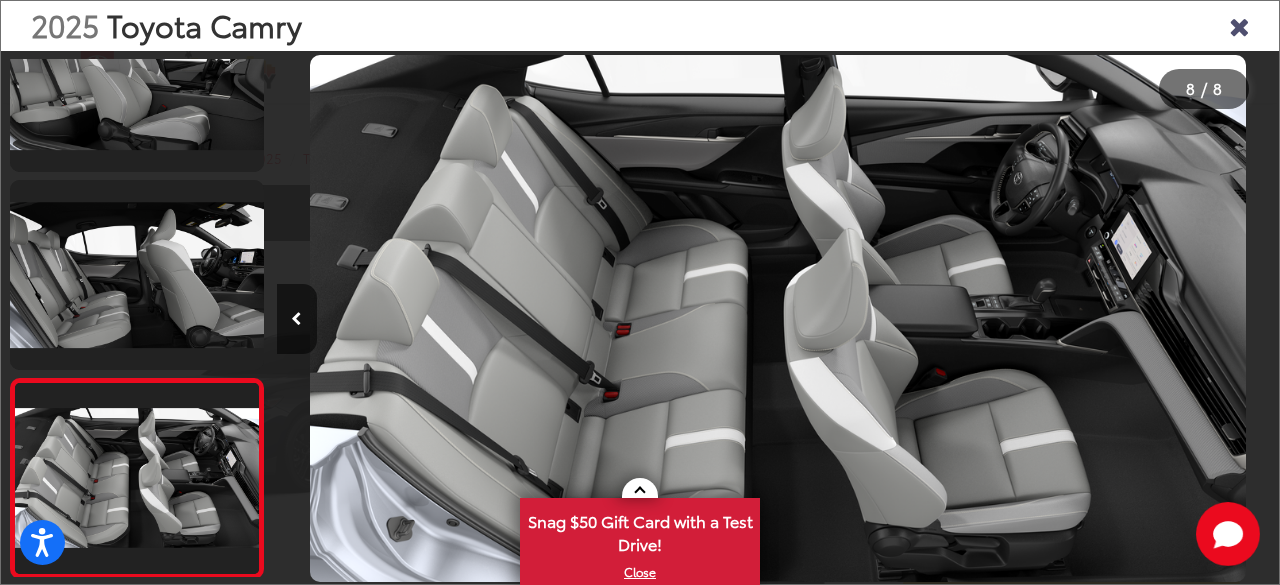 click at bounding box center (1239, 25) 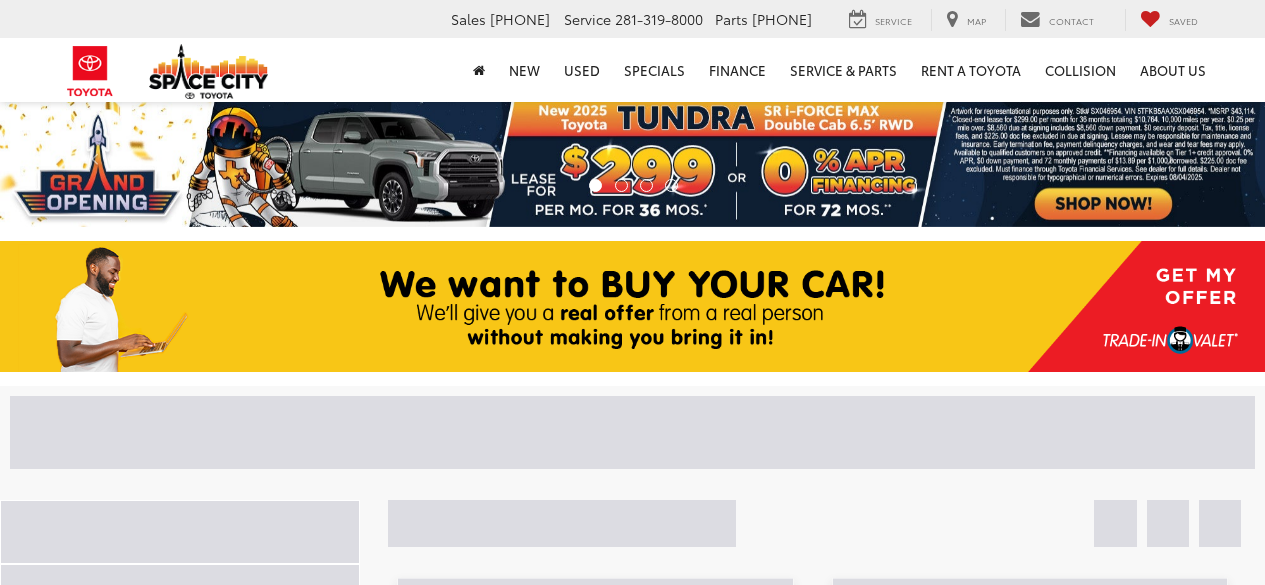 scroll, scrollTop: 0, scrollLeft: 0, axis: both 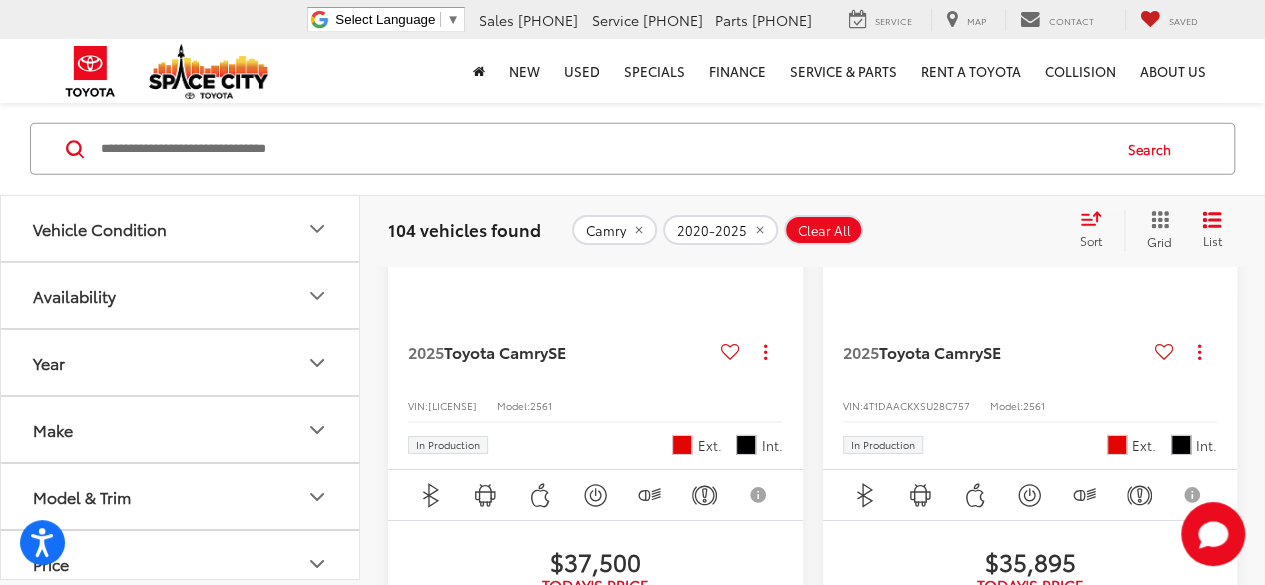 click at bounding box center [596, 141] 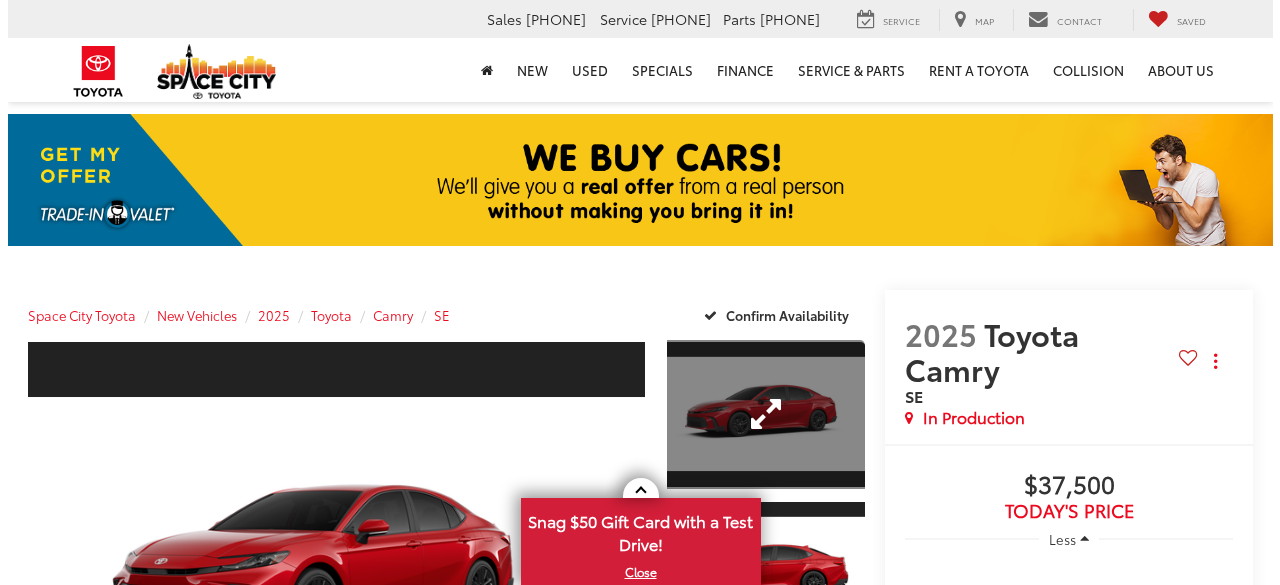 scroll, scrollTop: 0, scrollLeft: 0, axis: both 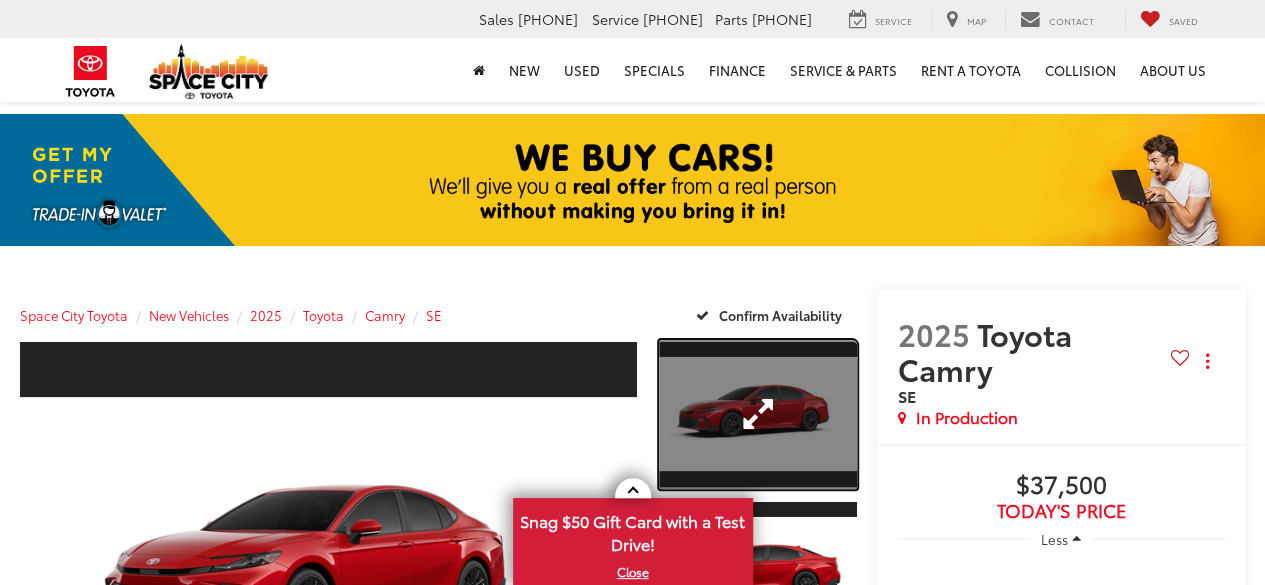 click at bounding box center [758, 414] 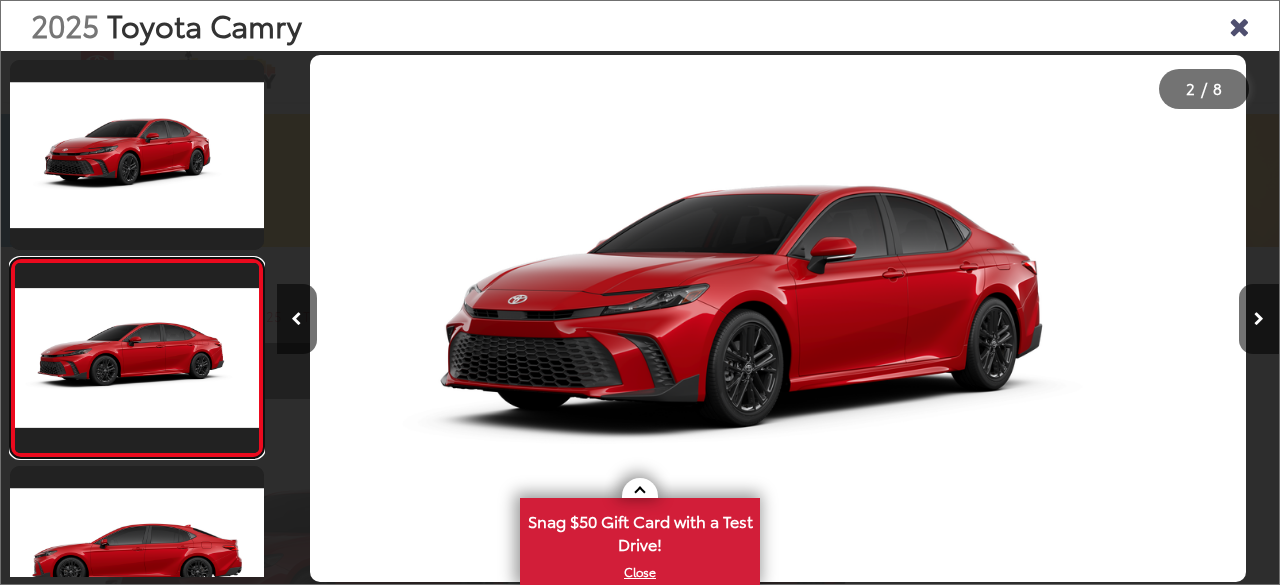 scroll, scrollTop: 0, scrollLeft: 1002, axis: horizontal 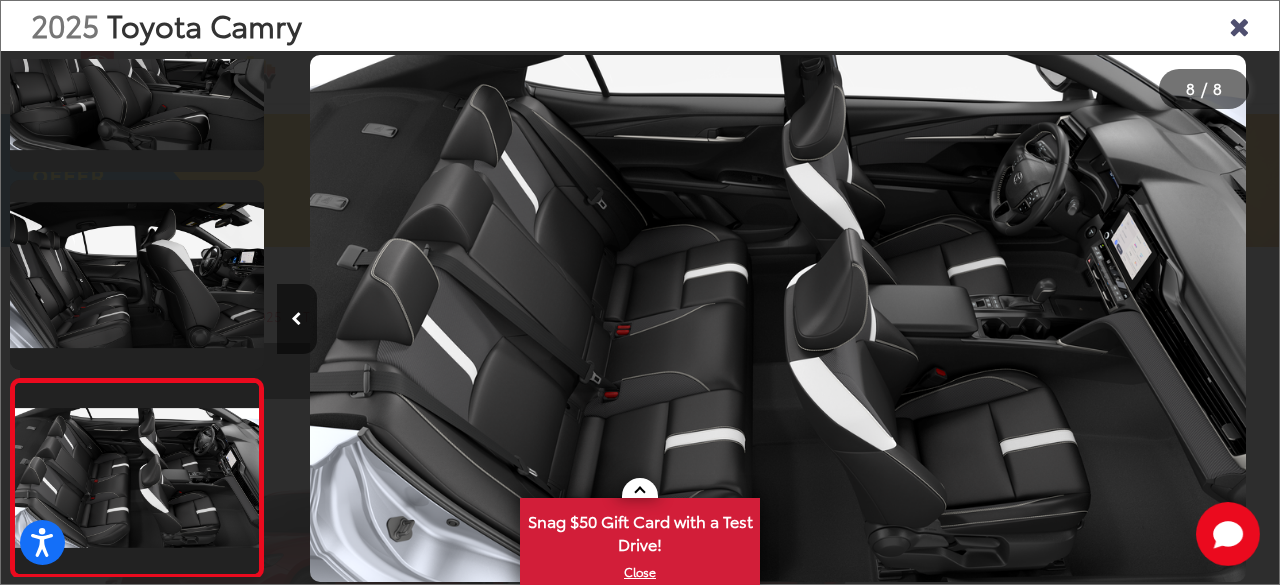 click on "2025   Toyota Camry" at bounding box center (640, 26) 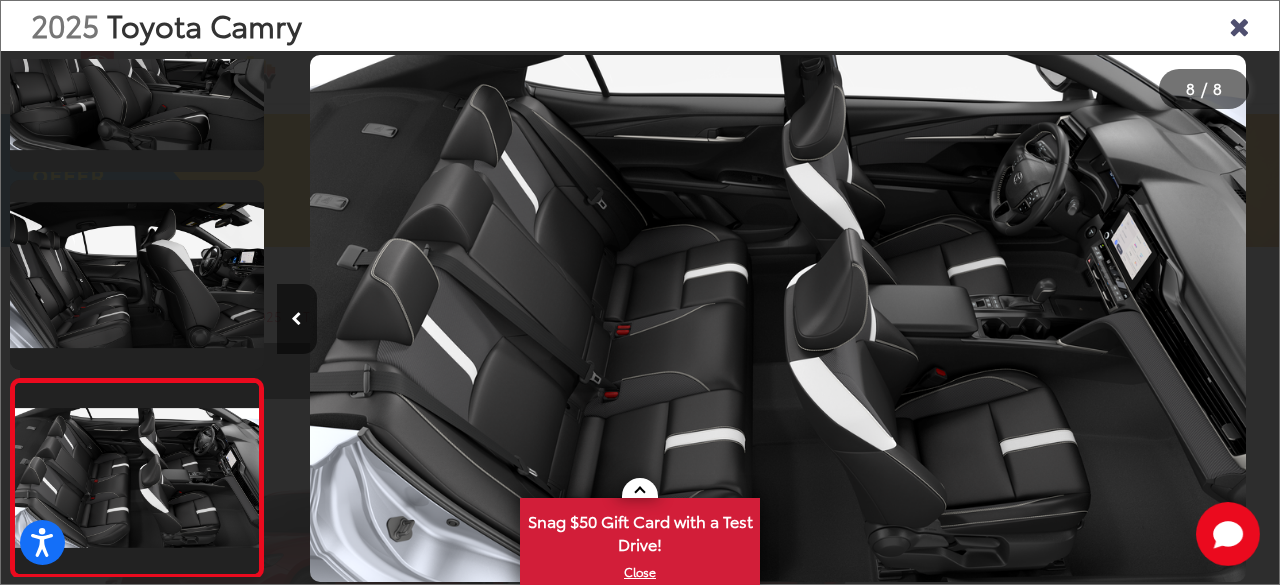 click at bounding box center [1239, 25] 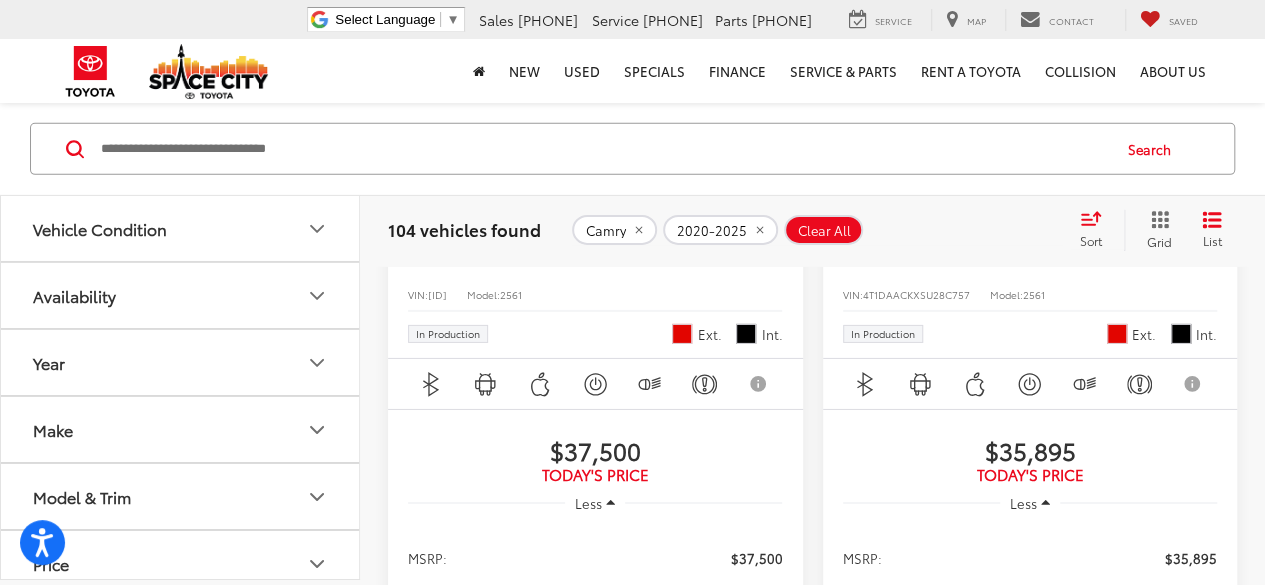 scroll, scrollTop: 3146, scrollLeft: 0, axis: vertical 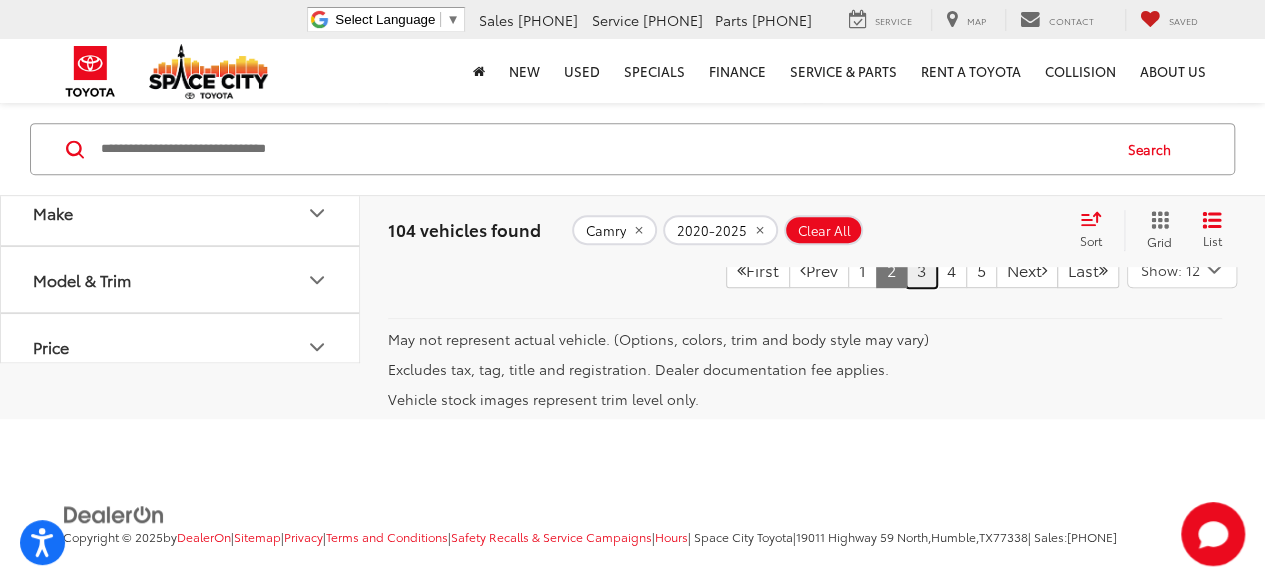 click on "3" at bounding box center (921, 270) 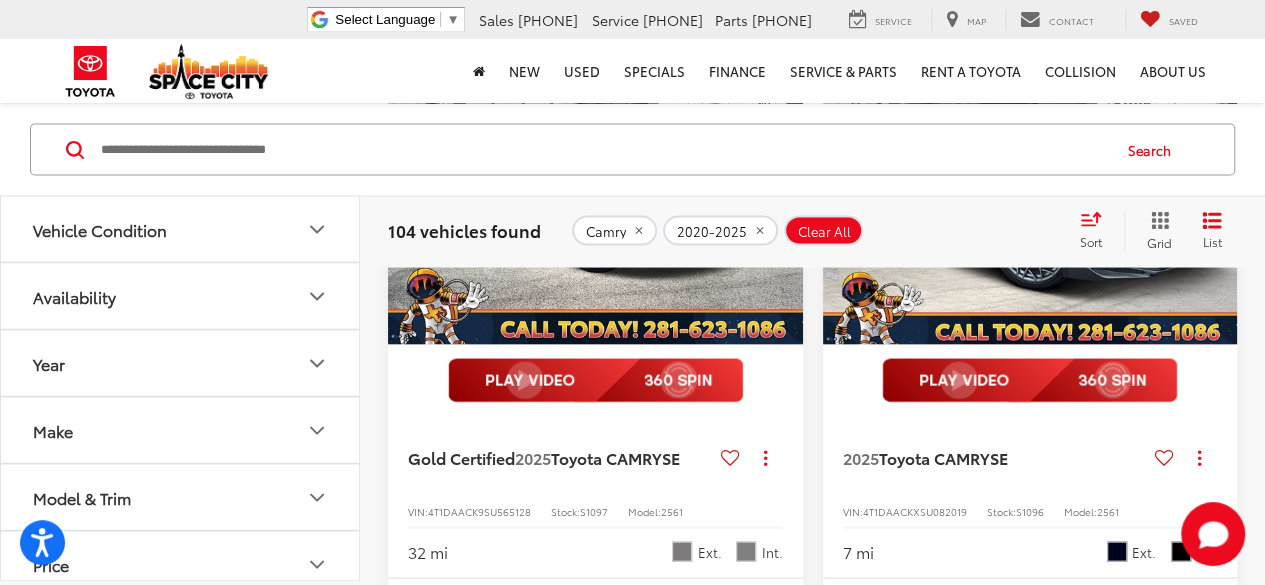 scroll, scrollTop: 1842, scrollLeft: 0, axis: vertical 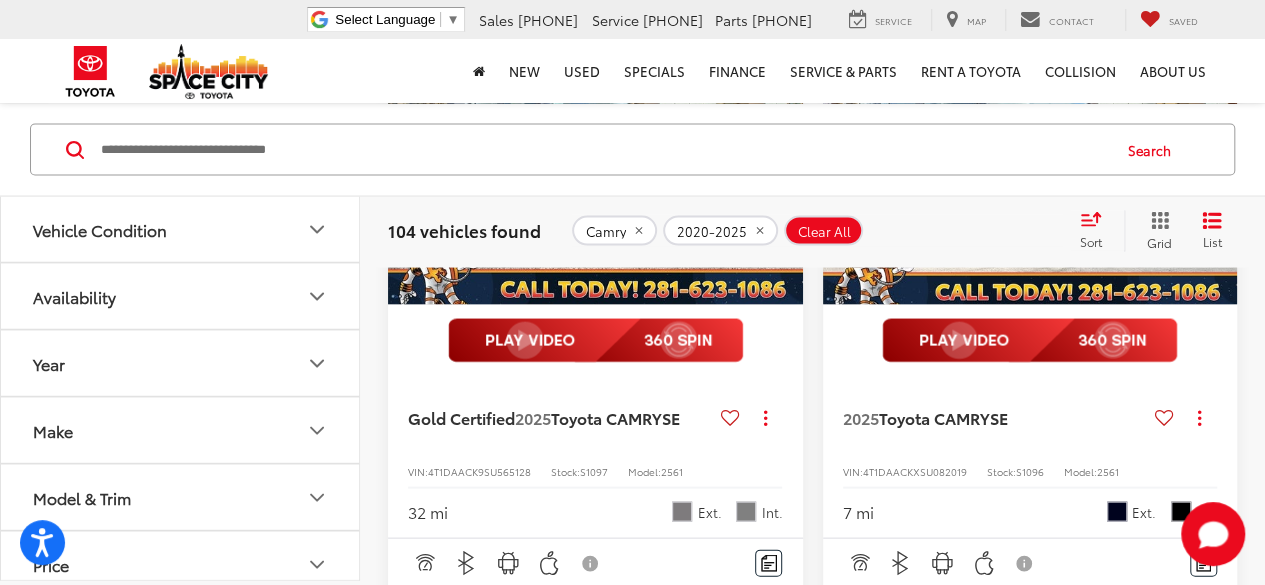 click 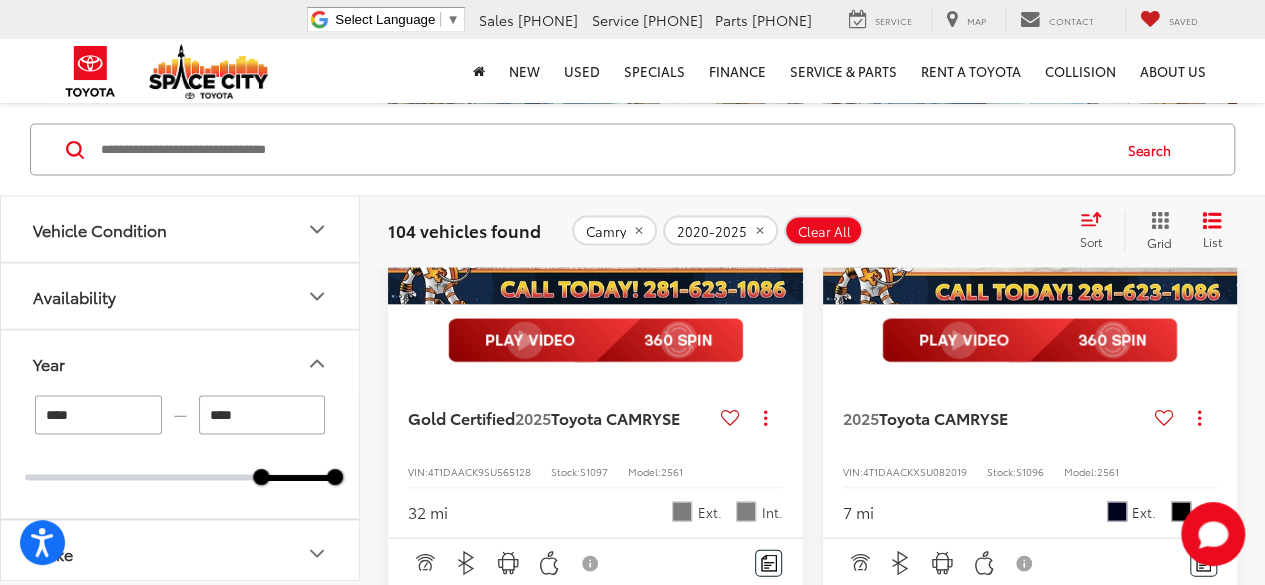 click on "****" at bounding box center [262, 415] 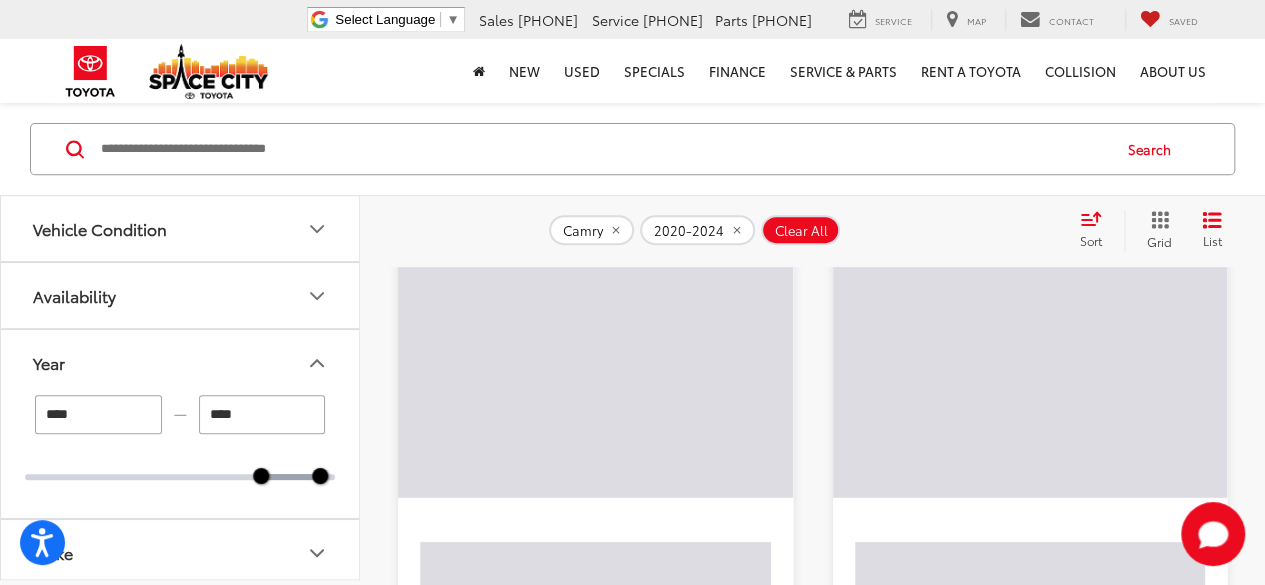 scroll, scrollTop: 282, scrollLeft: 0, axis: vertical 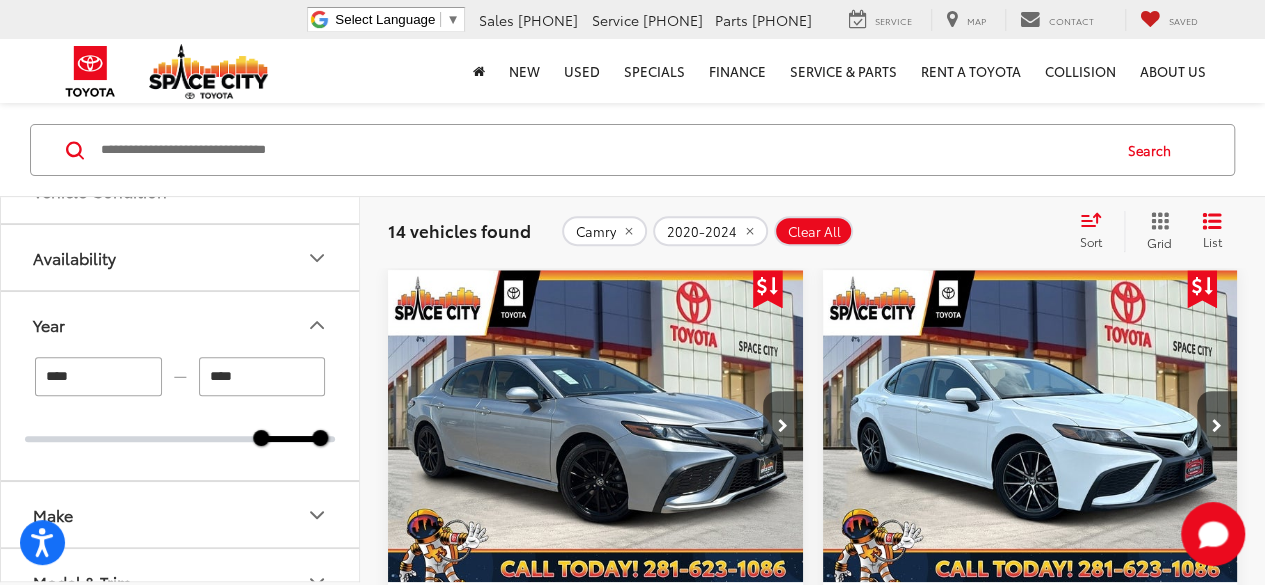 click on "Camry 2020-2024 Clear All + [NUMBER]" at bounding box center [812, 231] 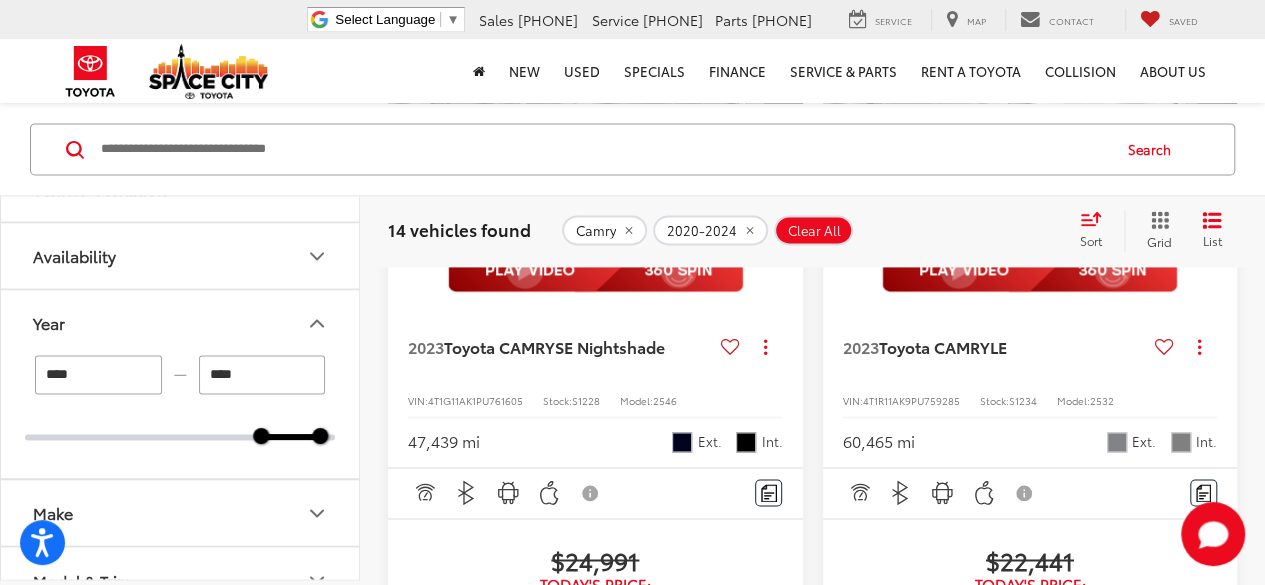 scroll, scrollTop: 5122, scrollLeft: 0, axis: vertical 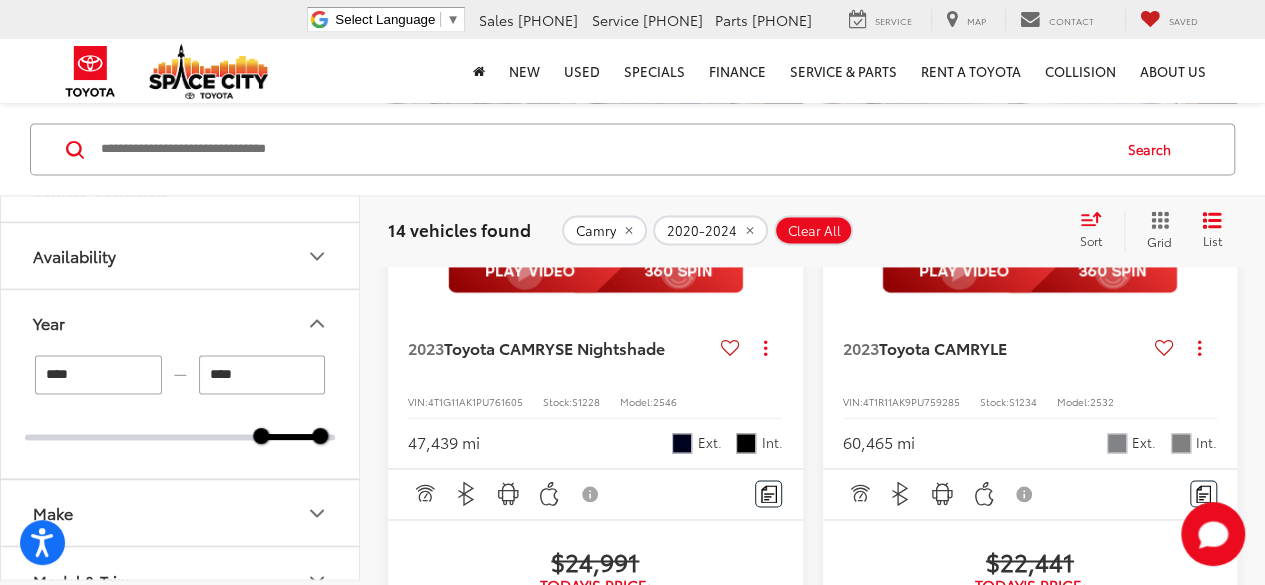 click at bounding box center [1031, 80] 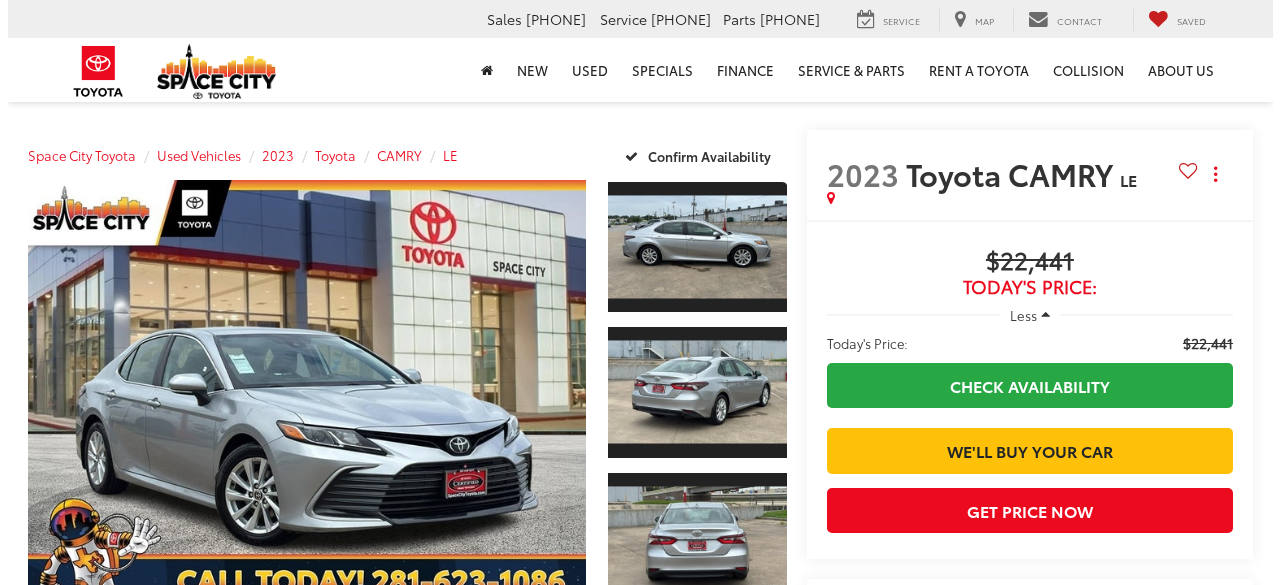 scroll, scrollTop: 0, scrollLeft: 0, axis: both 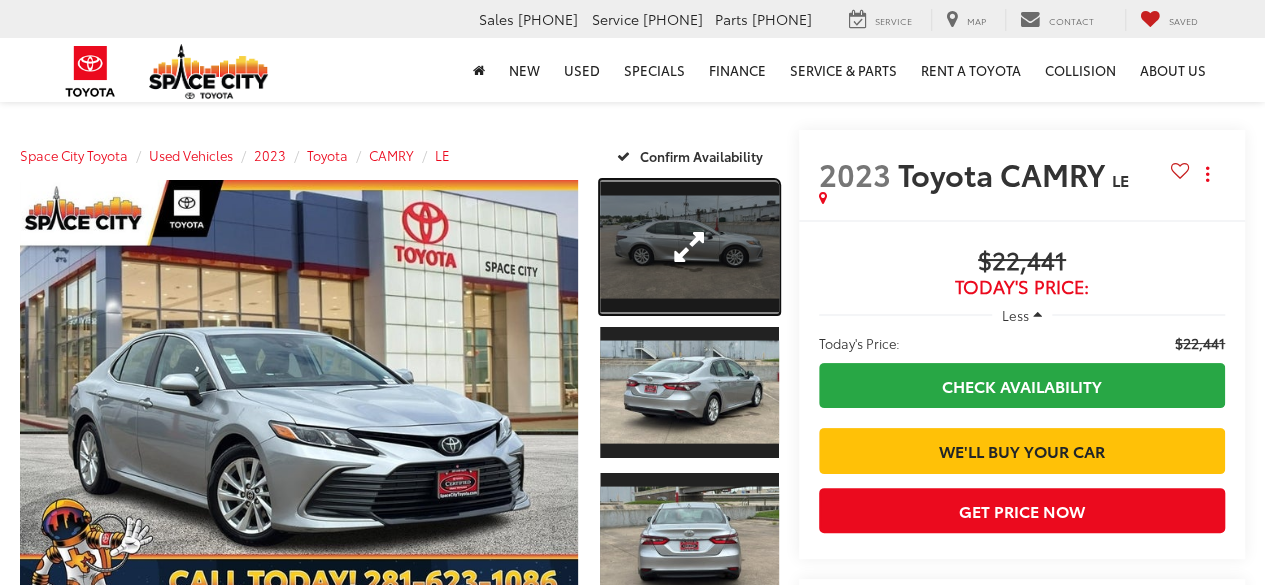 click at bounding box center (689, 247) 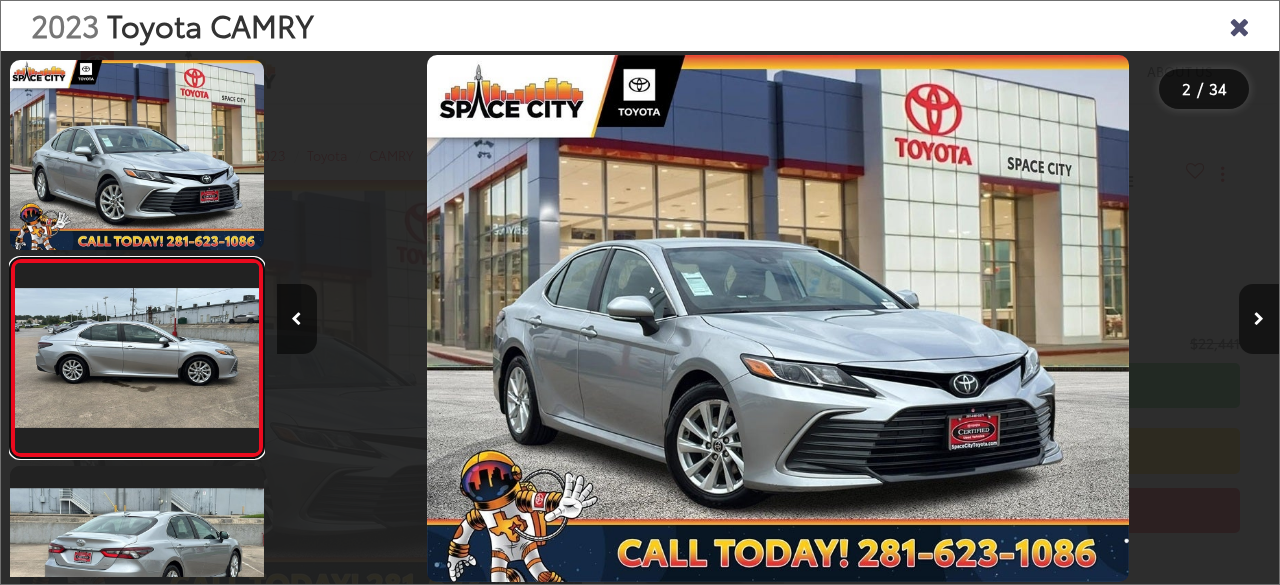 scroll, scrollTop: 0, scrollLeft: 1002, axis: horizontal 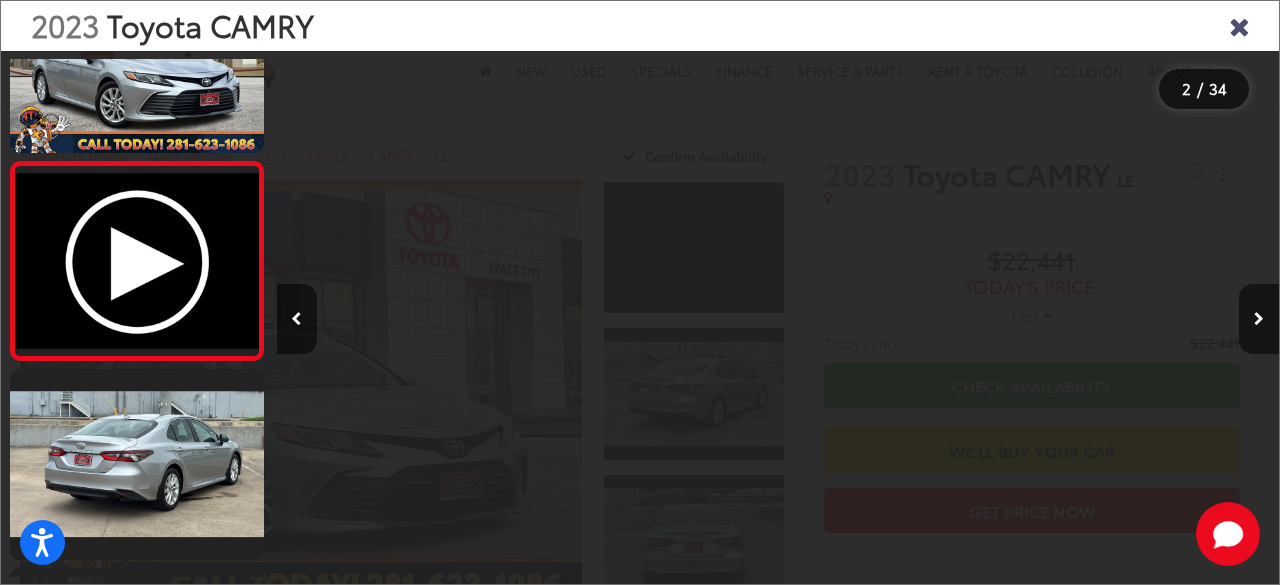 click at bounding box center [1239, 25] 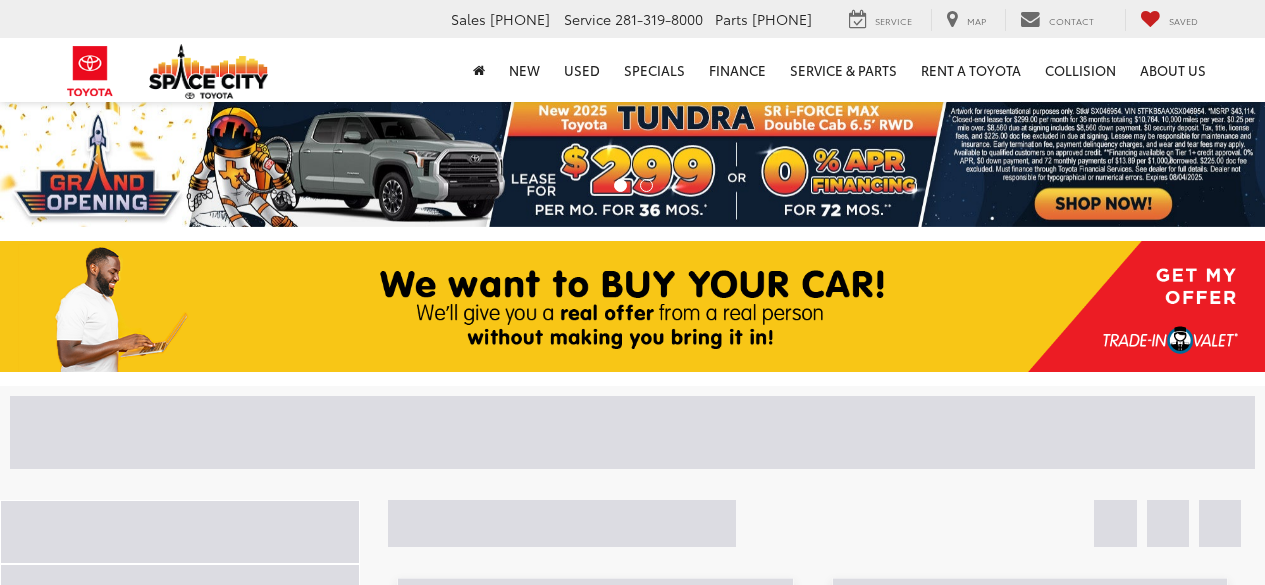 scroll, scrollTop: 0, scrollLeft: 0, axis: both 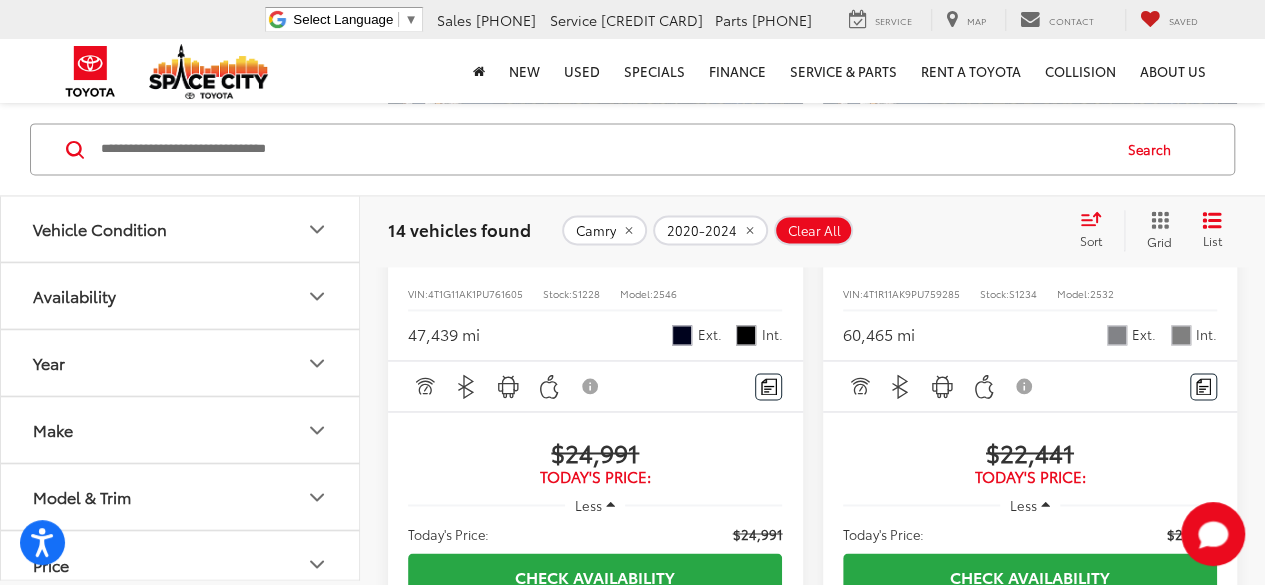 click at bounding box center (596, -28) 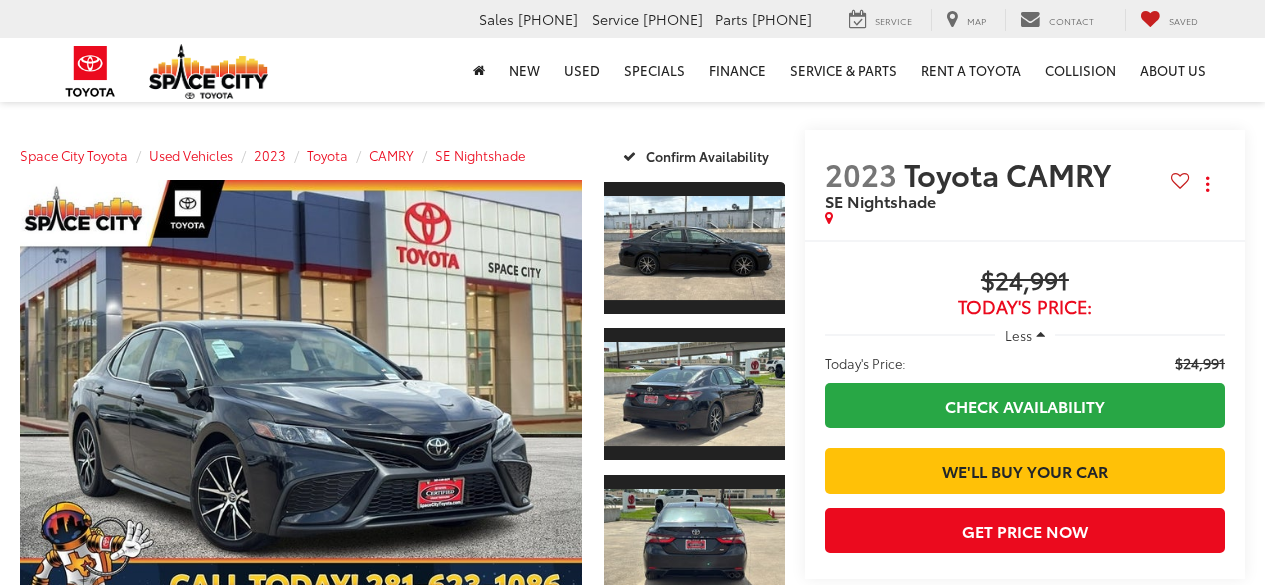 scroll, scrollTop: 0, scrollLeft: 0, axis: both 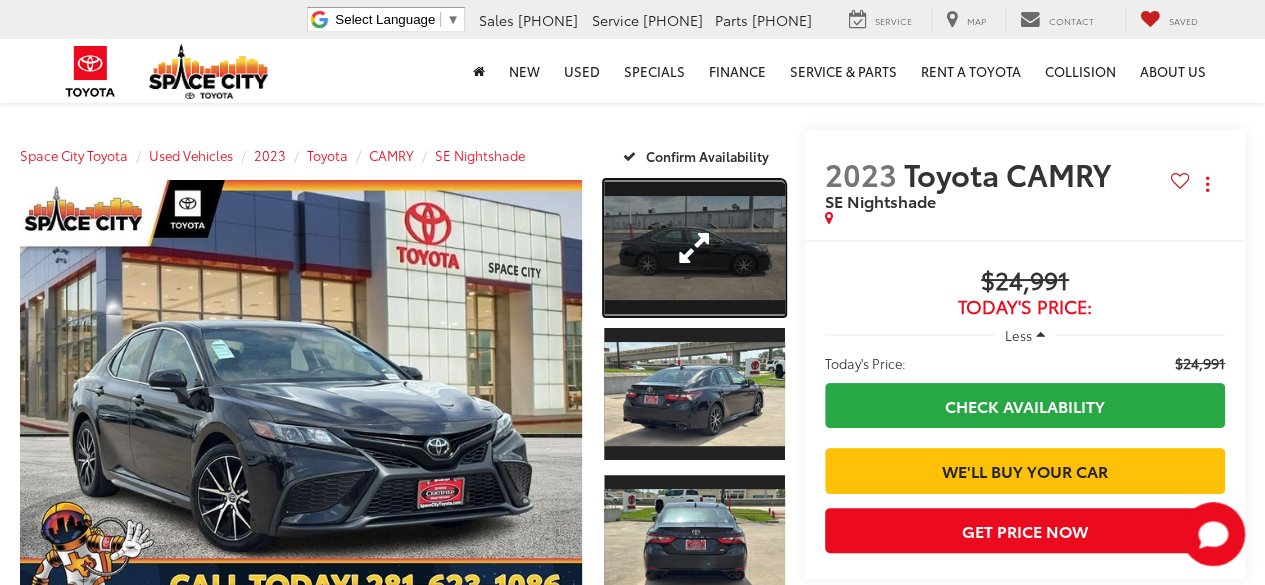 click at bounding box center (694, 248) 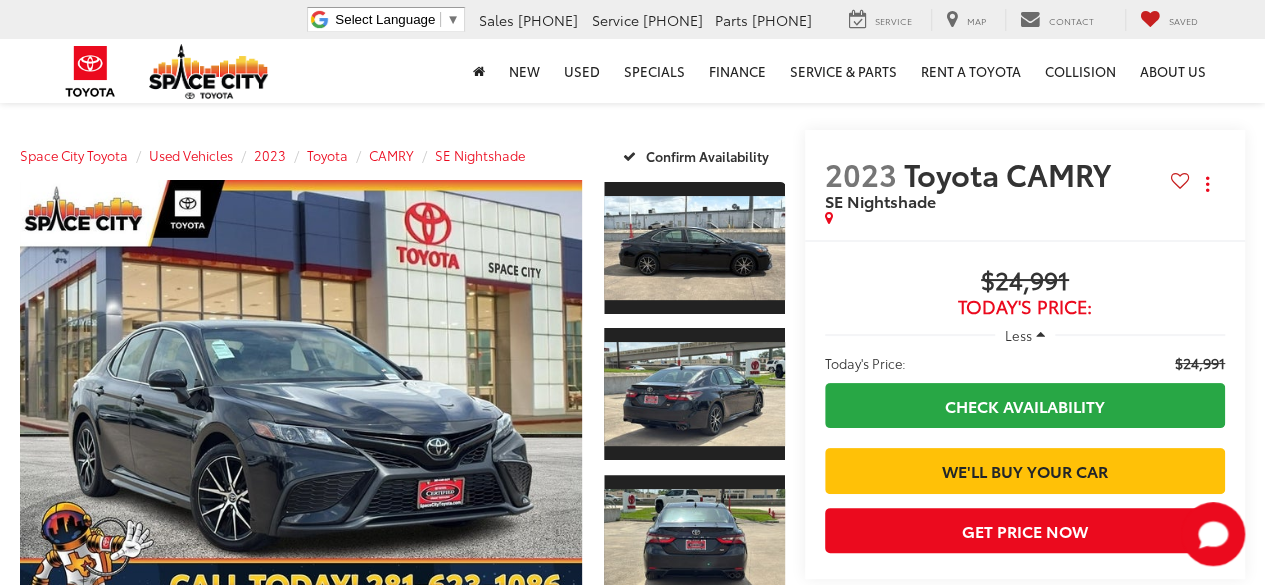 click at bounding box center [0, 0] 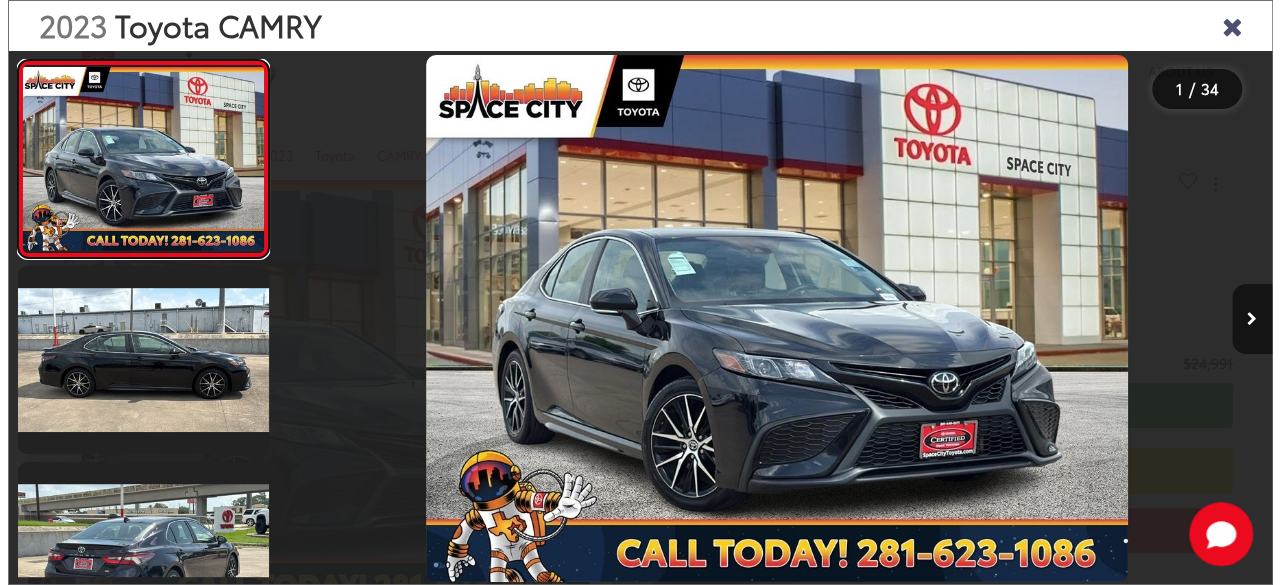 scroll, scrollTop: 0, scrollLeft: 0, axis: both 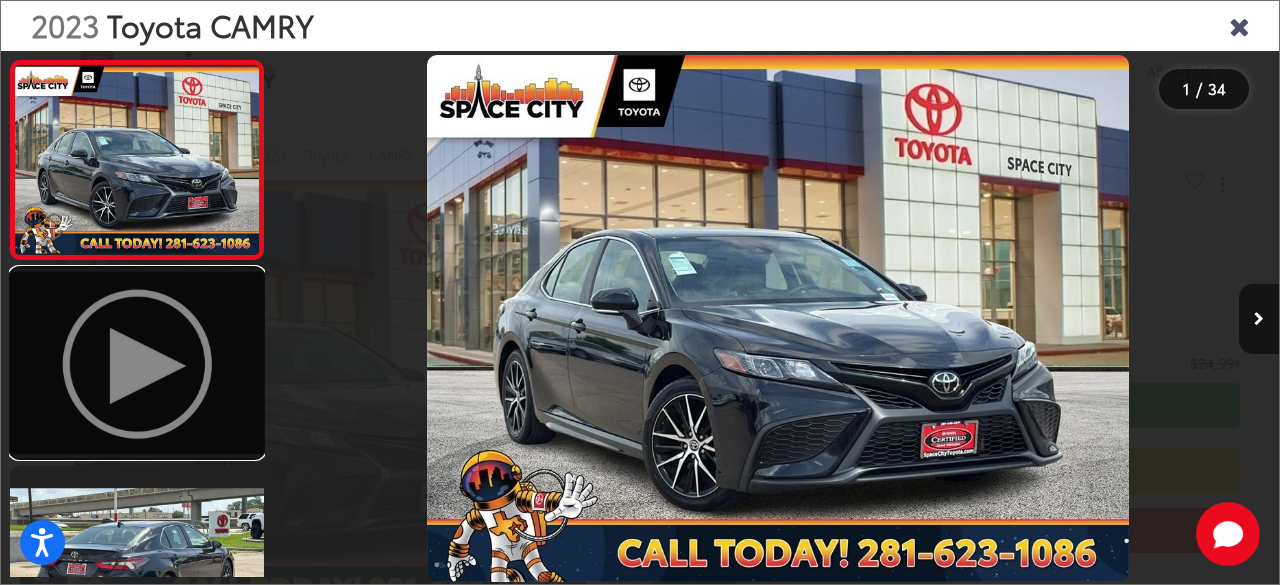 click at bounding box center [137, 363] 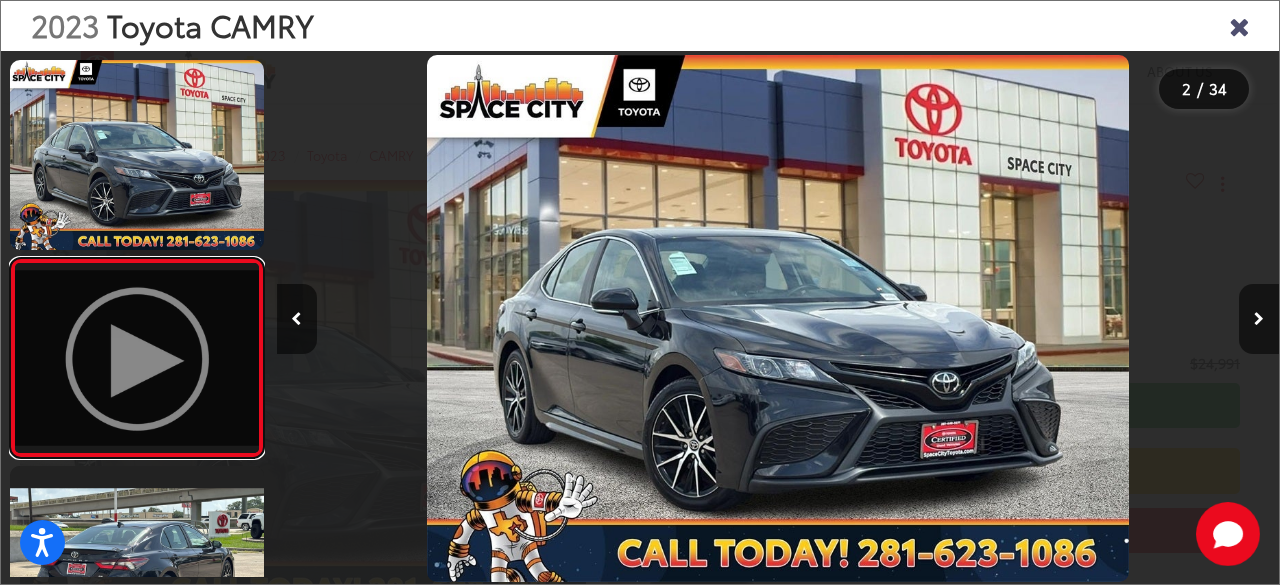 scroll, scrollTop: 0, scrollLeft: 573, axis: horizontal 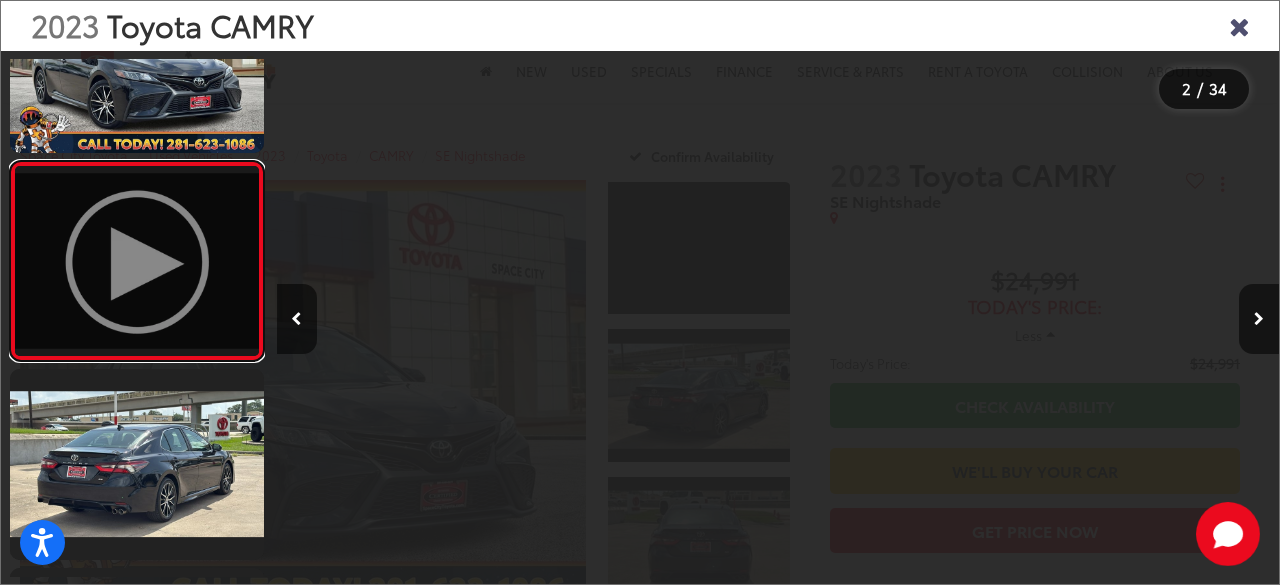 click at bounding box center [137, 261] 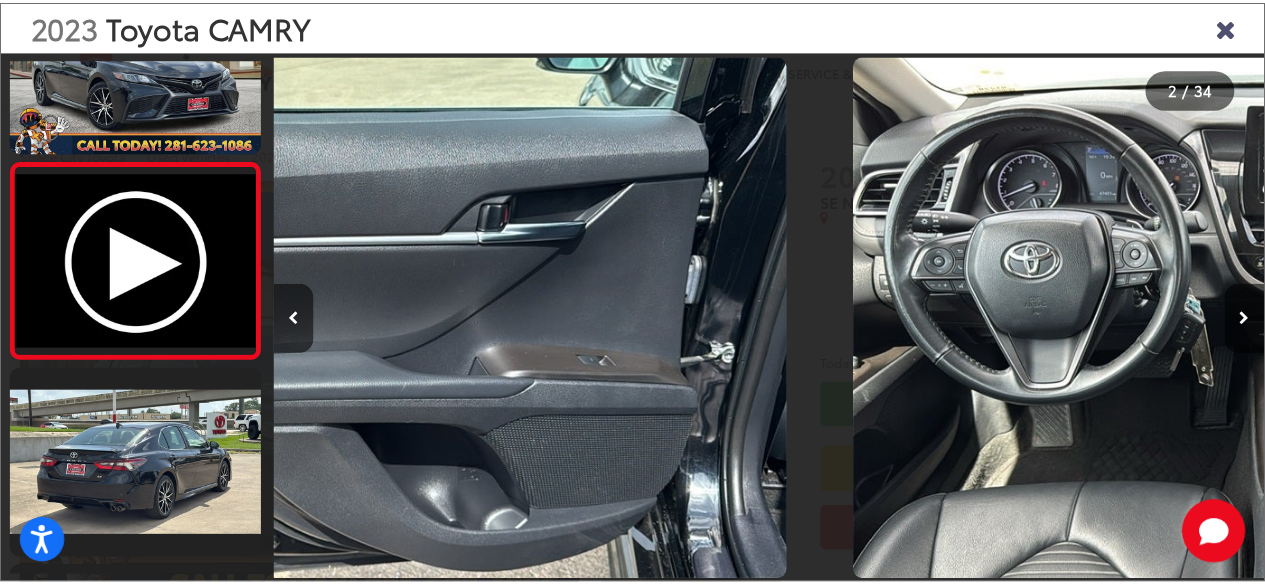 scroll, scrollTop: 0, scrollLeft: 17050, axis: horizontal 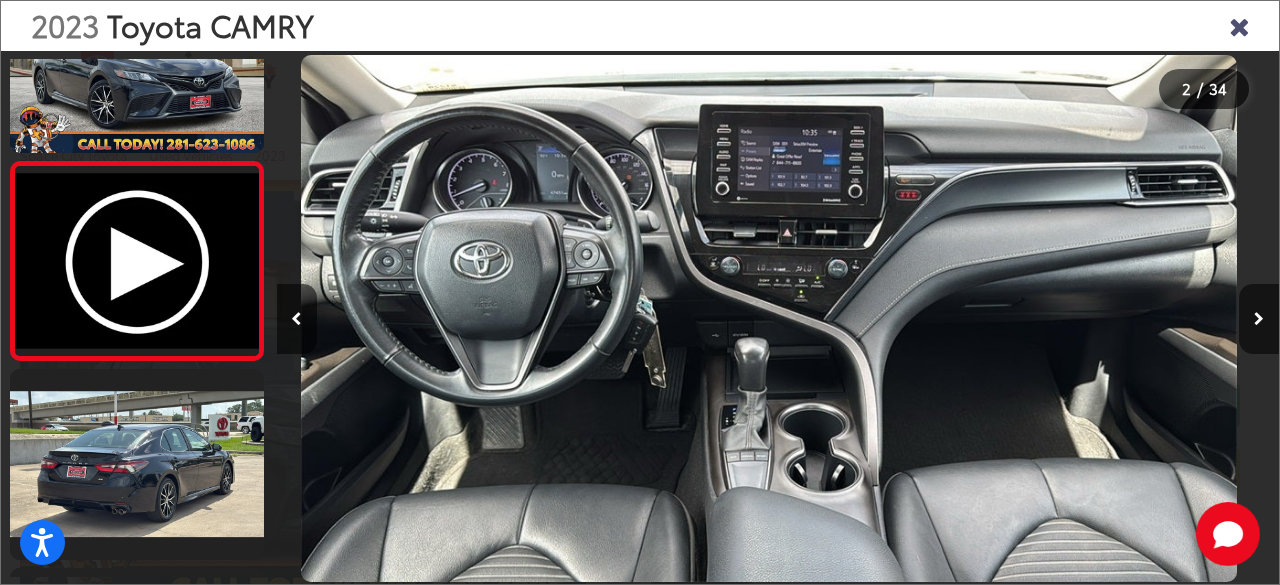 click at bounding box center [1239, 25] 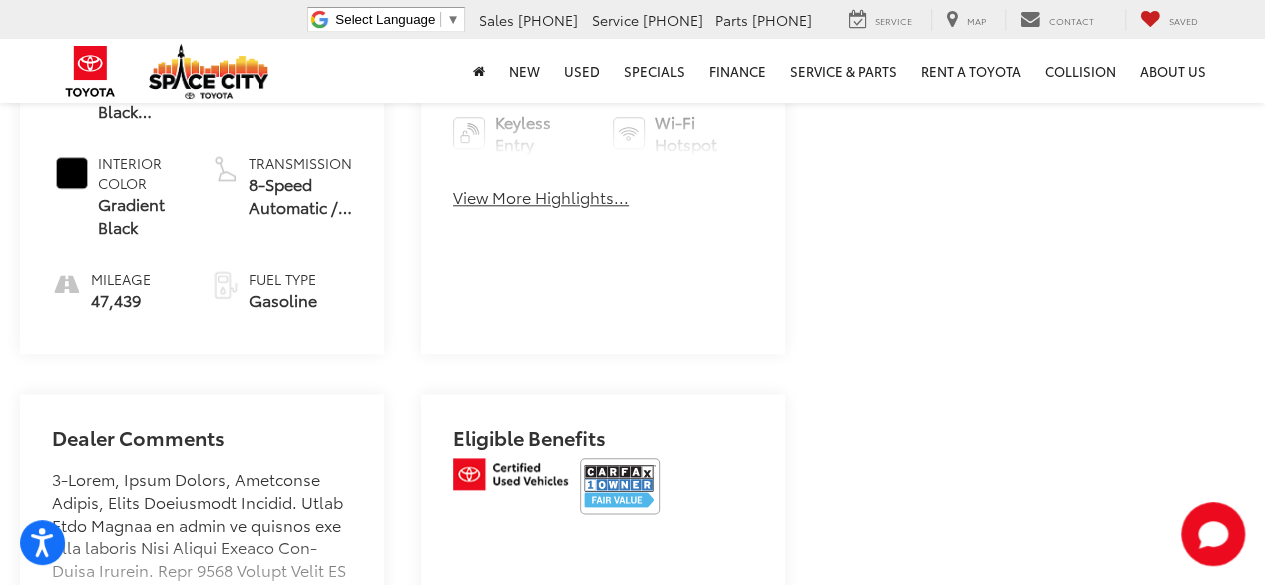 scroll, scrollTop: 960, scrollLeft: 0, axis: vertical 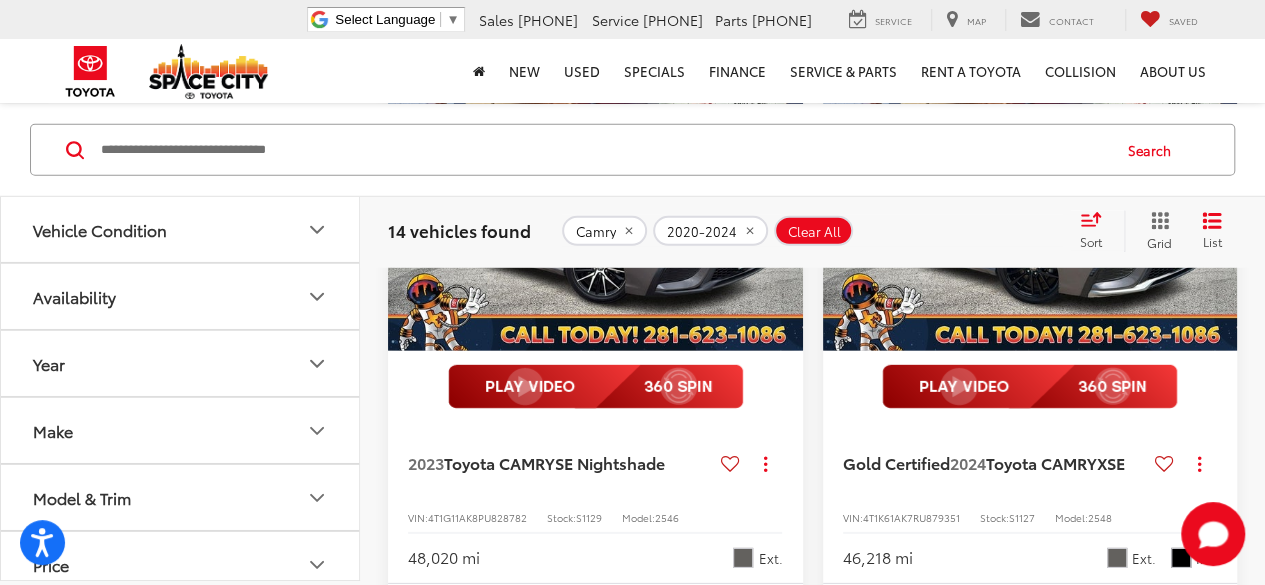 click at bounding box center (1031, 195) 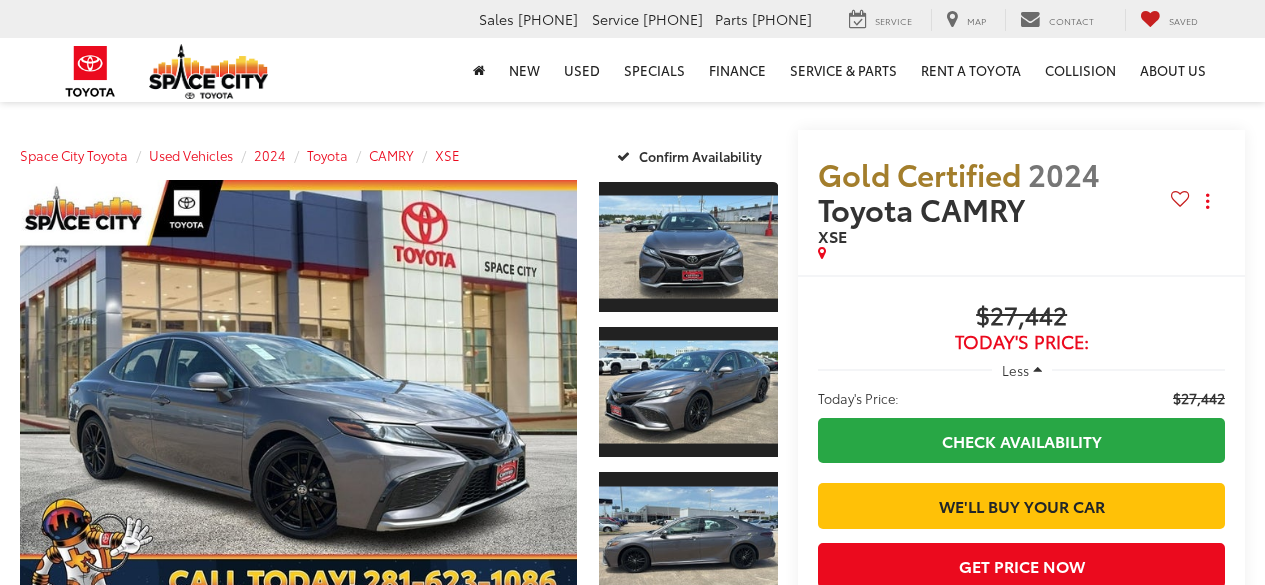 scroll, scrollTop: 0, scrollLeft: 0, axis: both 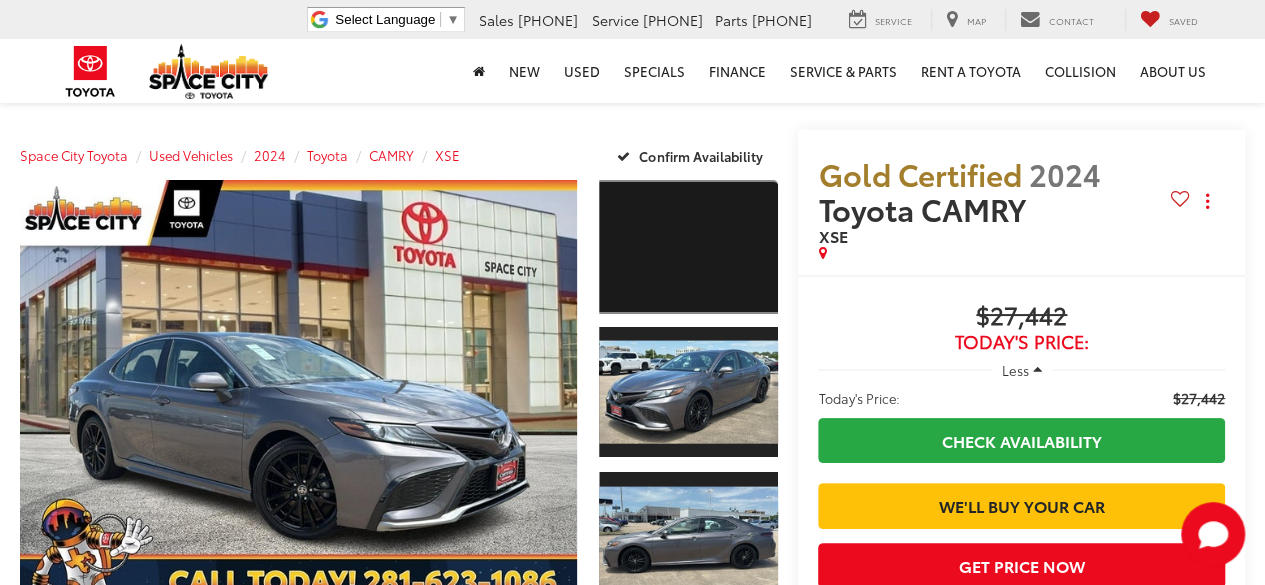 click at bounding box center (688, 247) 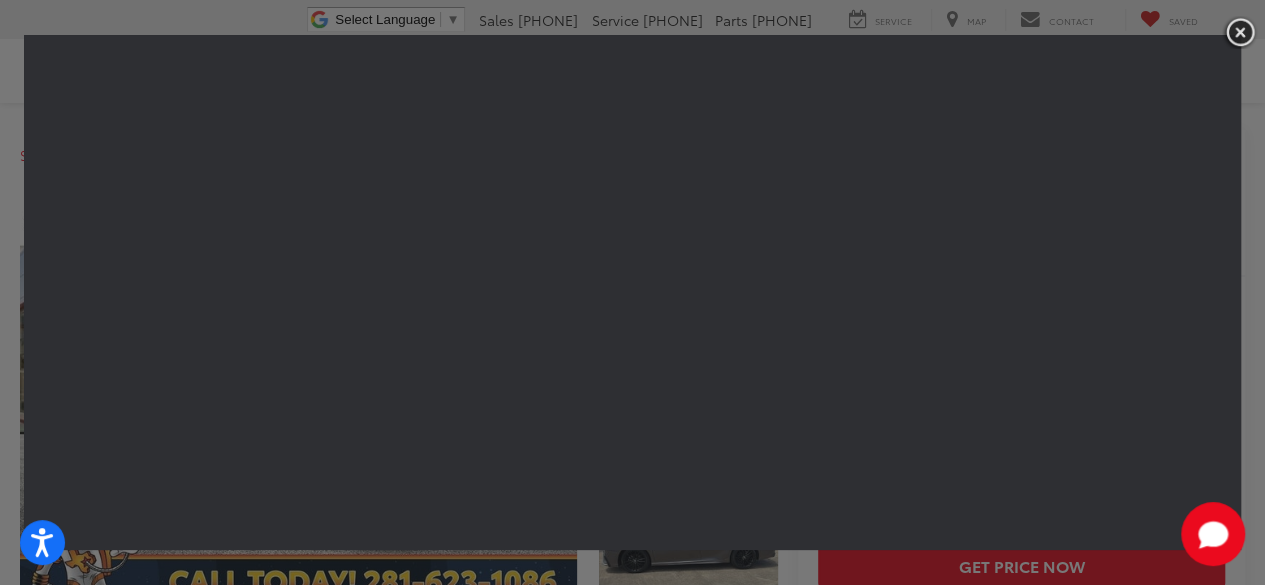 click at bounding box center [1240, 32] 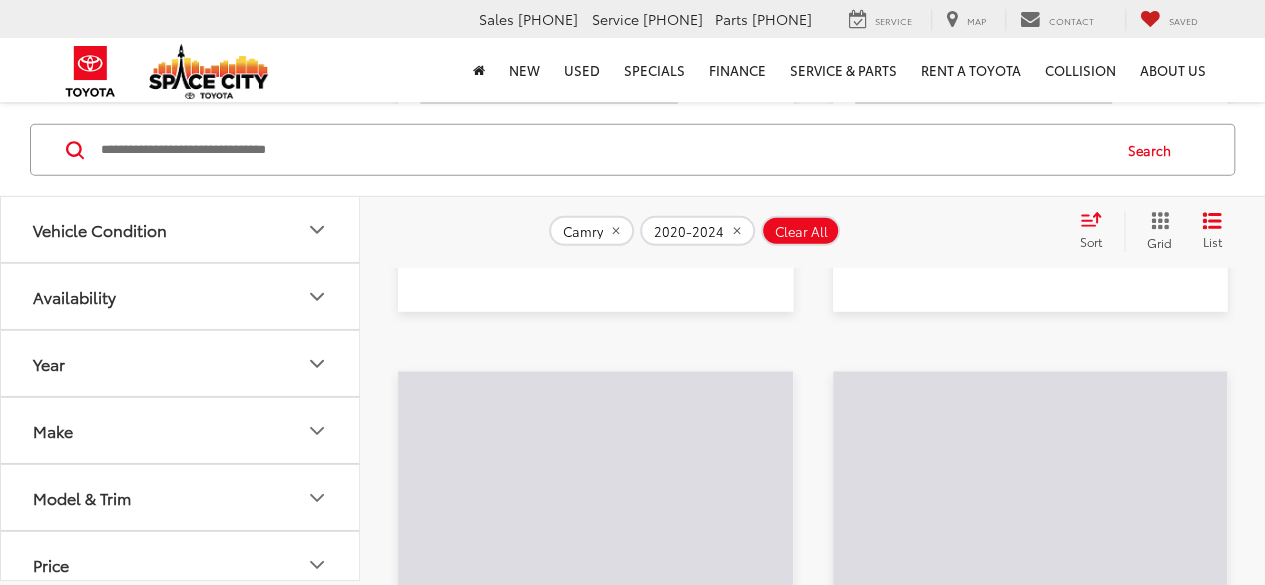 scroll, scrollTop: 2738, scrollLeft: 0, axis: vertical 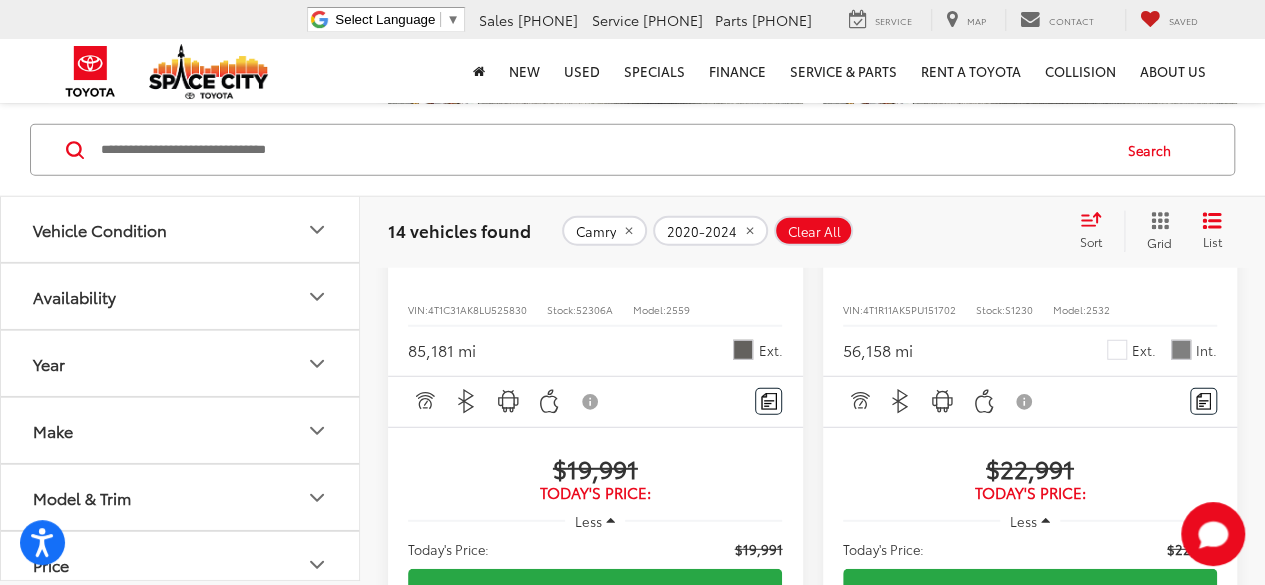 click at bounding box center [1031, -13] 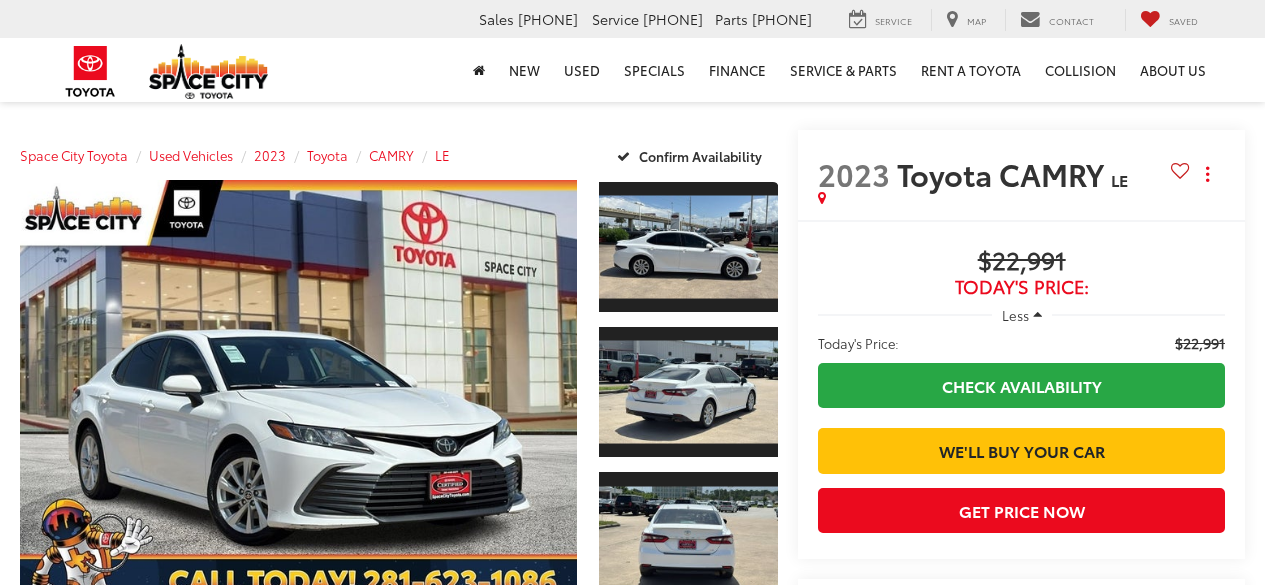 scroll, scrollTop: 0, scrollLeft: 0, axis: both 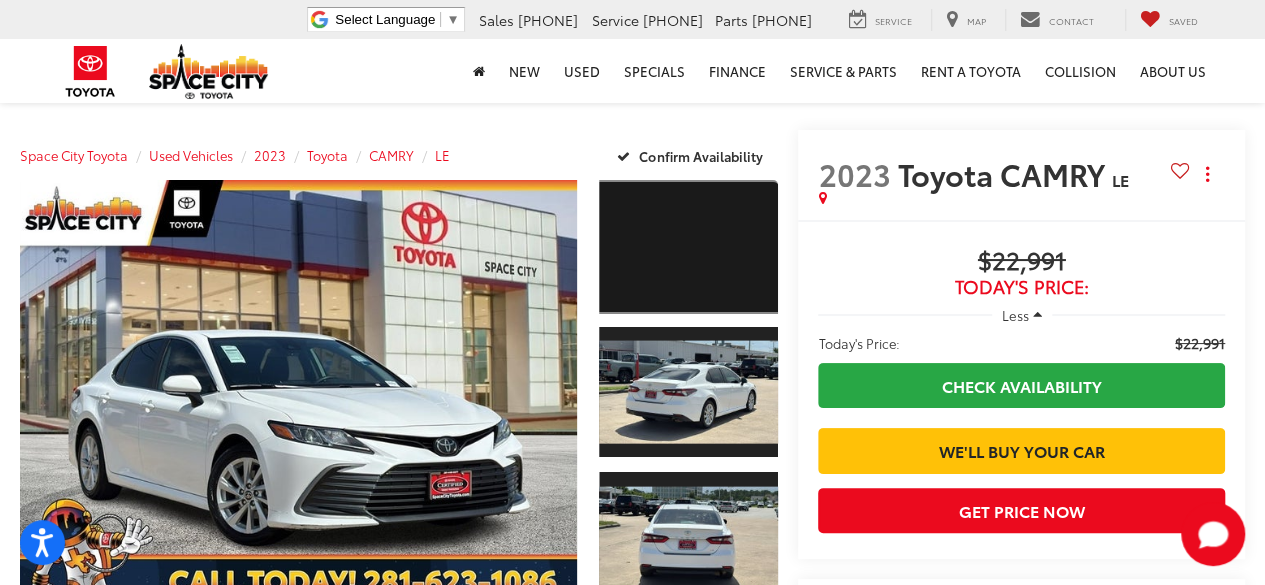 click at bounding box center (688, 247) 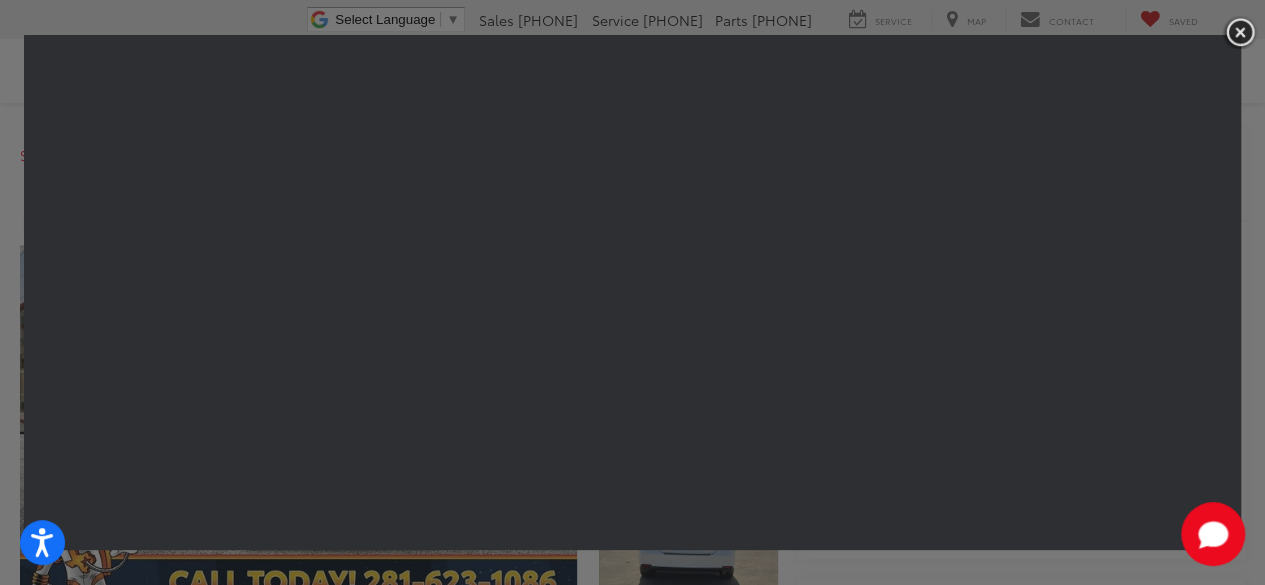 click at bounding box center [1240, 32] 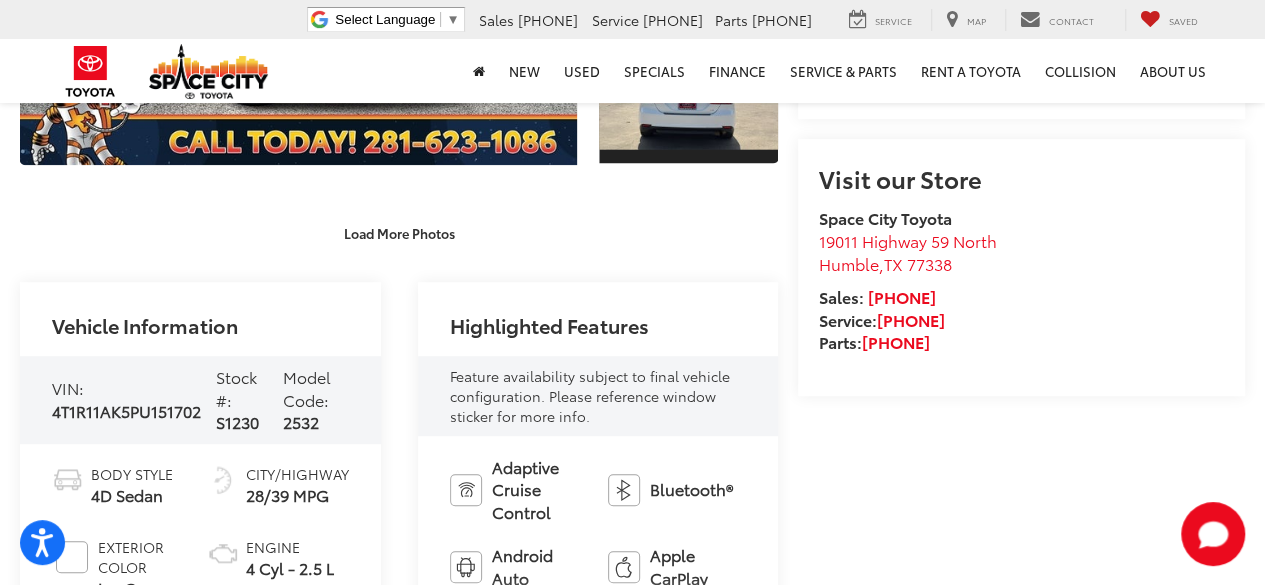 scroll, scrollTop: 480, scrollLeft: 0, axis: vertical 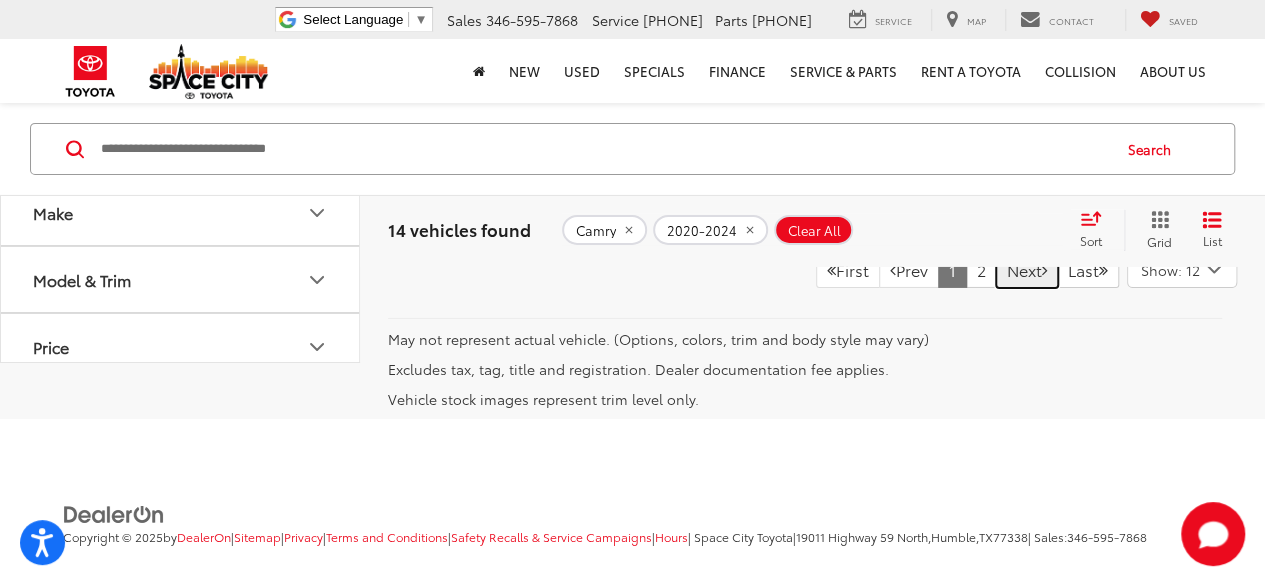 click on "Next" at bounding box center (1027, 270) 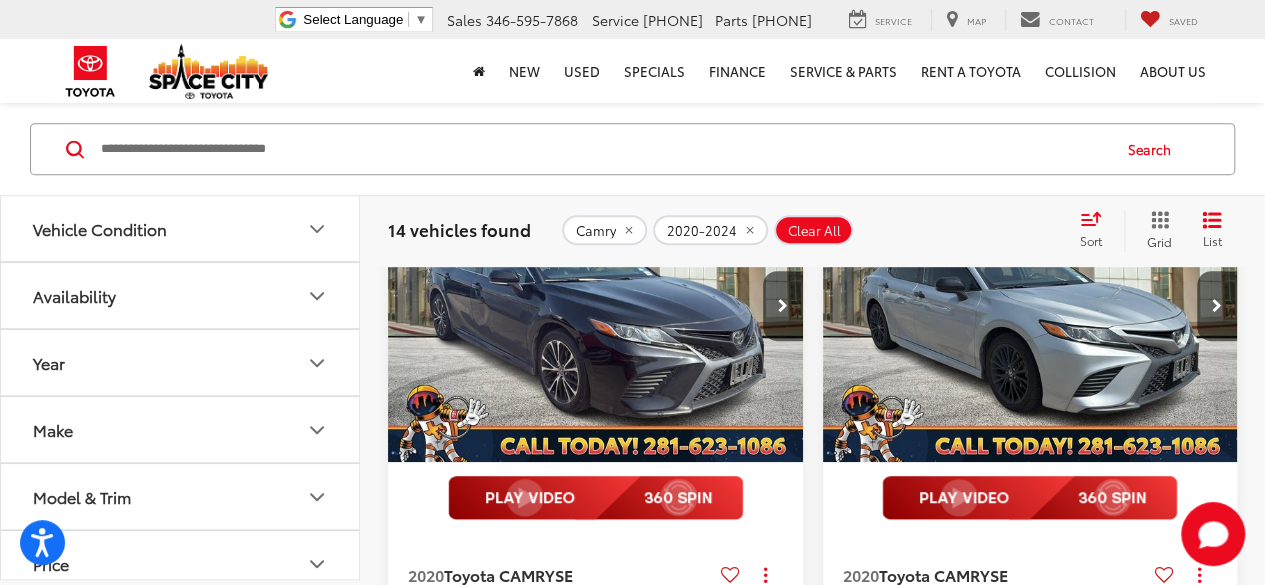 scroll, scrollTop: 362, scrollLeft: 0, axis: vertical 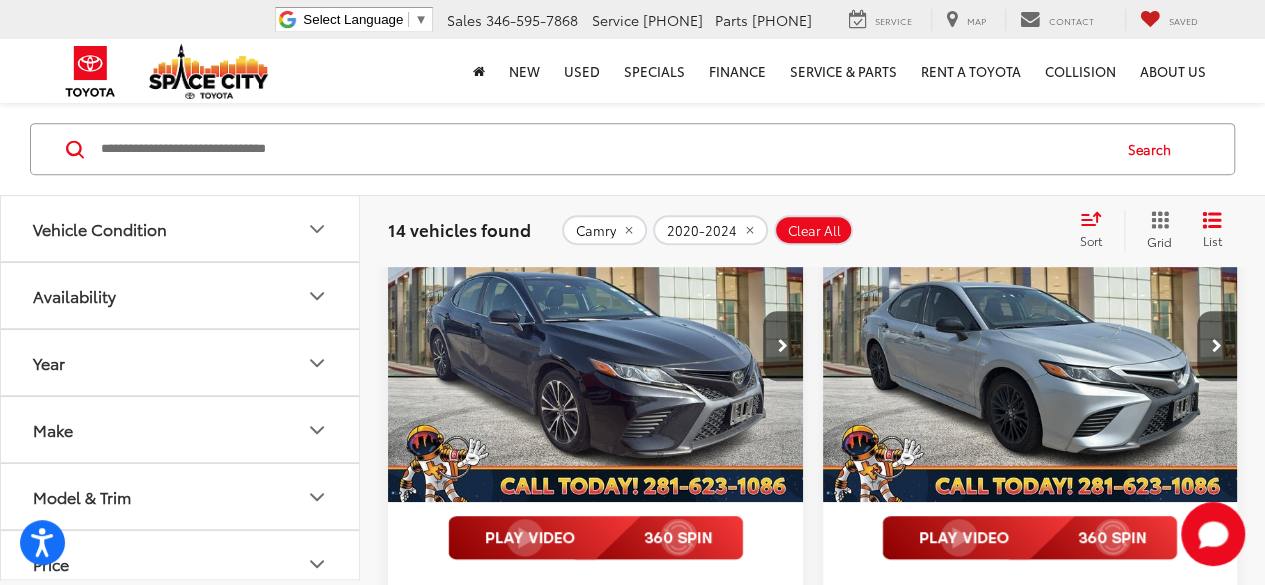 click at bounding box center (596, 346) 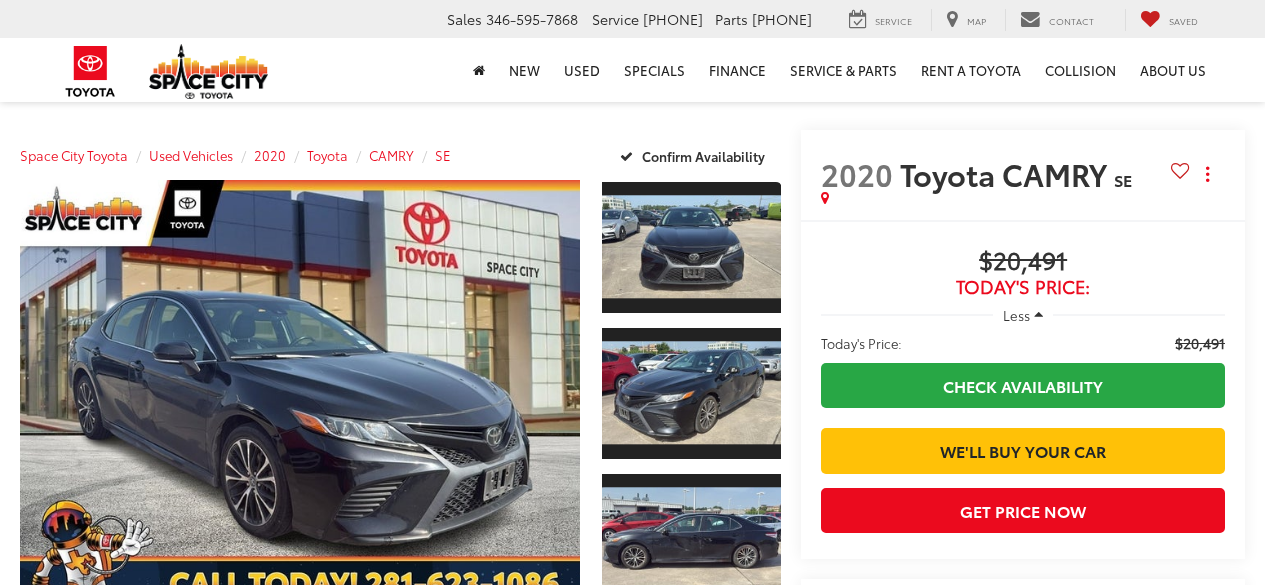 scroll, scrollTop: 0, scrollLeft: 0, axis: both 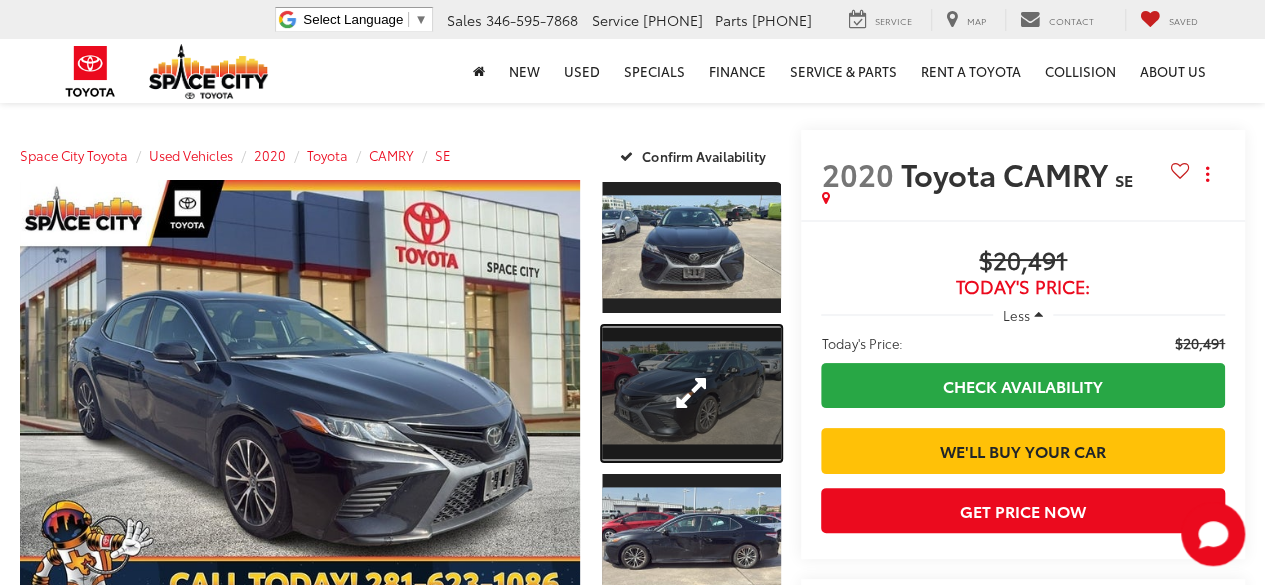 click at bounding box center [692, 393] 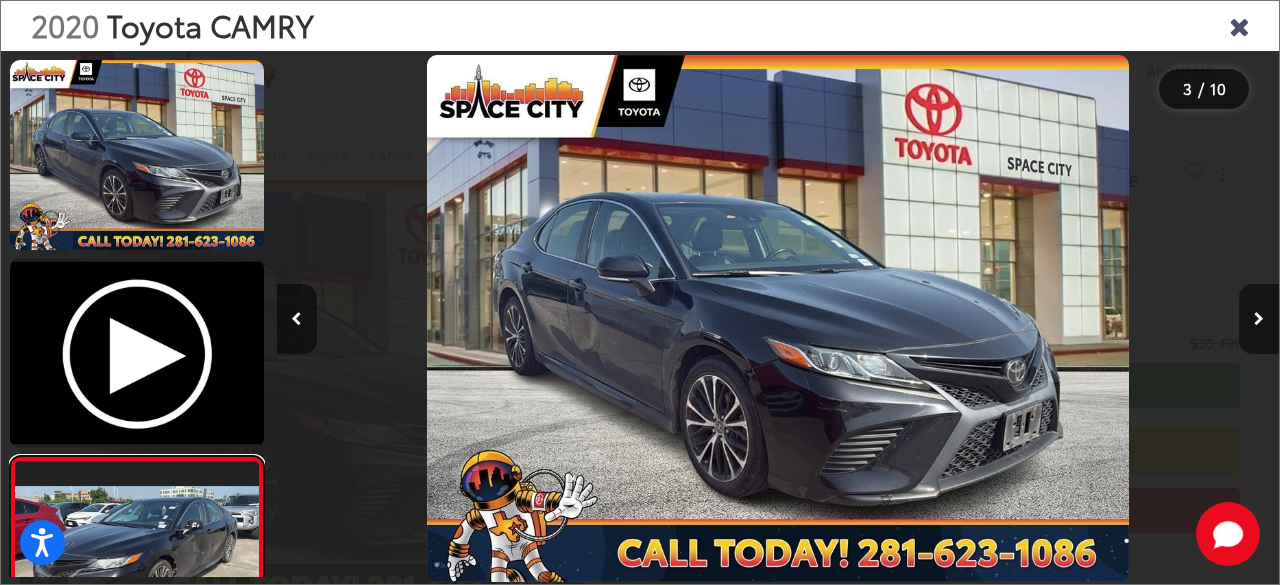scroll, scrollTop: 296, scrollLeft: 0, axis: vertical 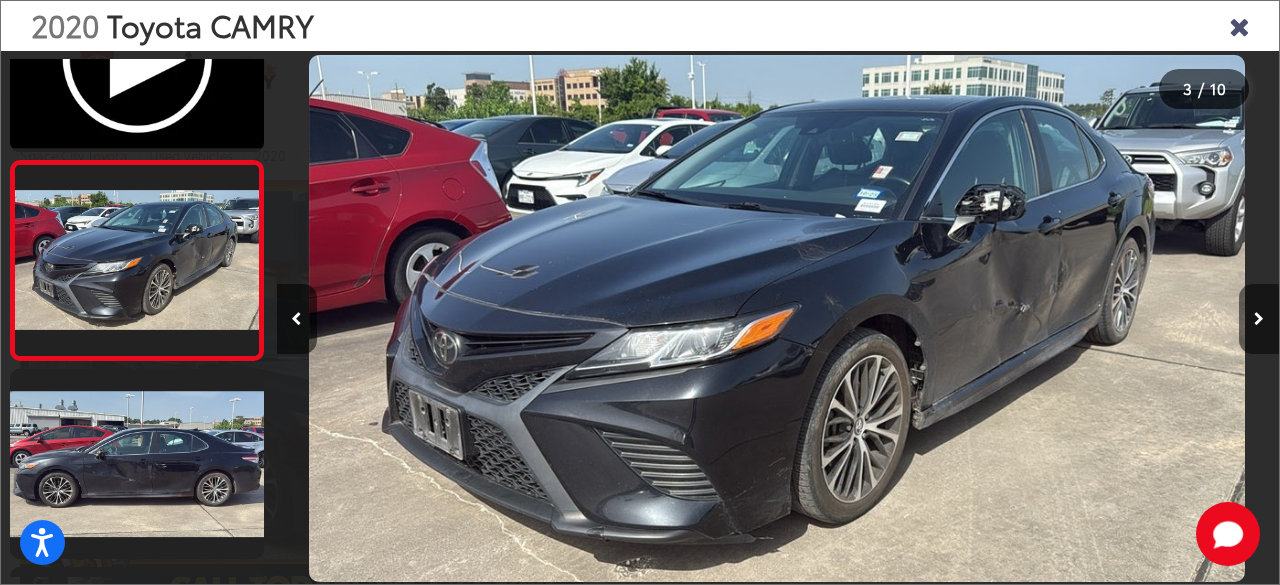 click at bounding box center [1259, 319] 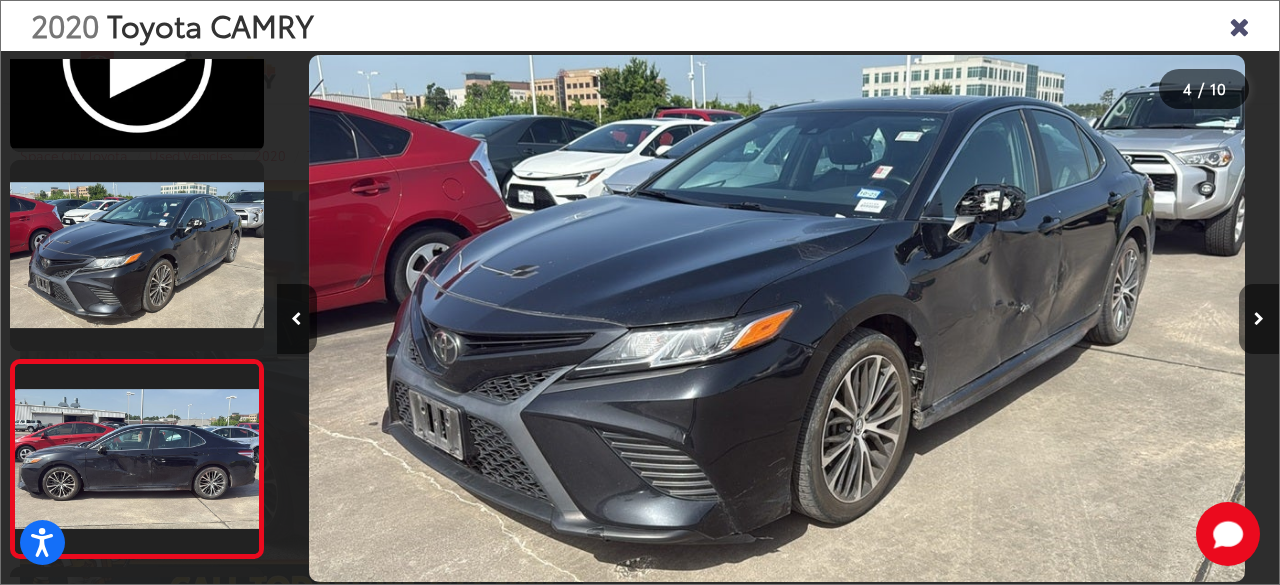 scroll, scrollTop: 0, scrollLeft: 2092, axis: horizontal 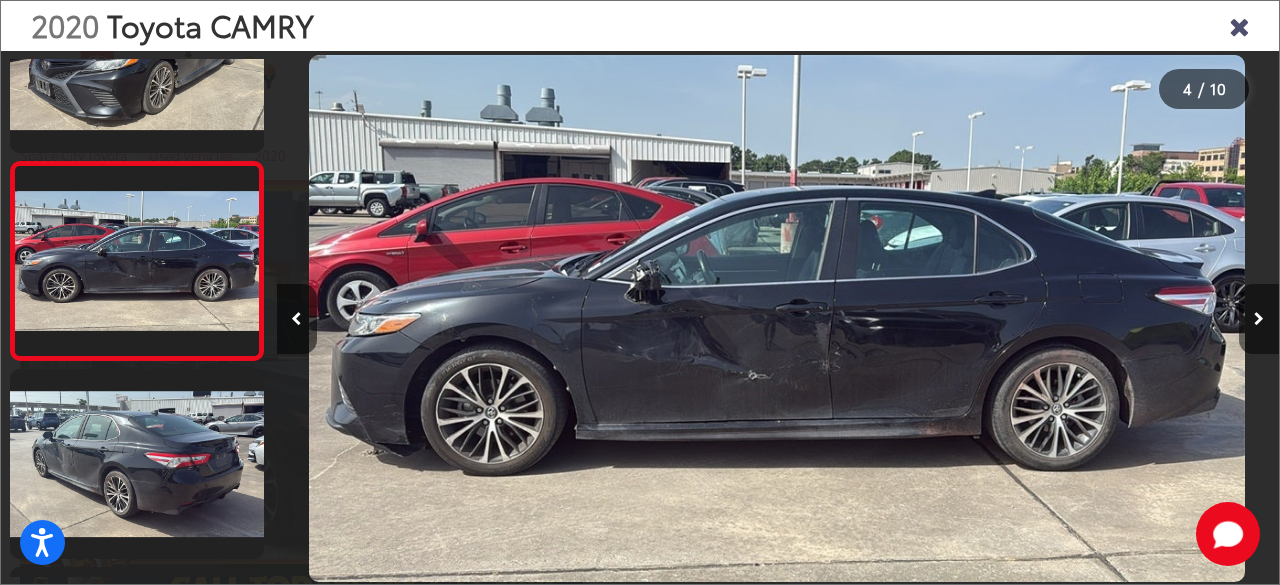 click at bounding box center [1259, 319] 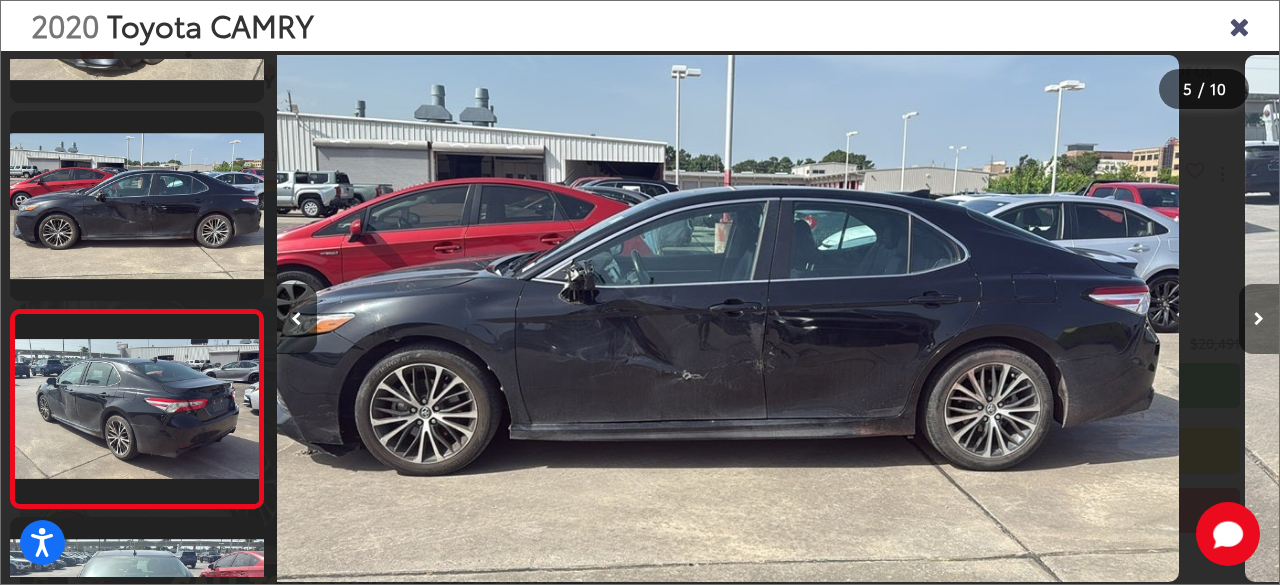 scroll, scrollTop: 667, scrollLeft: 0, axis: vertical 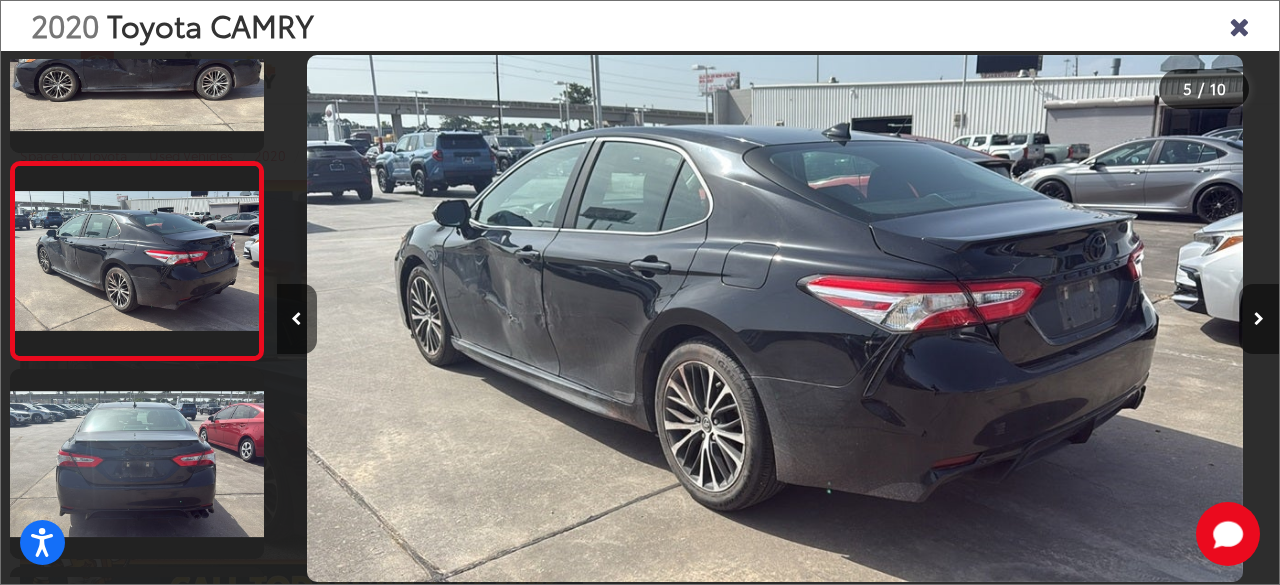 click at bounding box center [1259, 319] 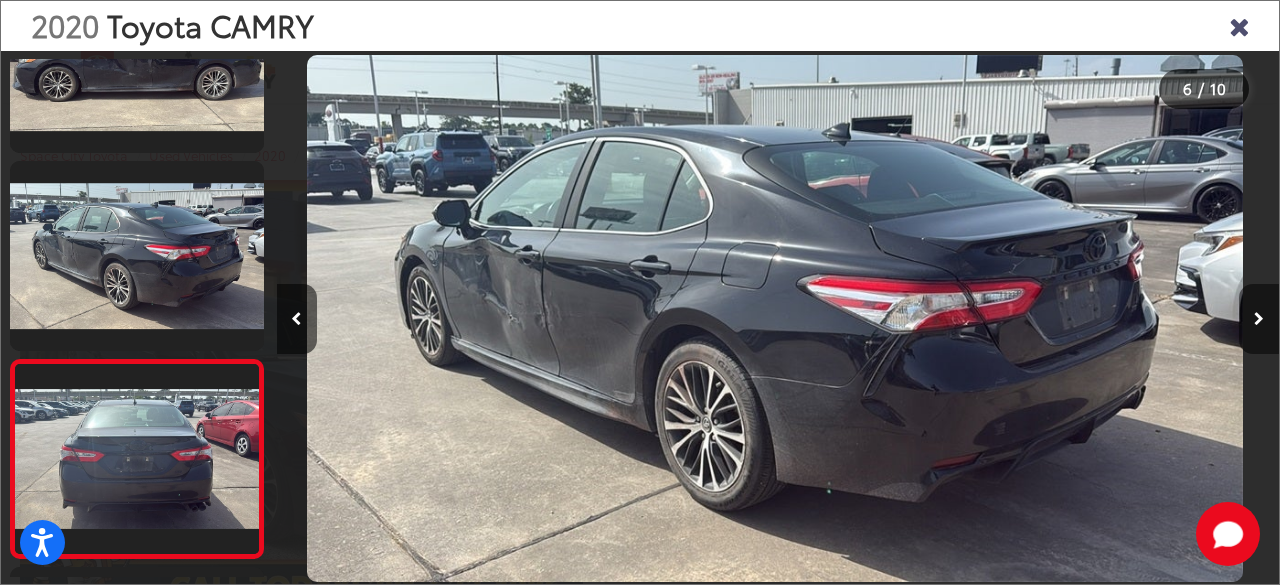 scroll, scrollTop: 0, scrollLeft: 4212, axis: horizontal 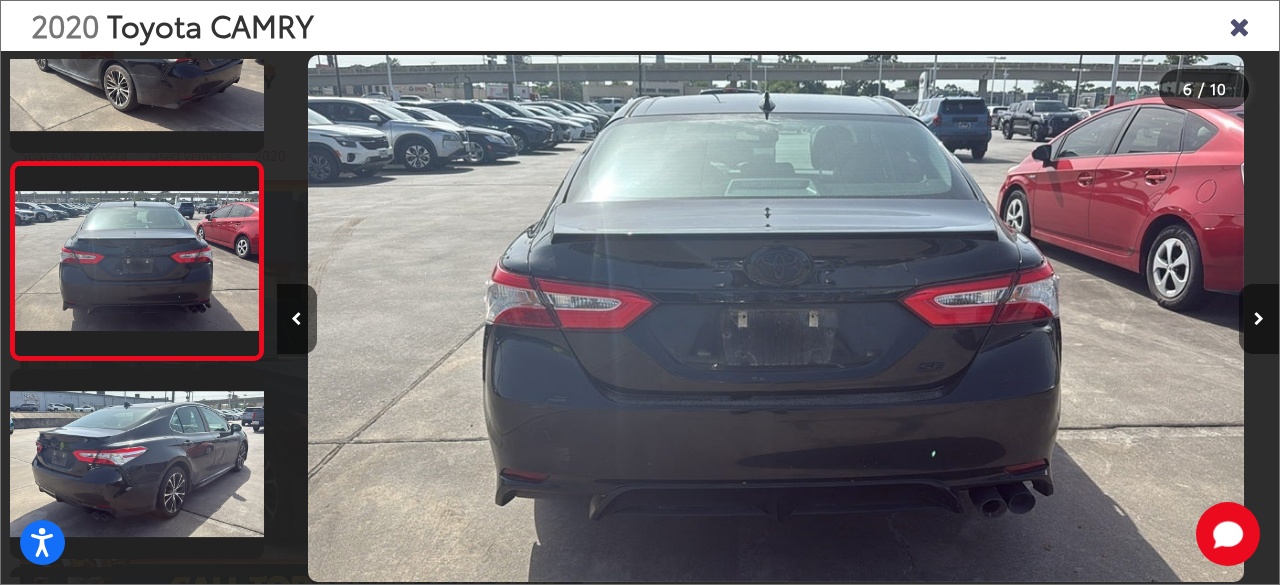click at bounding box center [1259, 319] 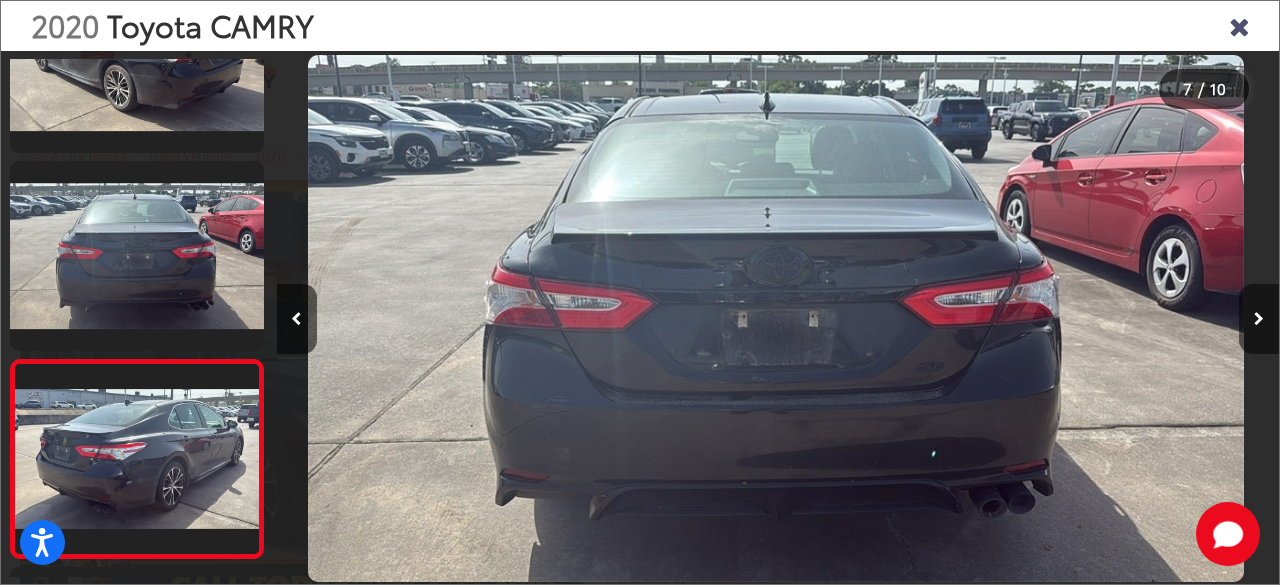 scroll, scrollTop: 0, scrollLeft: 5287, axis: horizontal 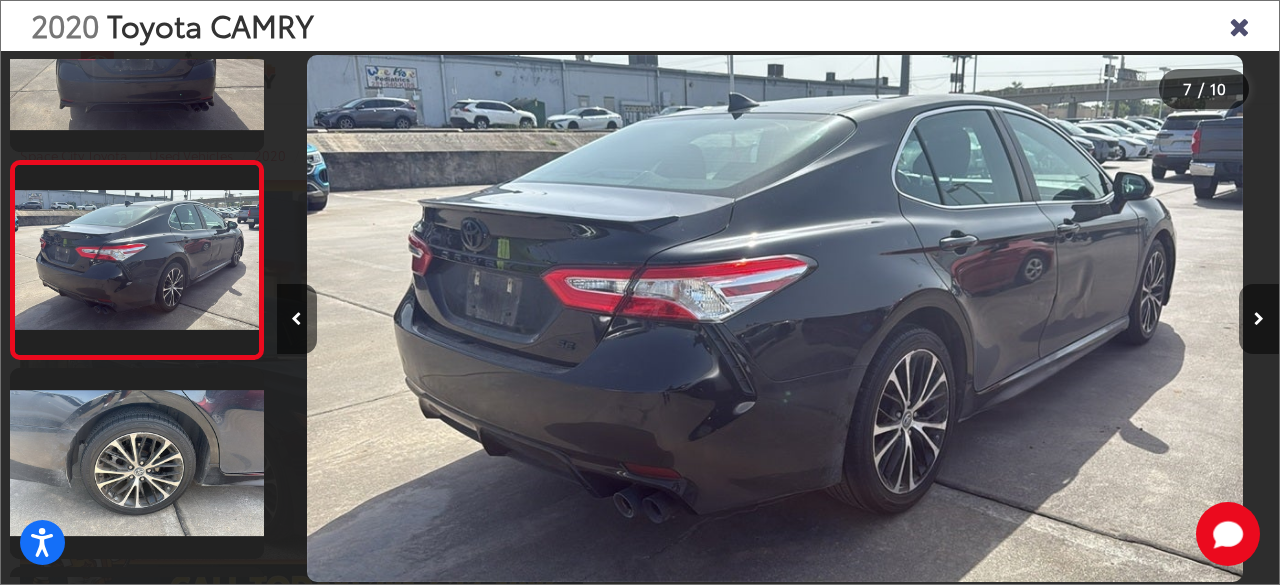 click at bounding box center (1259, 319) 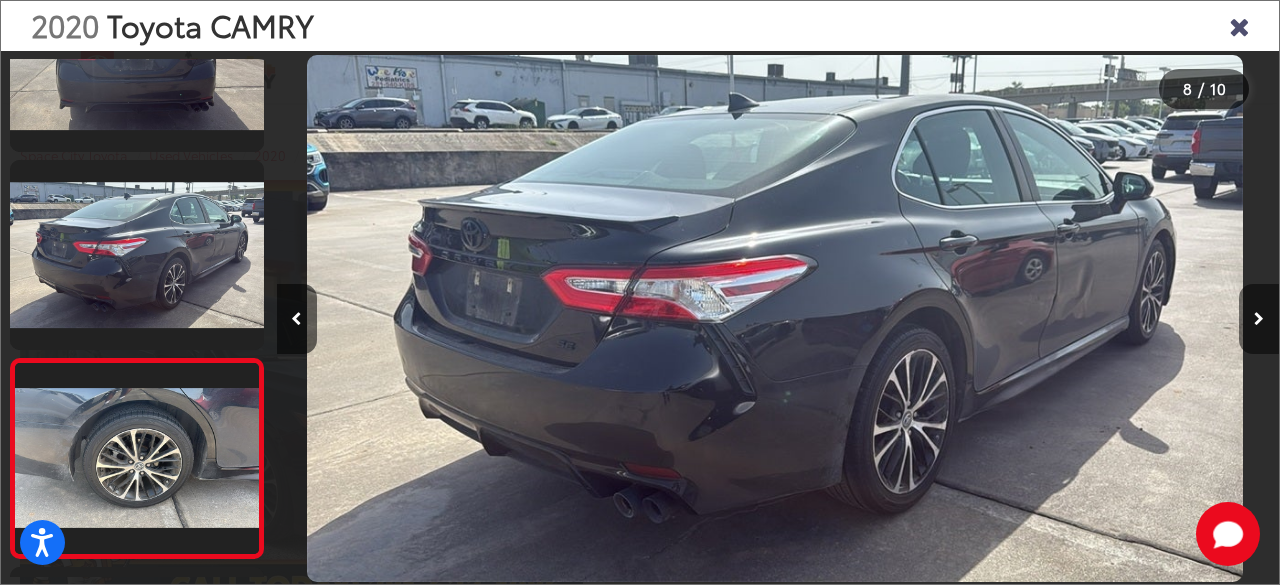 scroll, scrollTop: 0, scrollLeft: 6084, axis: horizontal 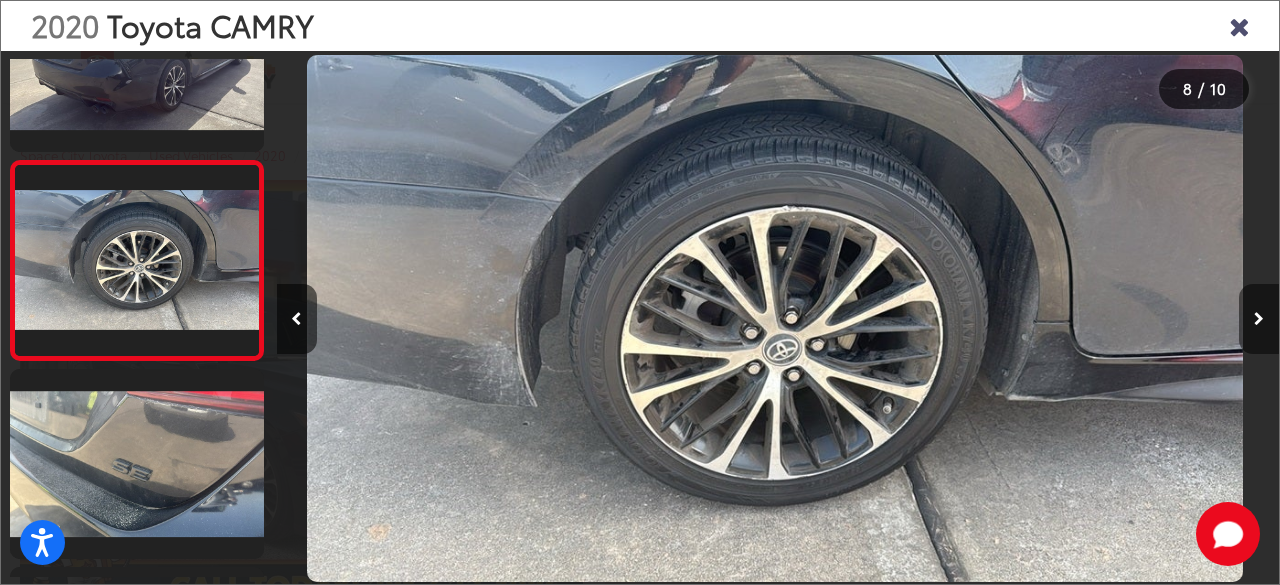click at bounding box center (1259, 319) 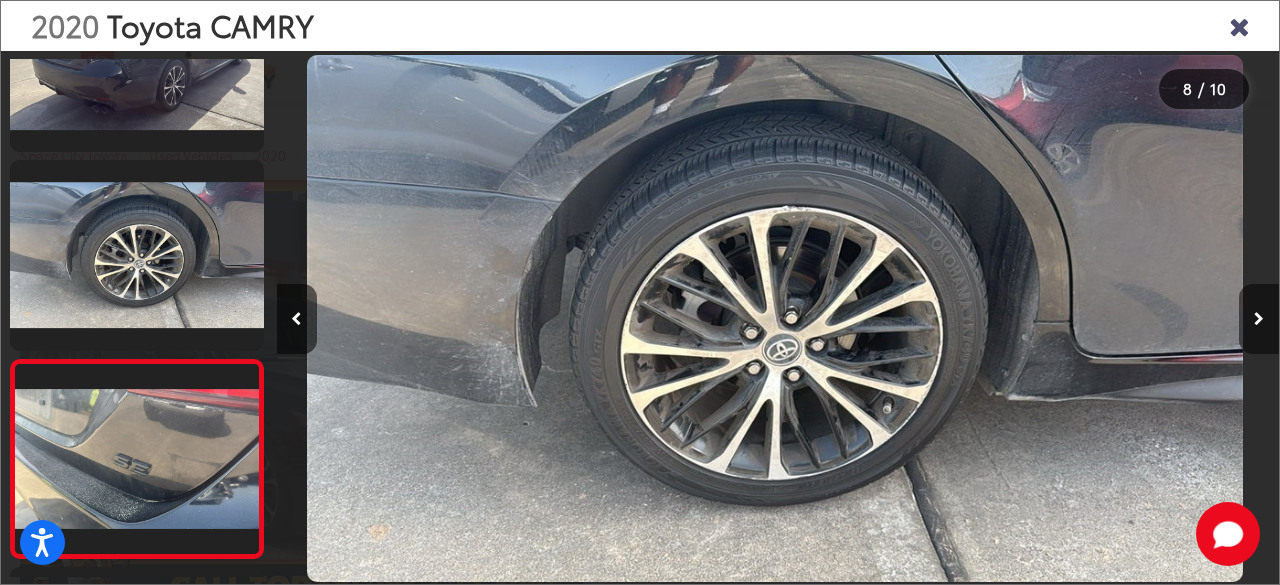 scroll, scrollTop: 0, scrollLeft: 7108, axis: horizontal 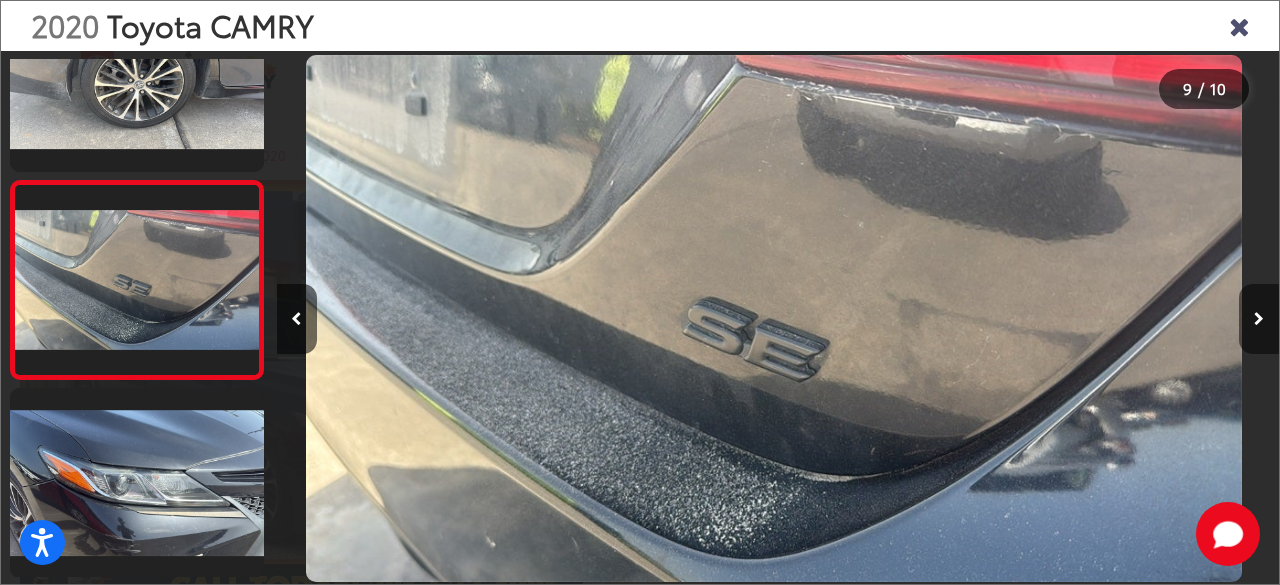 click at bounding box center (1259, 319) 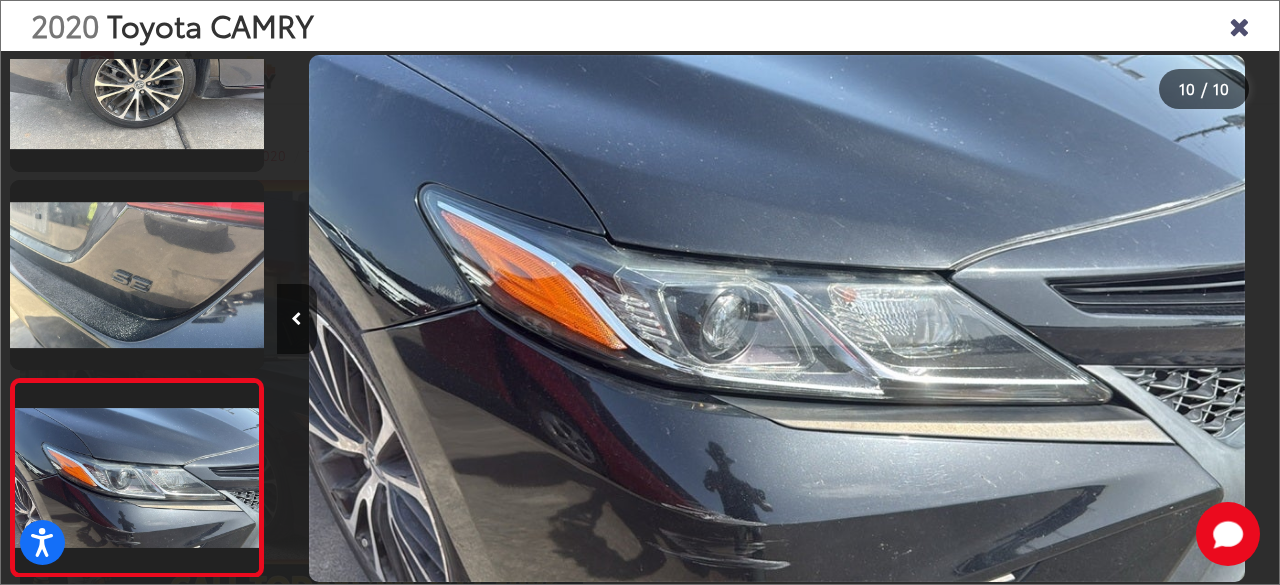 click at bounding box center [1153, 318] 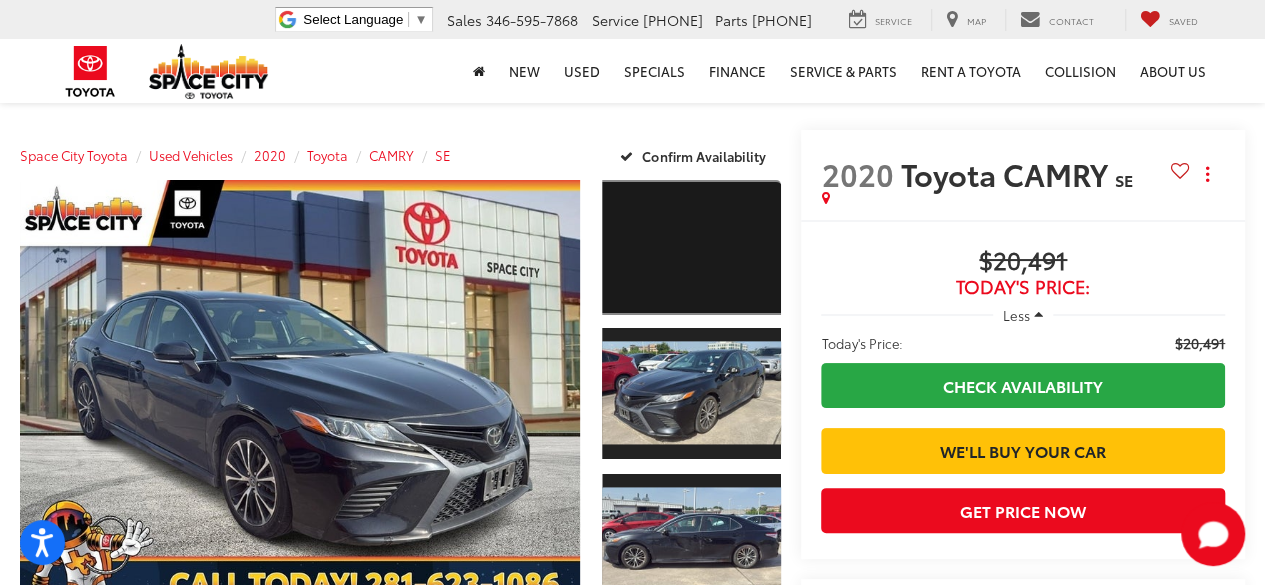 click at bounding box center (692, 247) 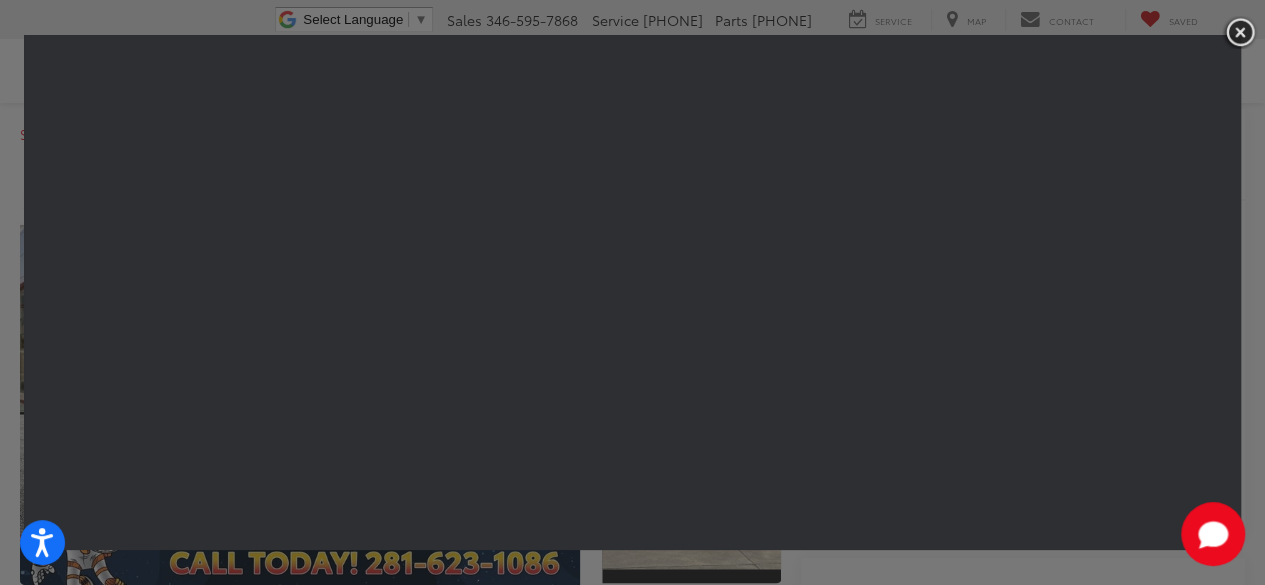 click at bounding box center [1240, 32] 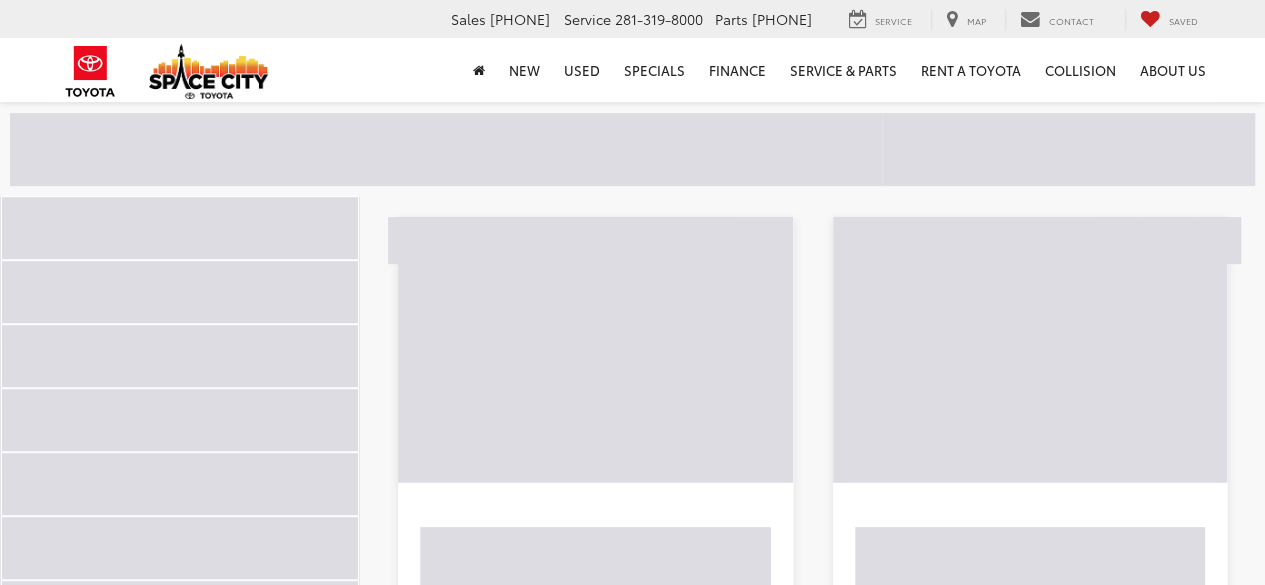 scroll, scrollTop: 362, scrollLeft: 0, axis: vertical 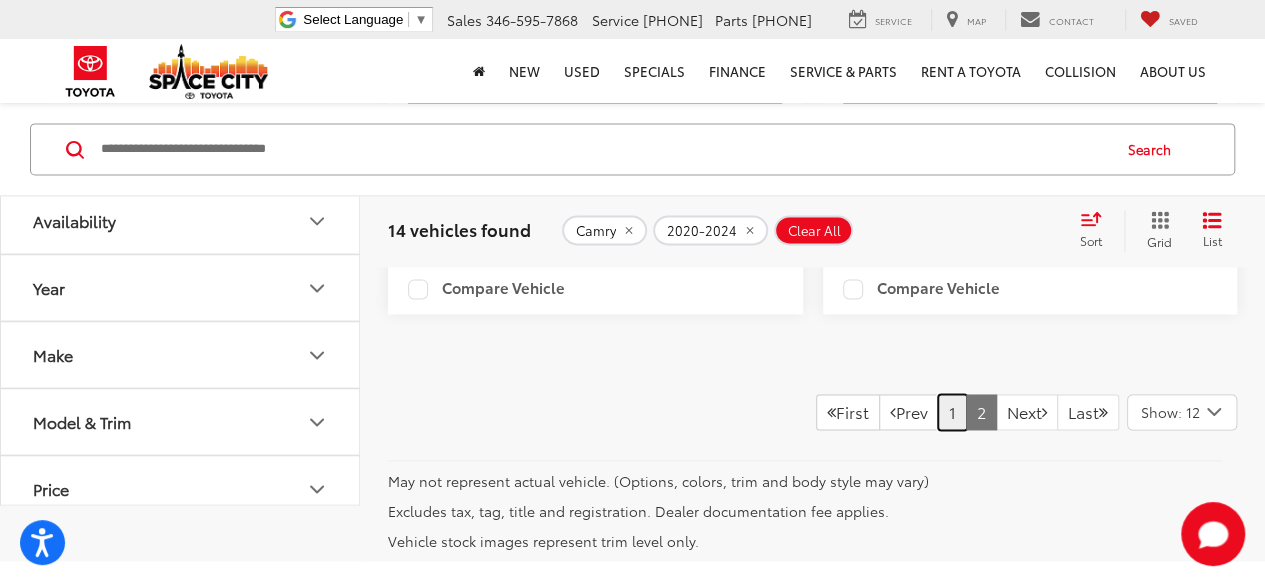 click on "1" at bounding box center (952, 412) 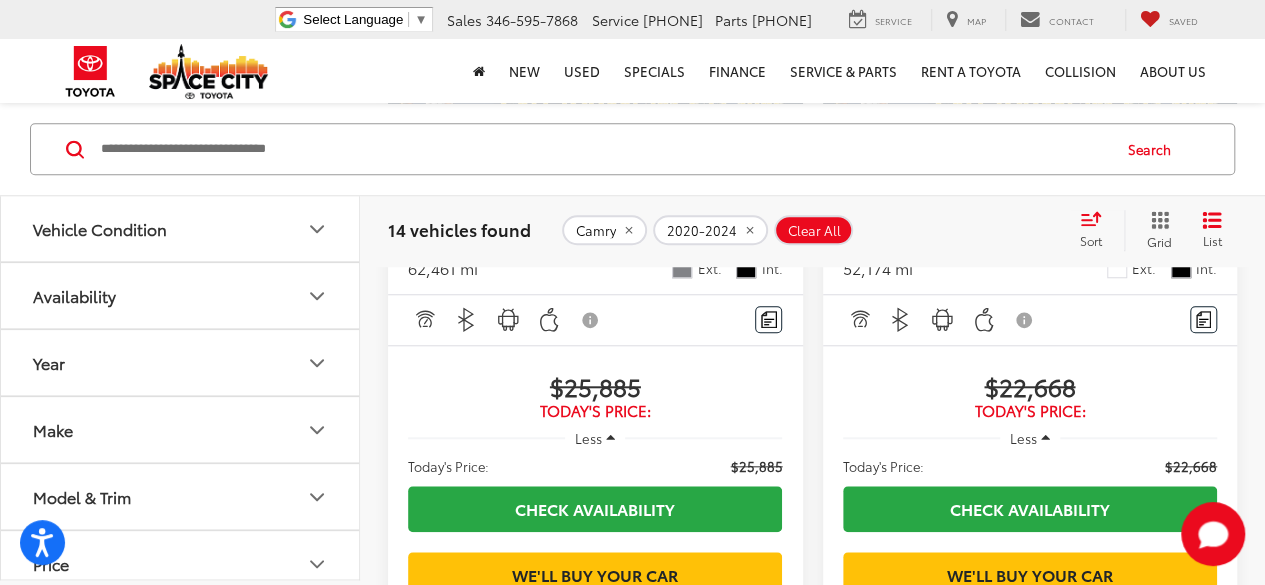 scroll, scrollTop: 282, scrollLeft: 0, axis: vertical 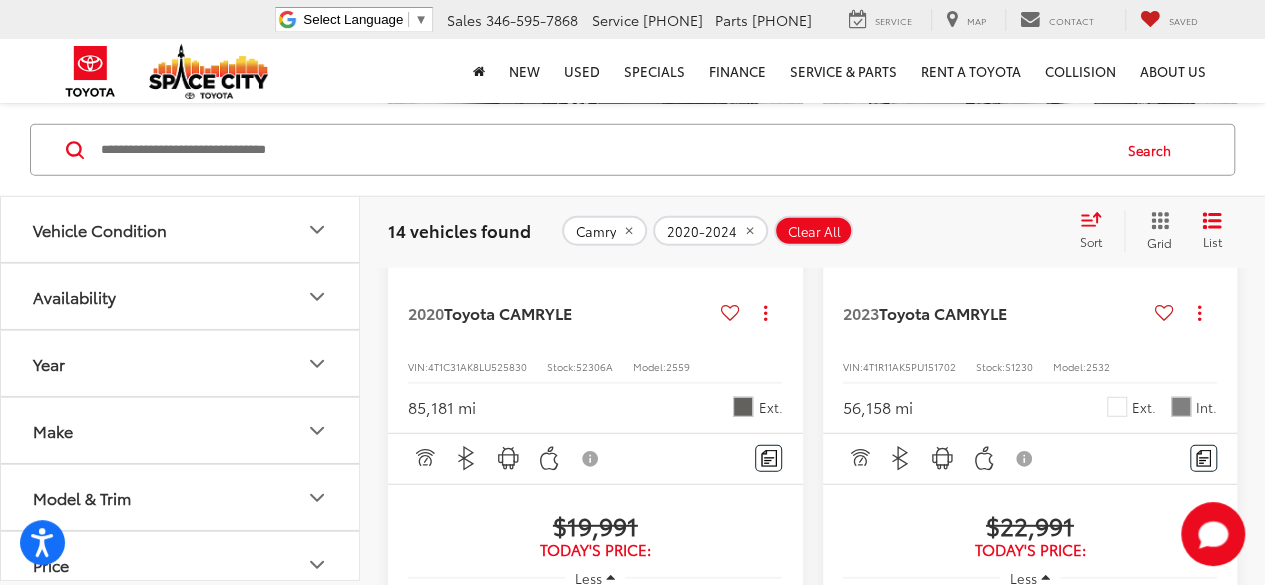 click at bounding box center [1031, 44] 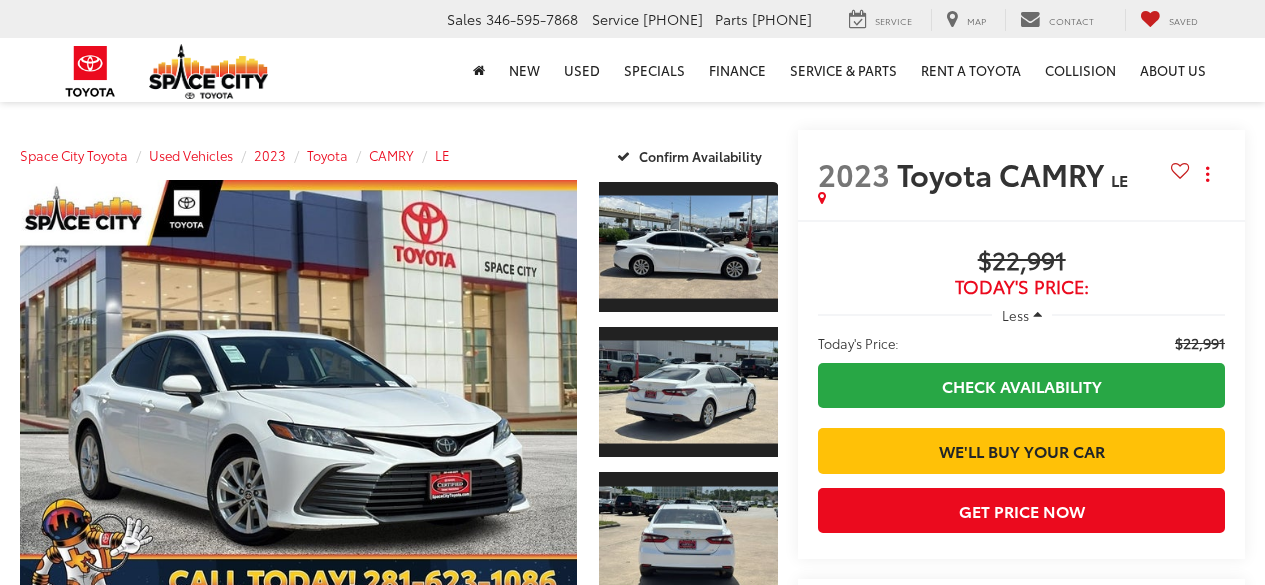 scroll, scrollTop: 0, scrollLeft: 0, axis: both 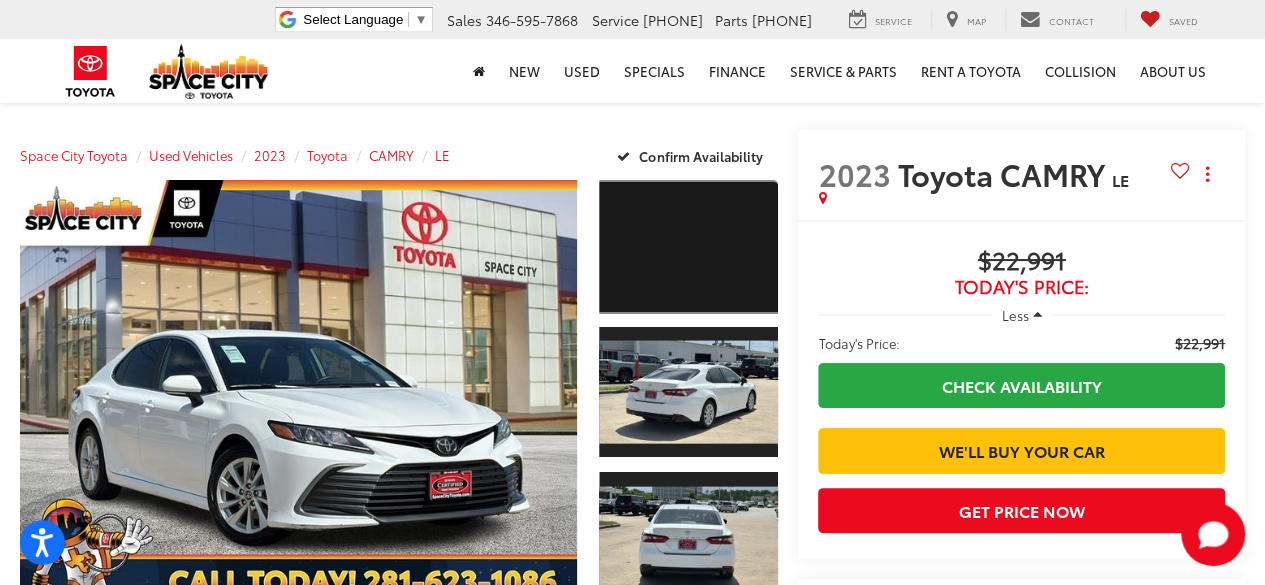 click at bounding box center (688, 247) 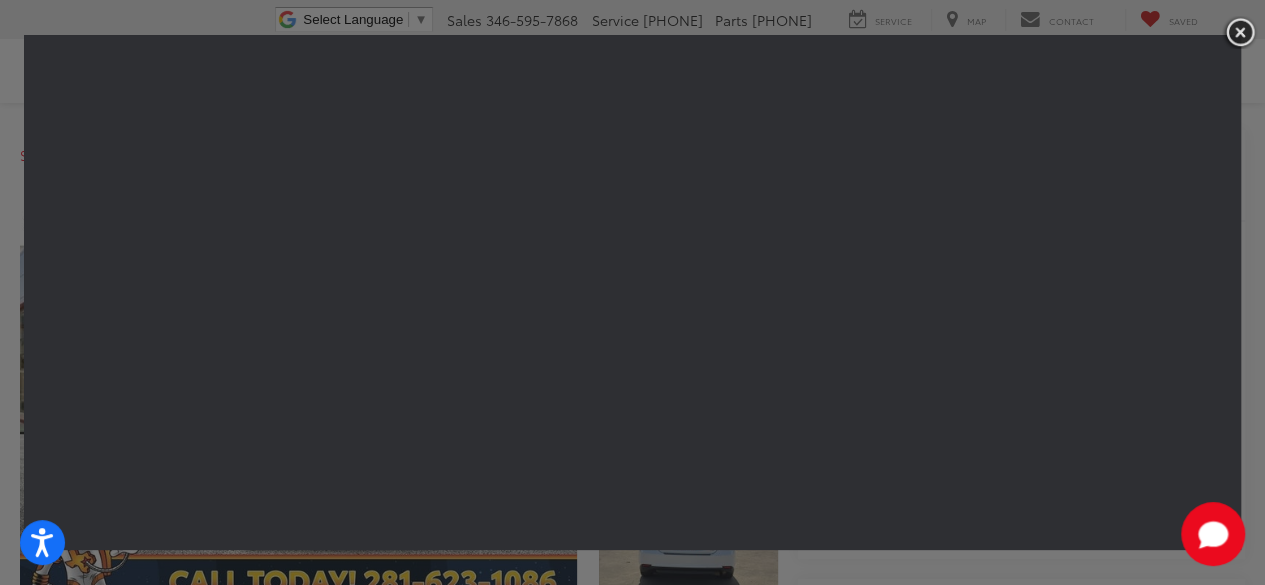 click at bounding box center (1240, 32) 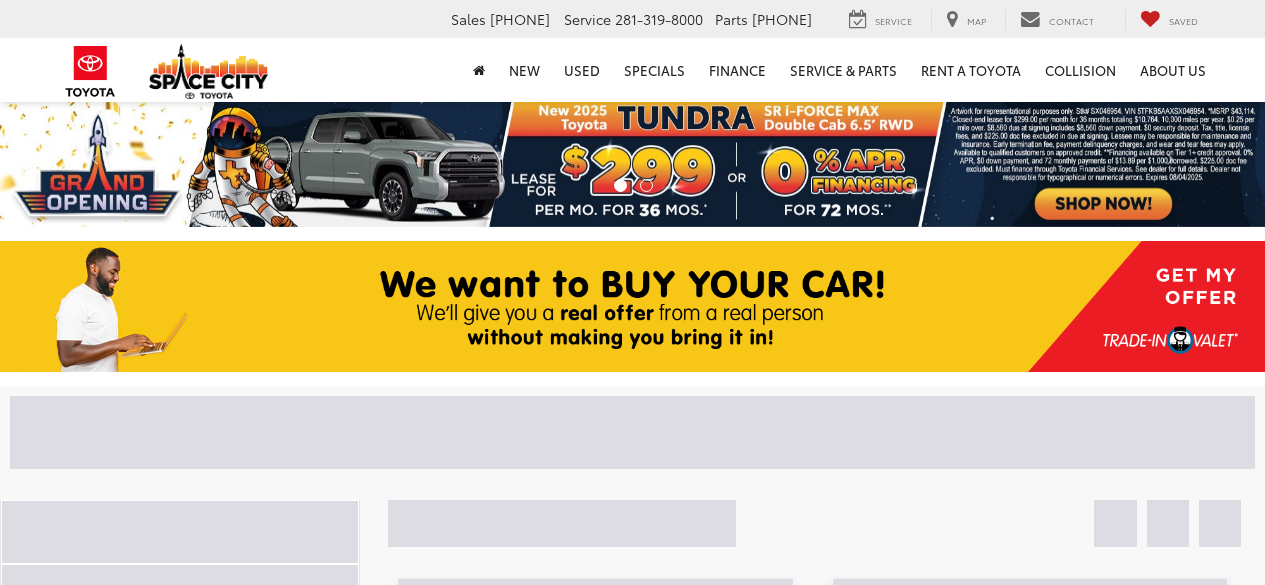 scroll, scrollTop: 0, scrollLeft: 0, axis: both 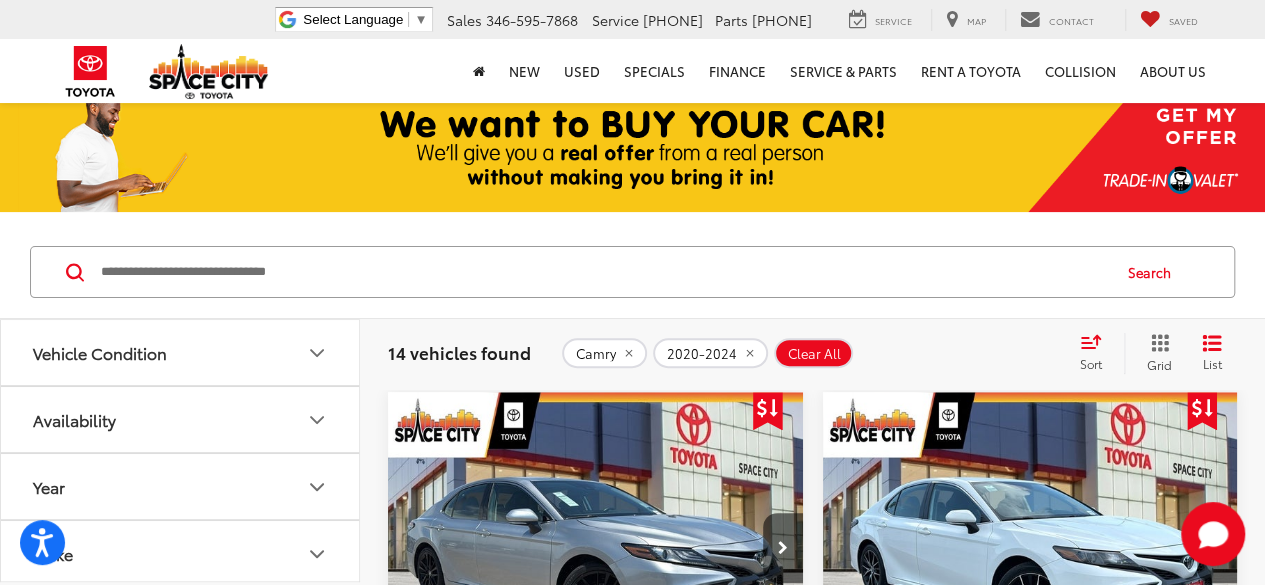 click on "Vehicle Condition" 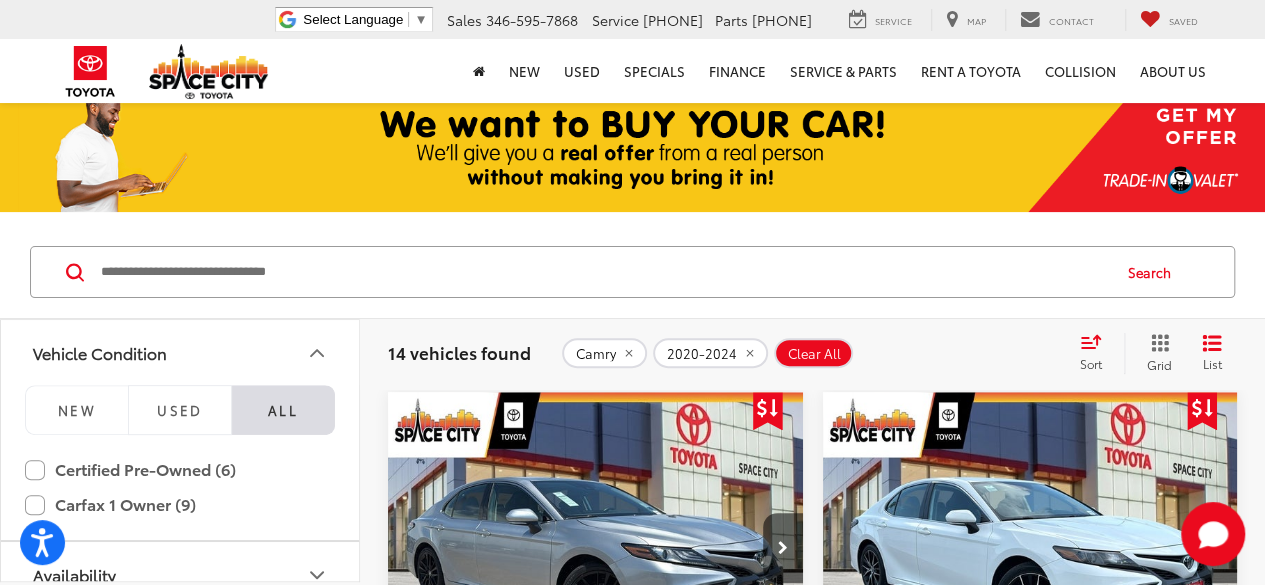 click on "Vehicle Condition" 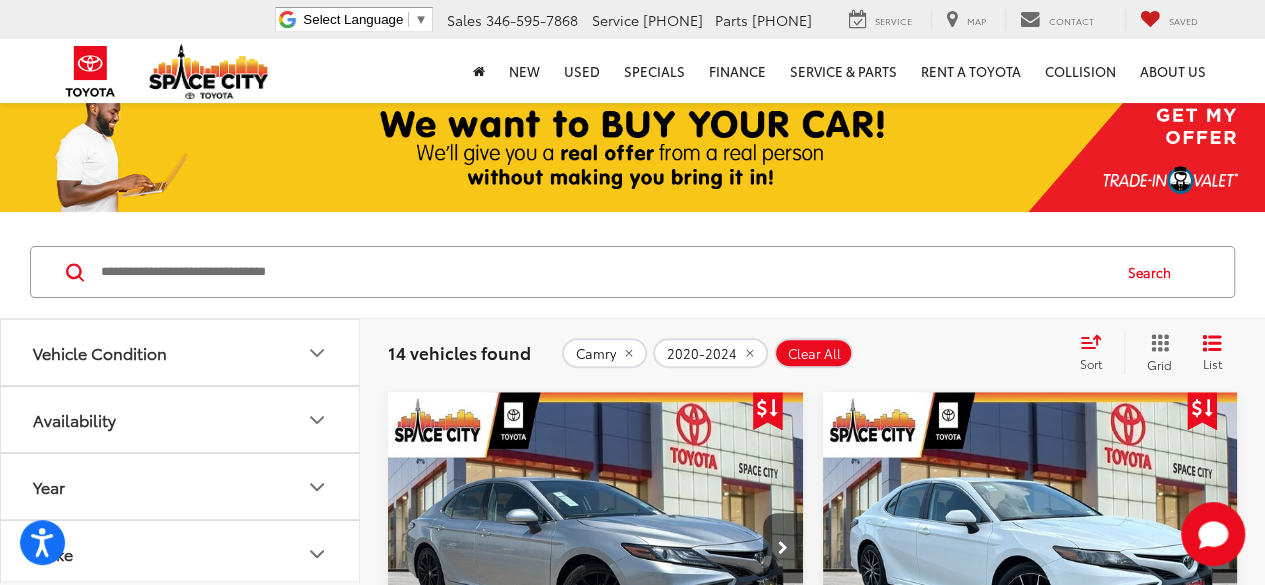 type 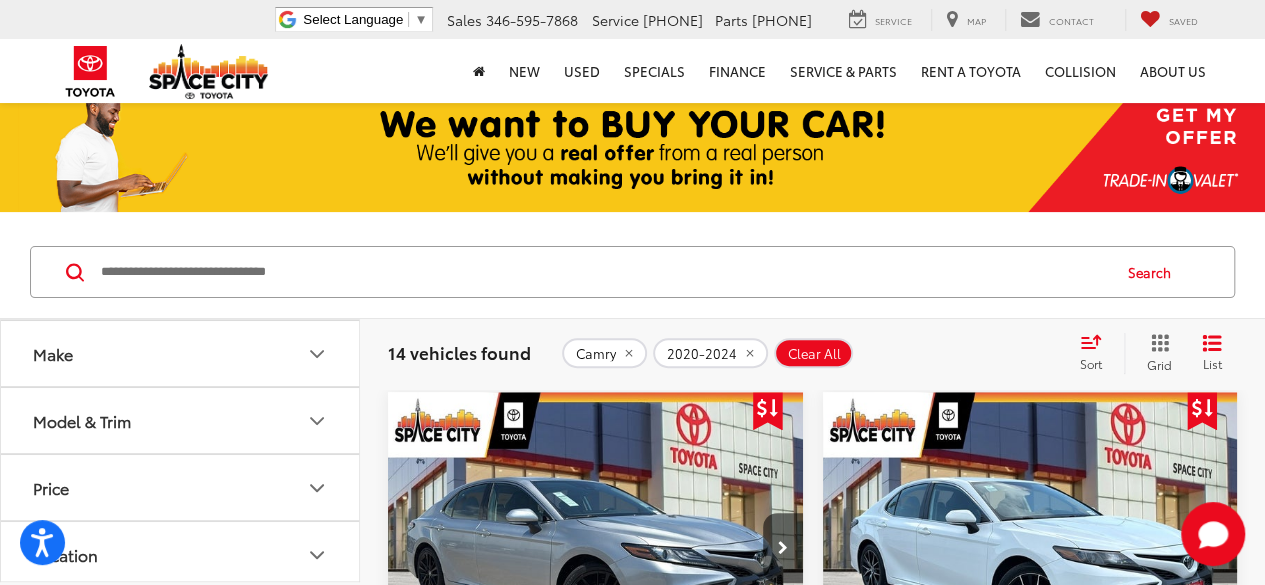 scroll, scrollTop: 160, scrollLeft: 0, axis: vertical 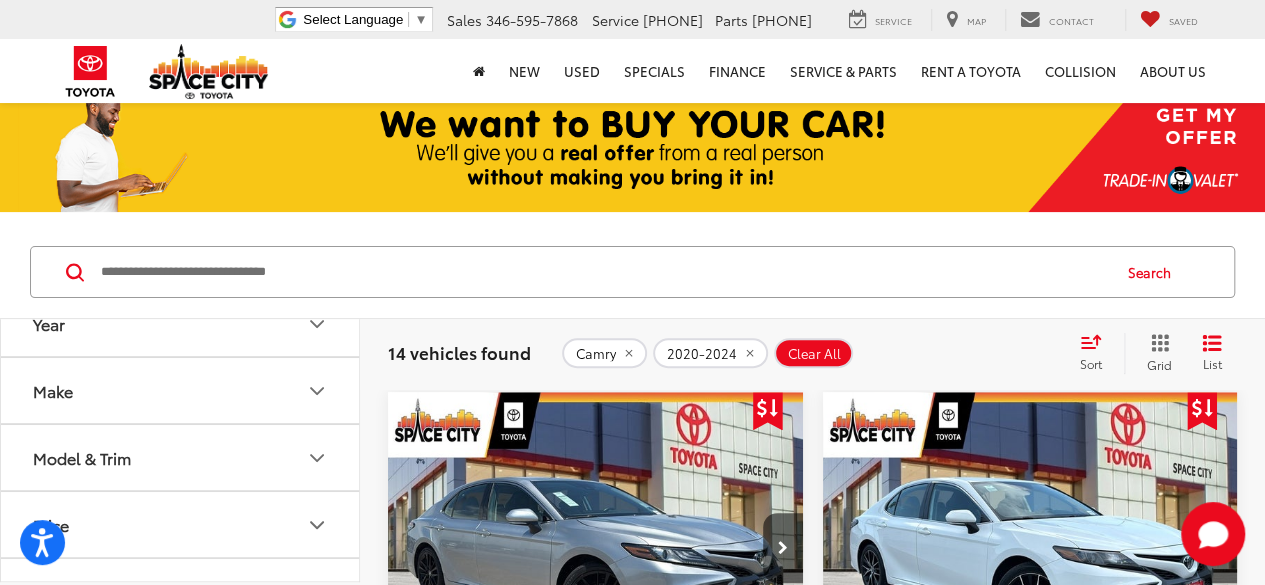 type 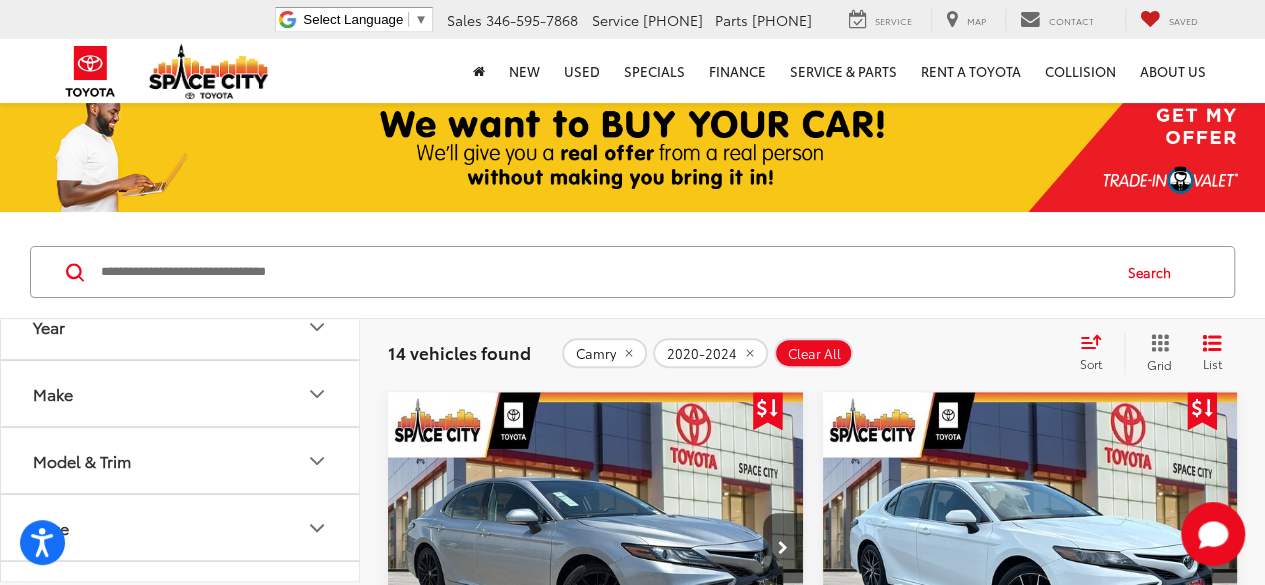 click on "Vehicle Condition Availability Year Make Model & Trim Price     ****** — ****** 15000 31000 Special Offers Only  Only show vehicles with special offers Location Dealership Body Style Color Fuel Type Cylinder Features Drivetrain Tags Status Body Type  Sedan   (14)   Coupe   (0)   Hatchback   (0)   SUV   (0)   Truck - Crew Cab   (0)   Truck - Extended Cab   (0)   Van   (0)   Wagon   (0)  Packages Bed Length" at bounding box center [180, 449] 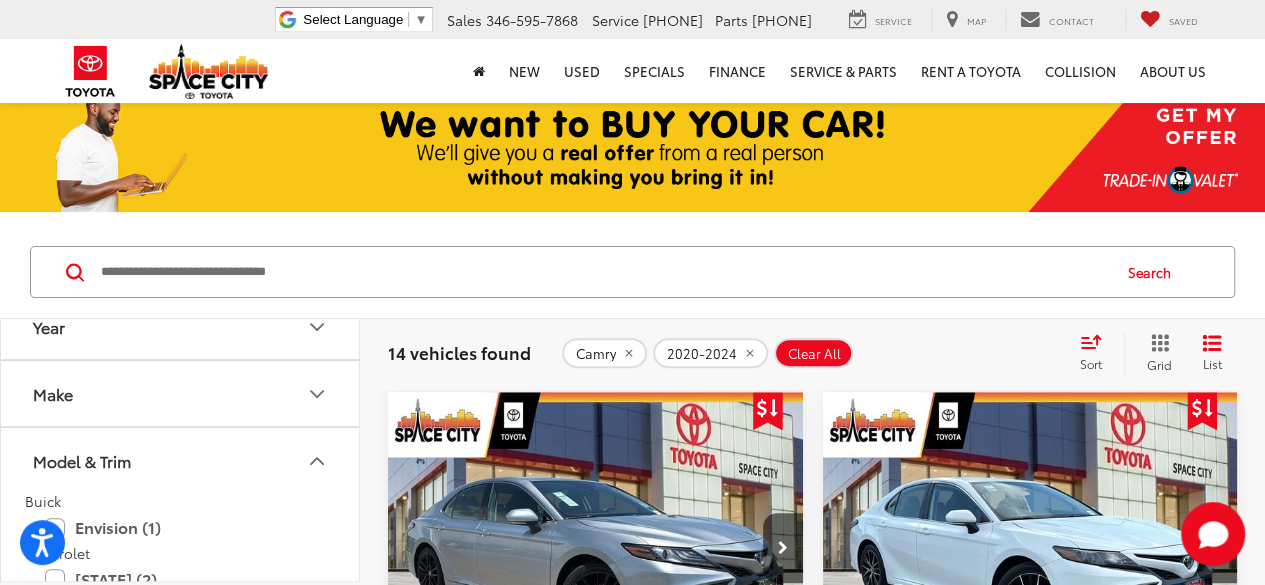 type 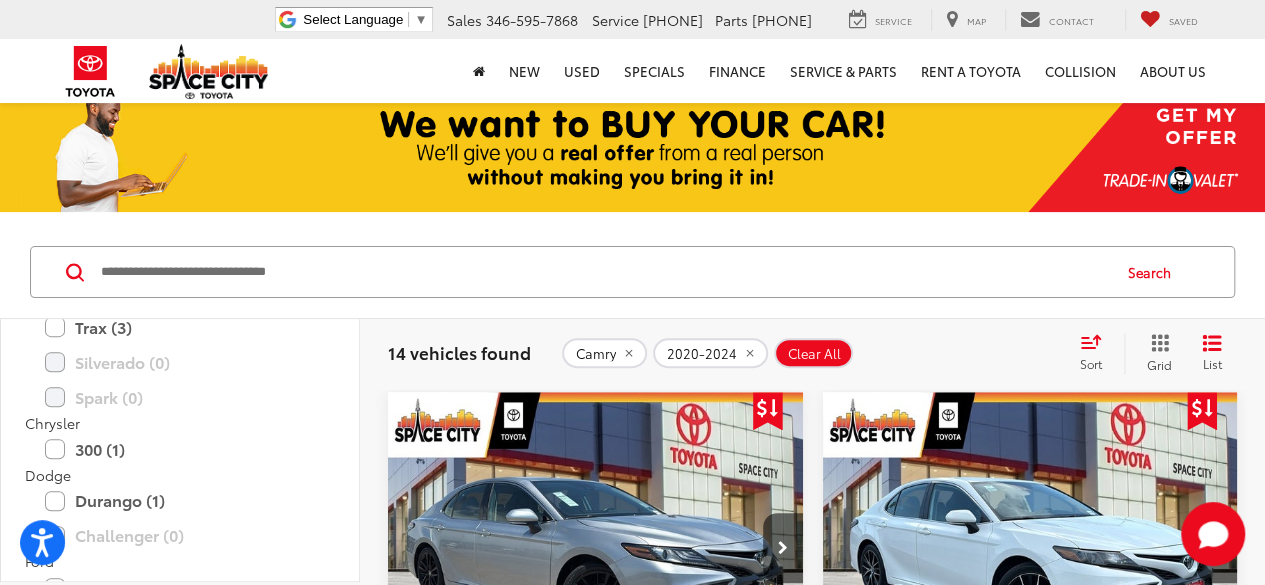 scroll, scrollTop: 480, scrollLeft: 0, axis: vertical 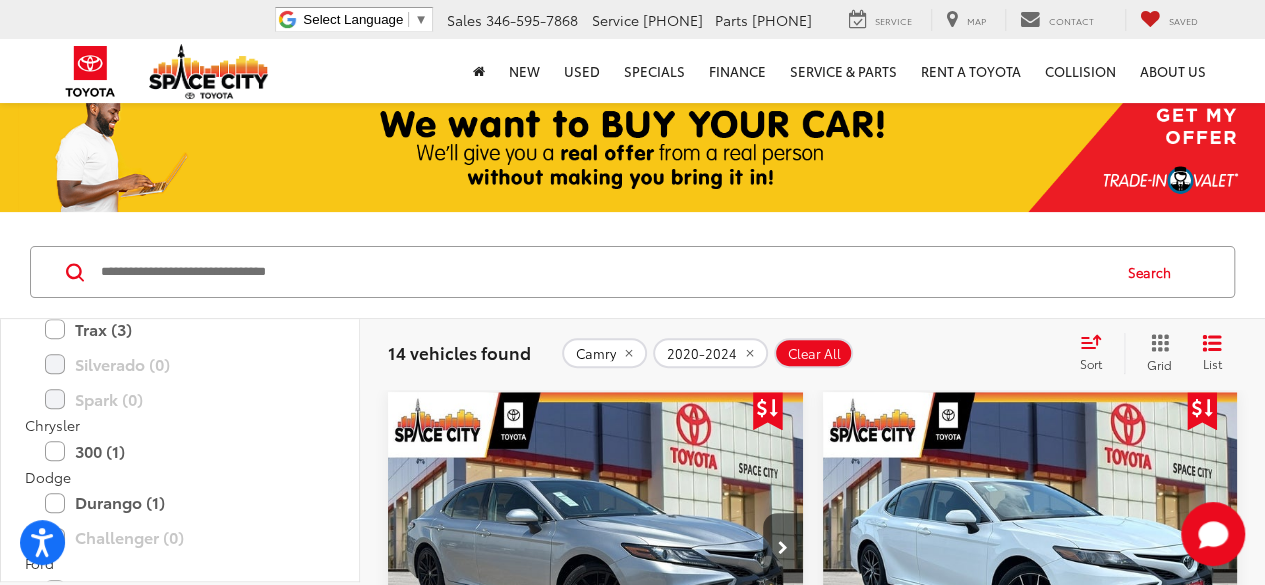 click on "300 (1)" at bounding box center (180, 451) 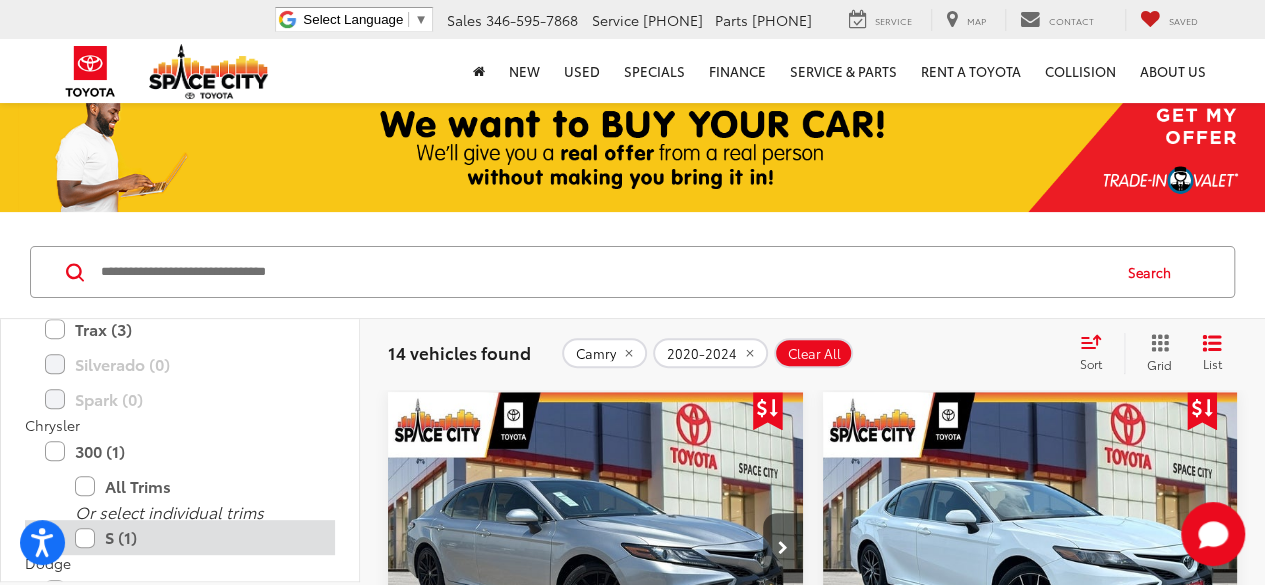 click on "S (1)" at bounding box center [195, 537] 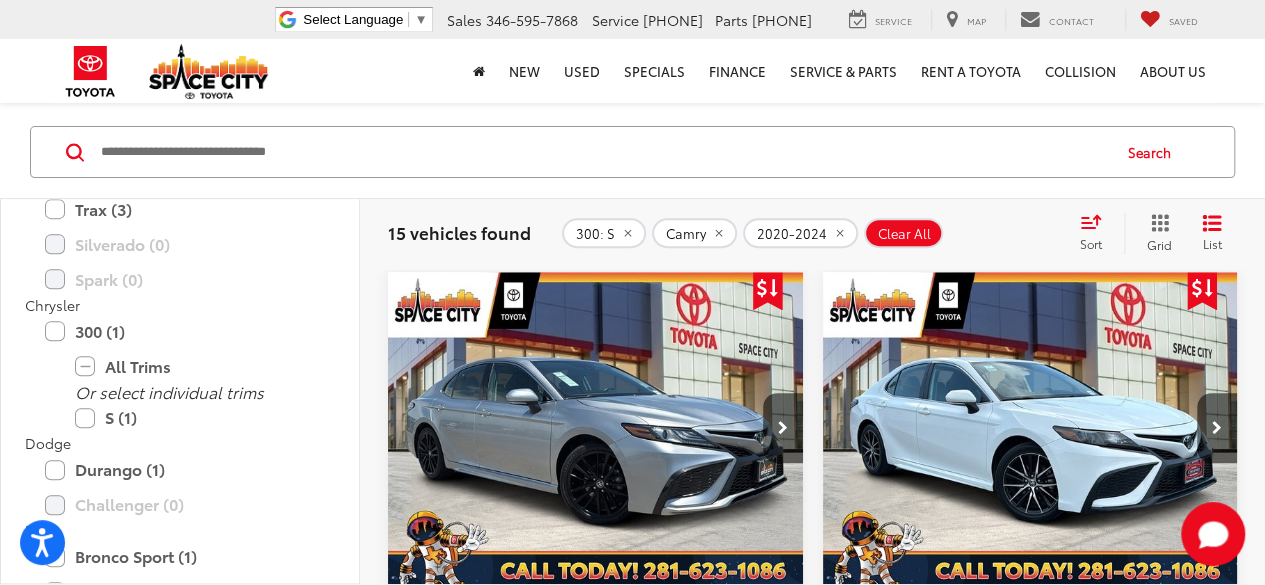 scroll, scrollTop: 320, scrollLeft: 0, axis: vertical 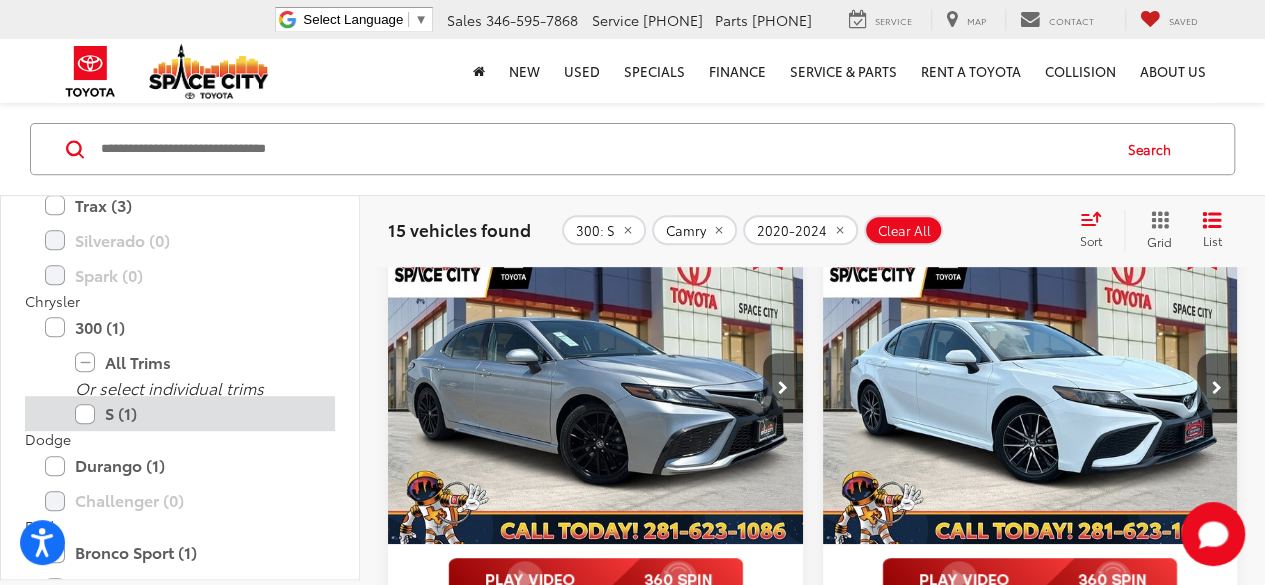 click on "S (1)" at bounding box center [195, 414] 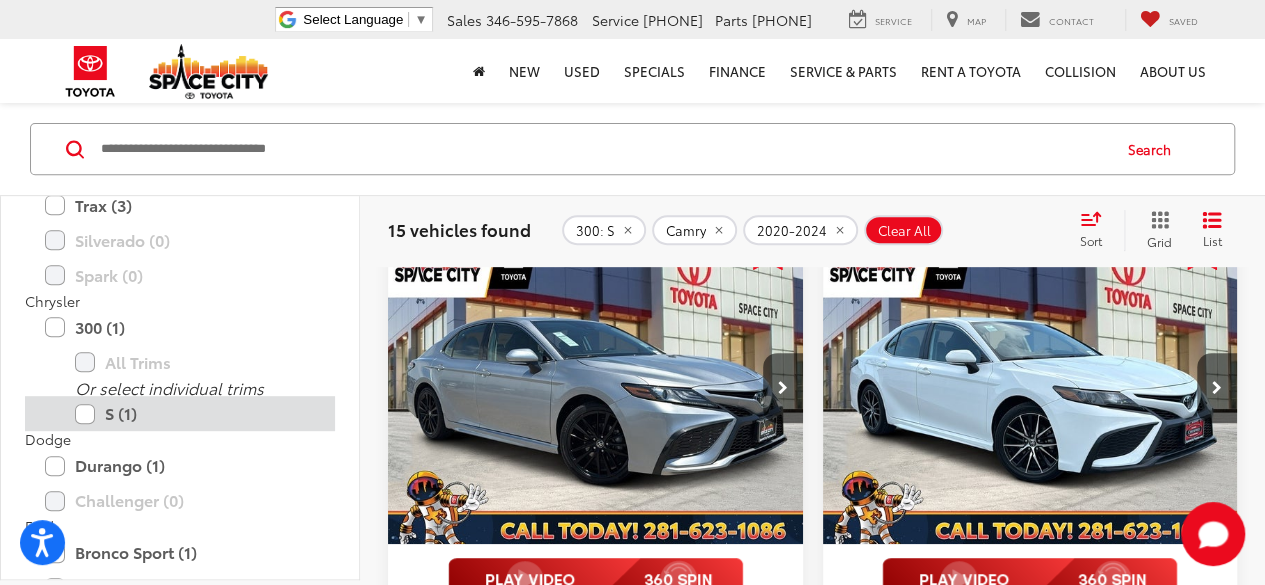 click on "S (1)" at bounding box center (195, 414) 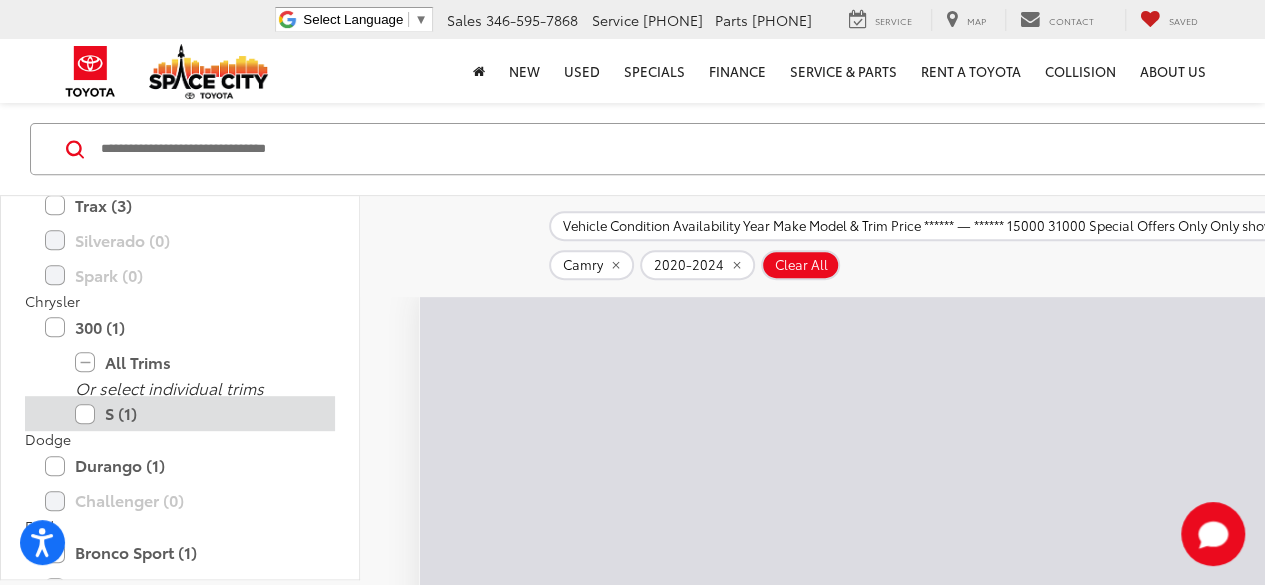 scroll, scrollTop: 282, scrollLeft: 0, axis: vertical 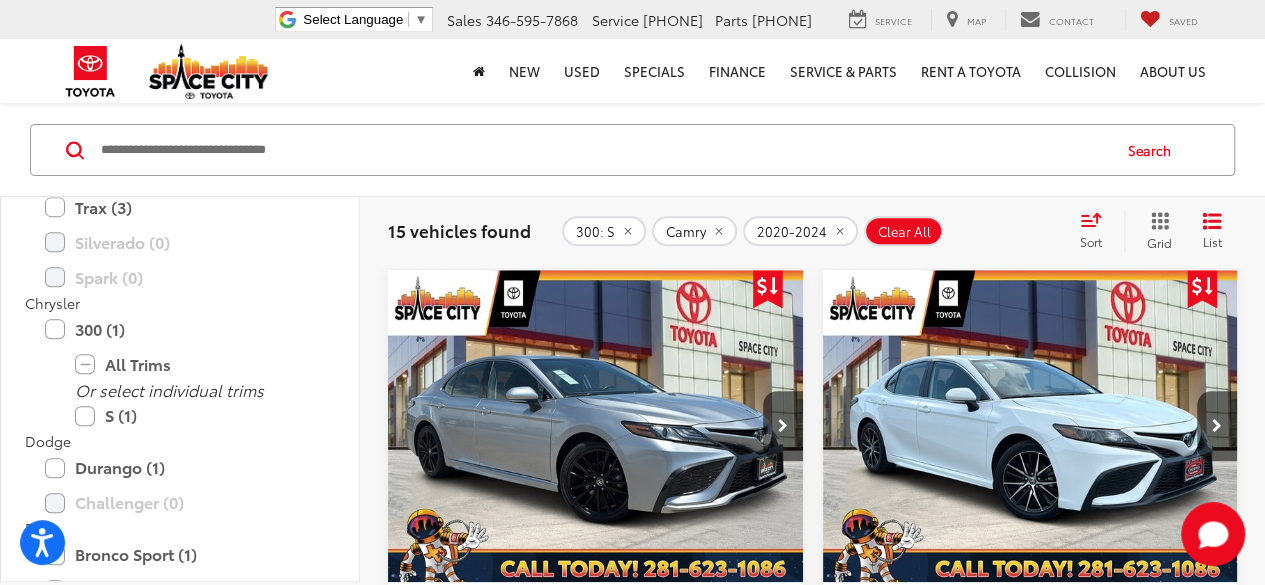 click at bounding box center (604, 150) 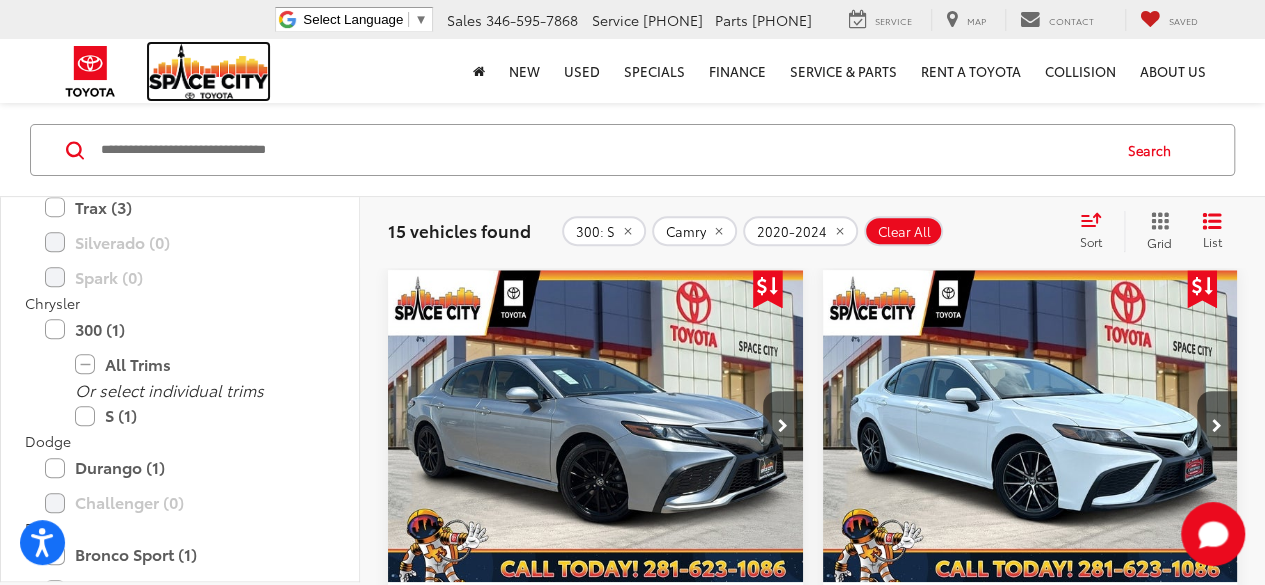 click at bounding box center (209, 71) 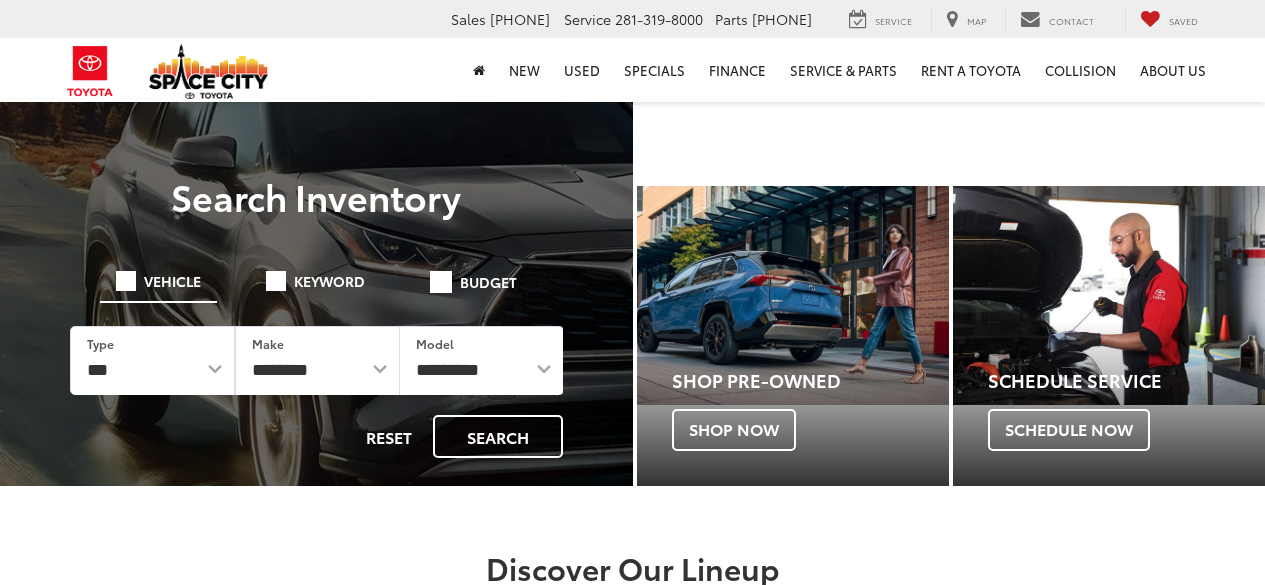 scroll, scrollTop: 0, scrollLeft: 0, axis: both 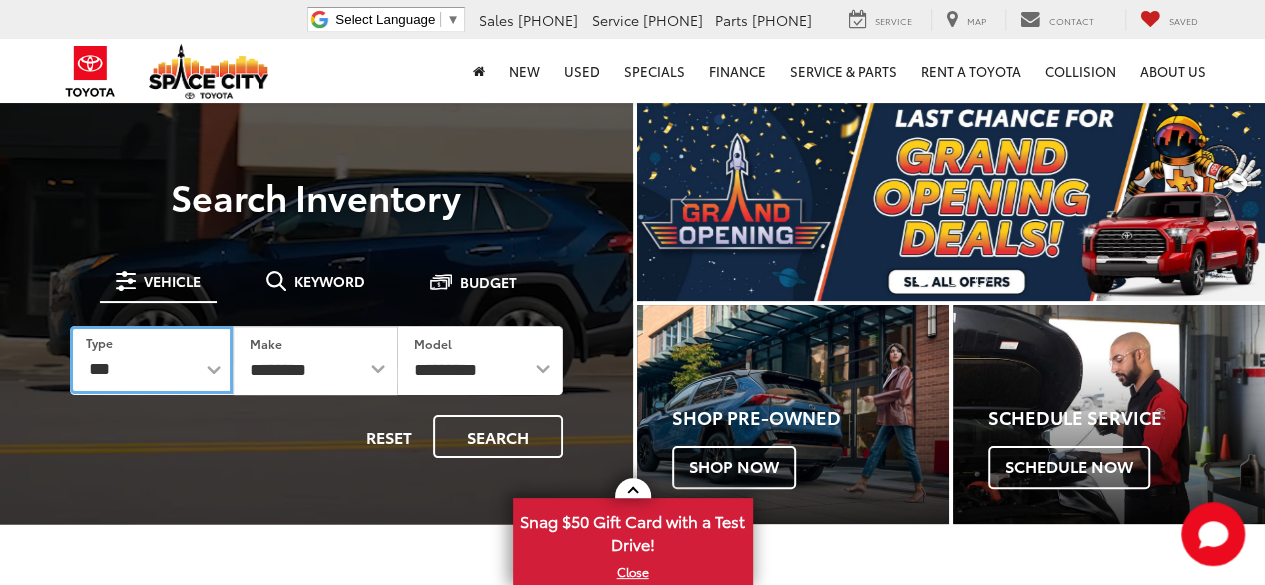 click on "***
***
****
*********" at bounding box center [151, 360] 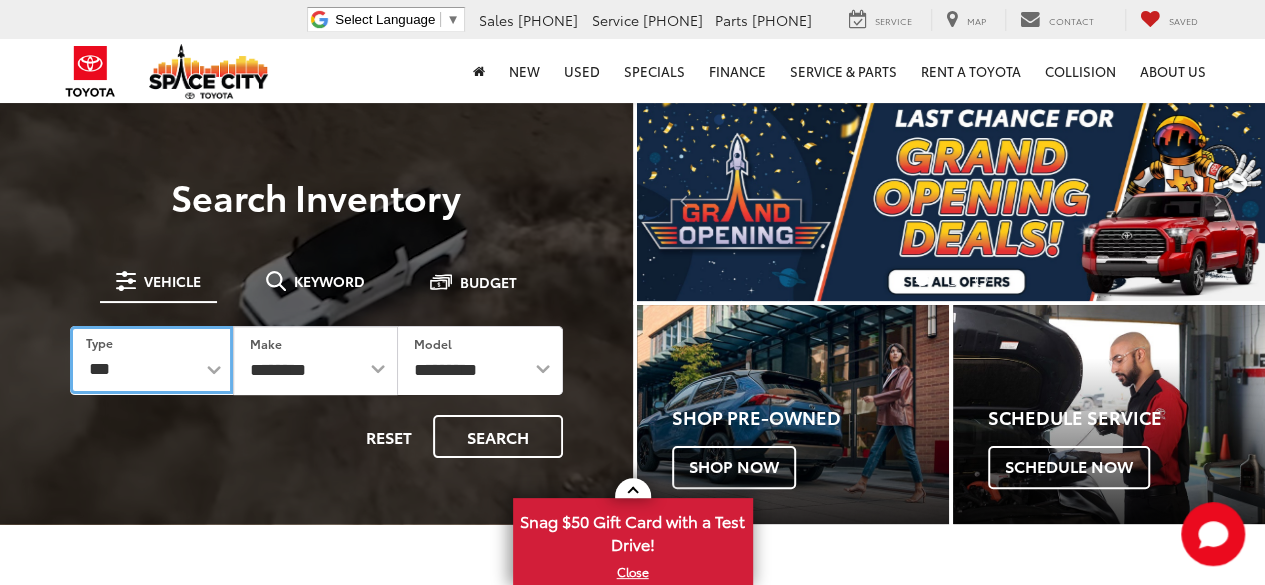 scroll, scrollTop: 0, scrollLeft: 0, axis: both 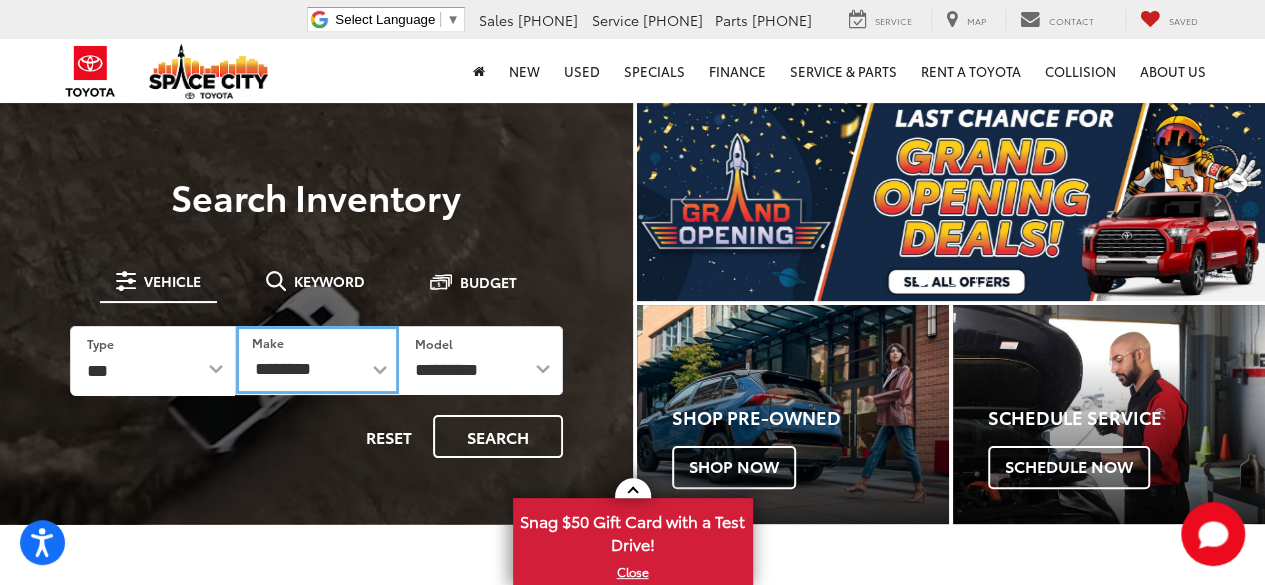 click on "**********" at bounding box center (317, 360) 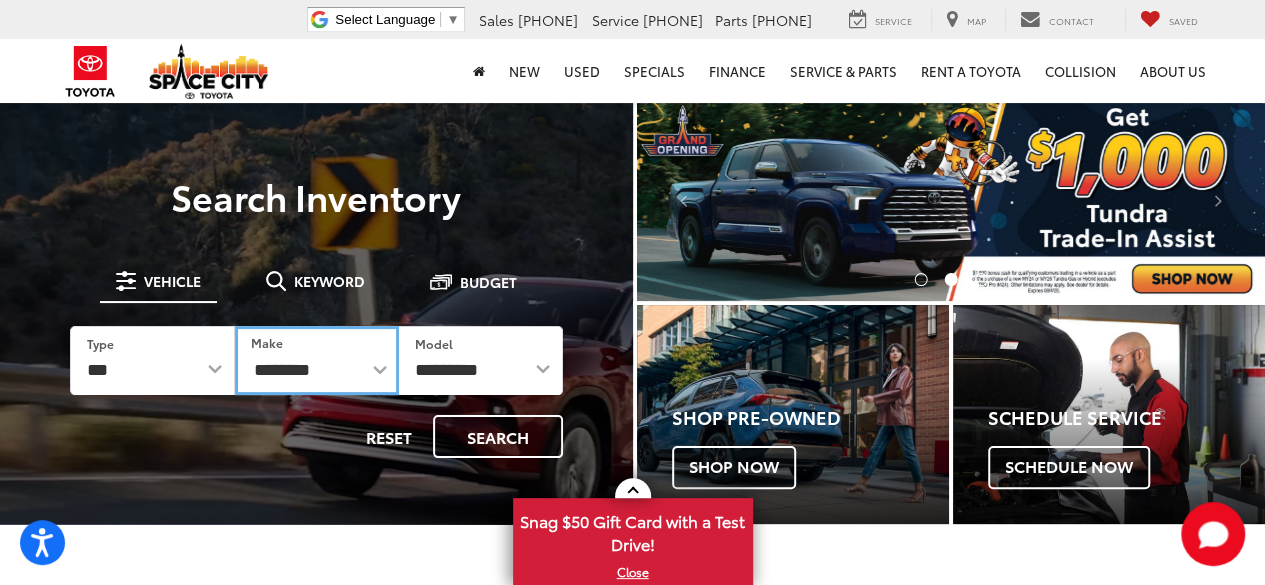 select on "********" 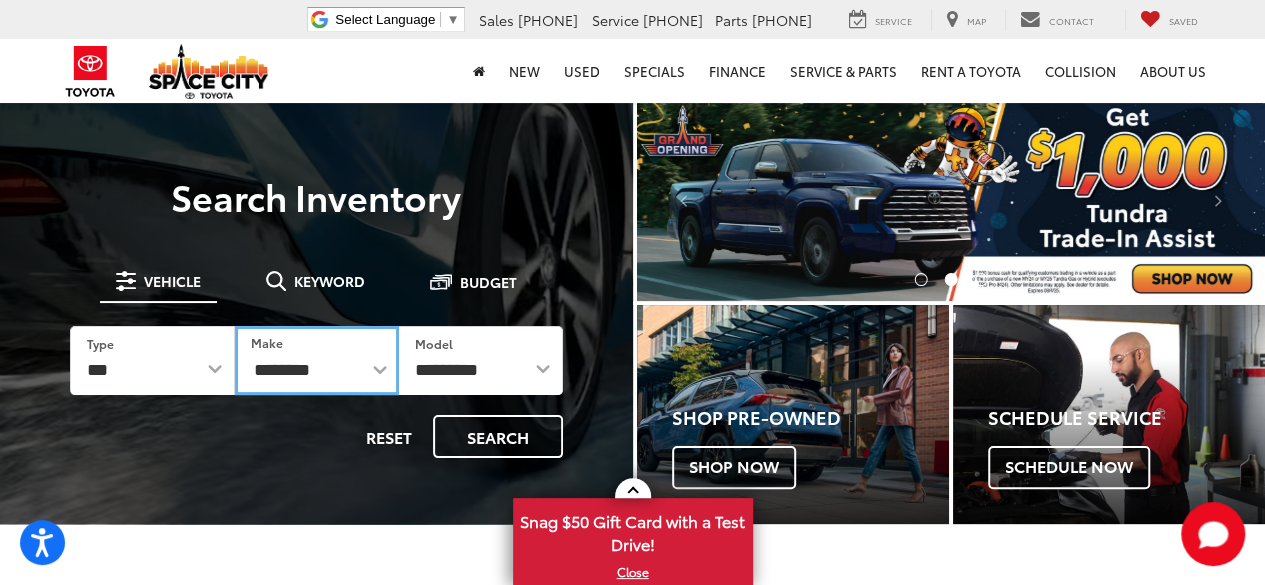click on "**********" at bounding box center [317, 360] 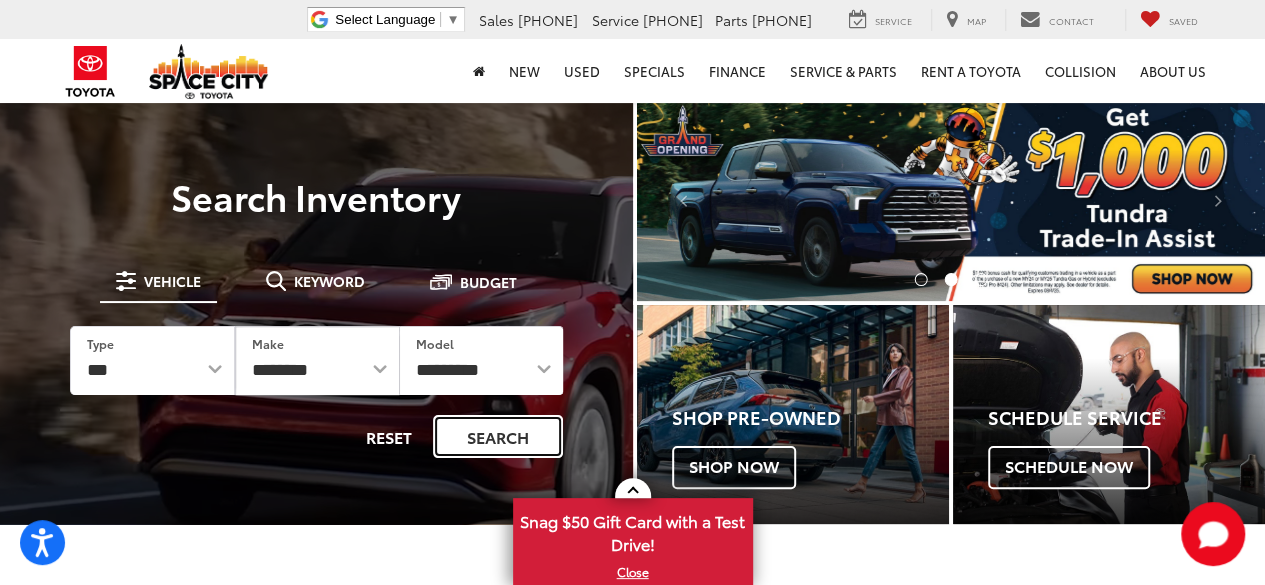 click on "Search" at bounding box center (498, 436) 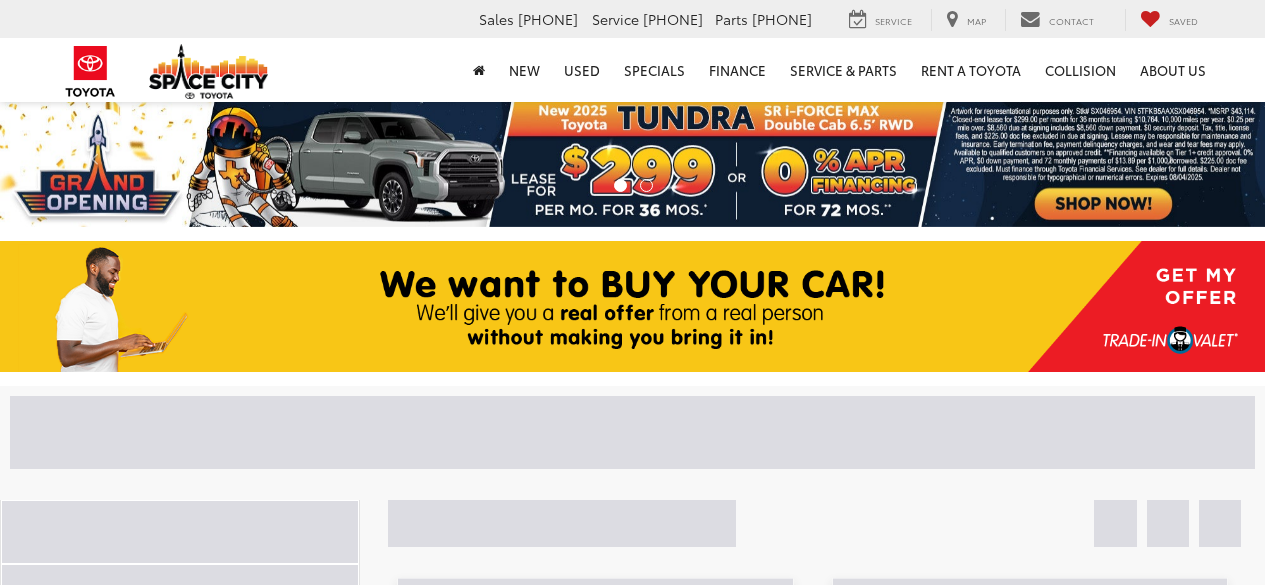 scroll, scrollTop: 0, scrollLeft: 0, axis: both 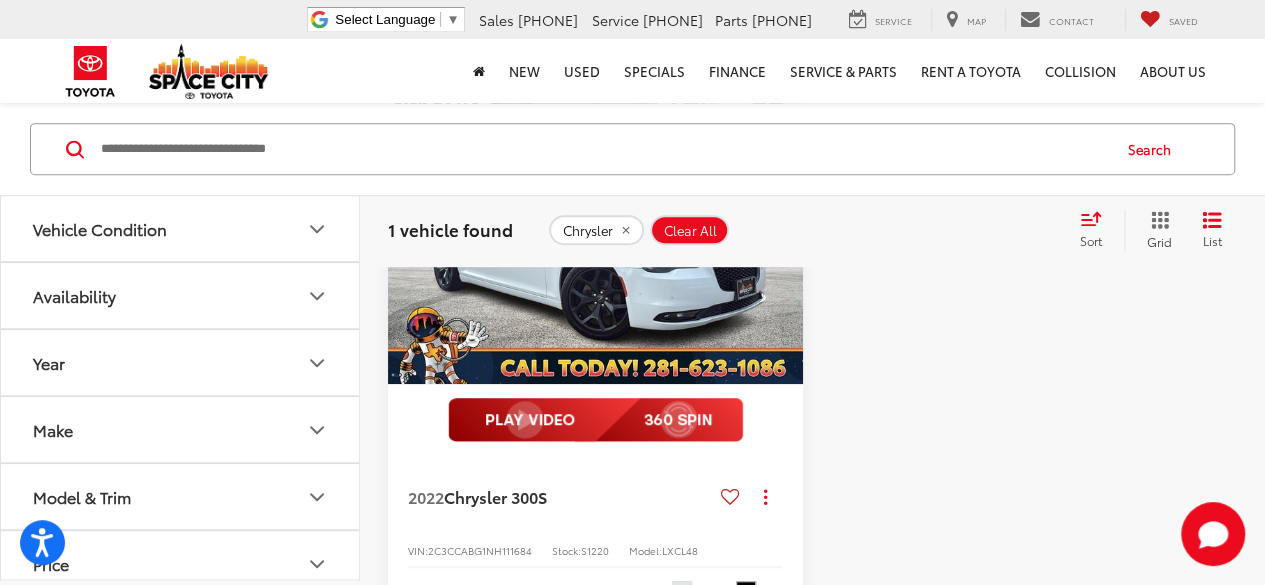 click at bounding box center [596, 228] 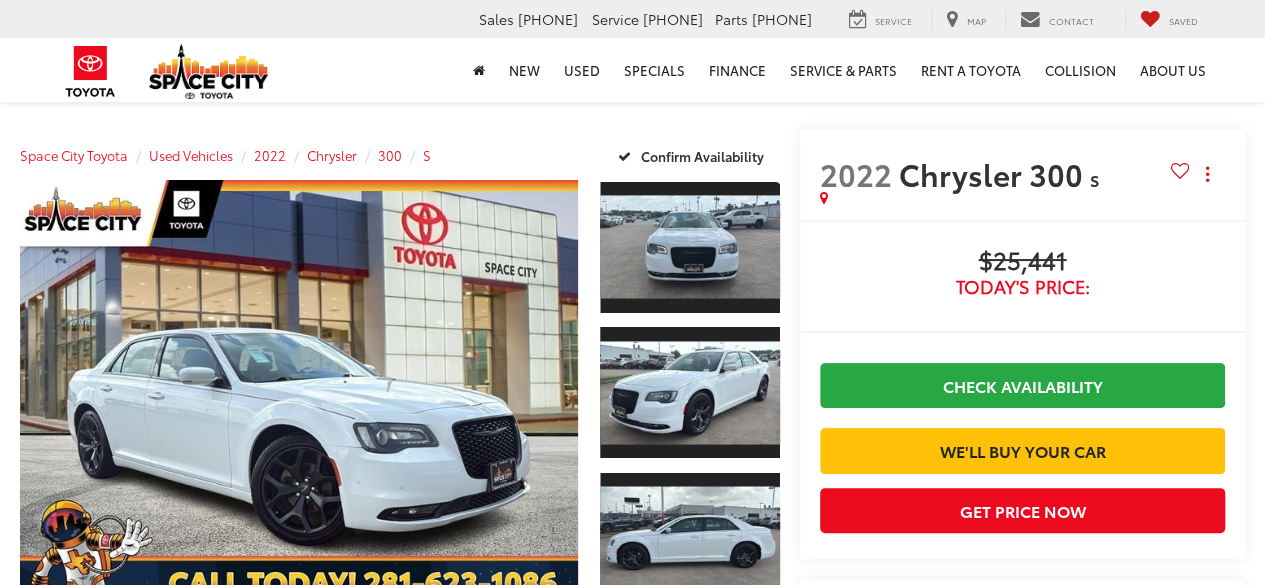 scroll, scrollTop: 40, scrollLeft: 0, axis: vertical 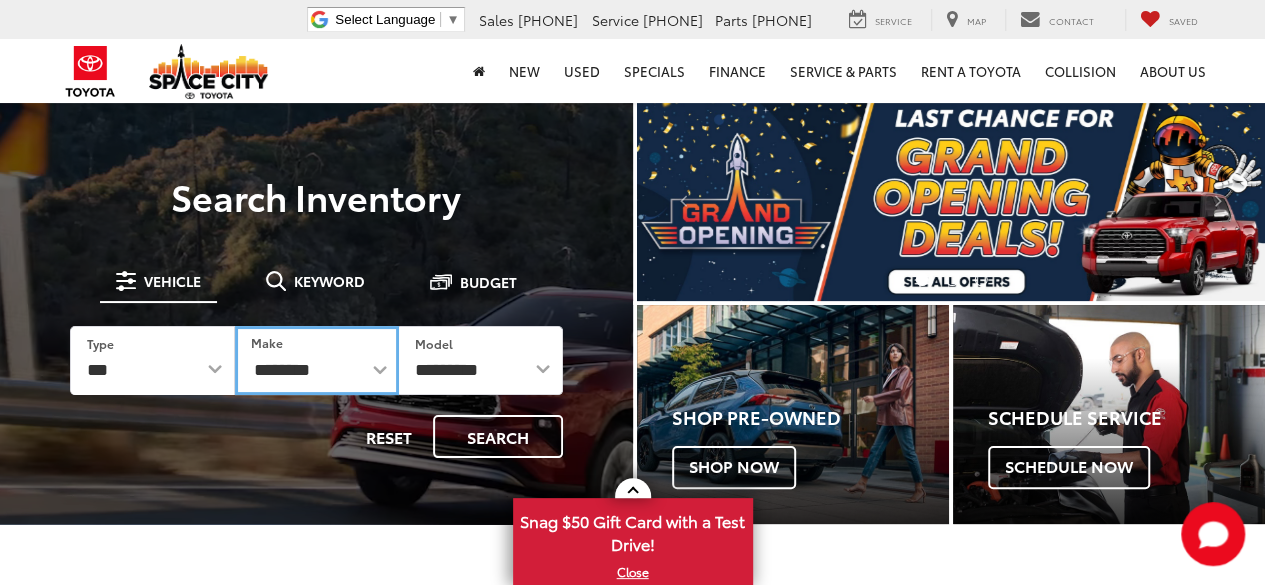 click on "**********" at bounding box center [317, 360] 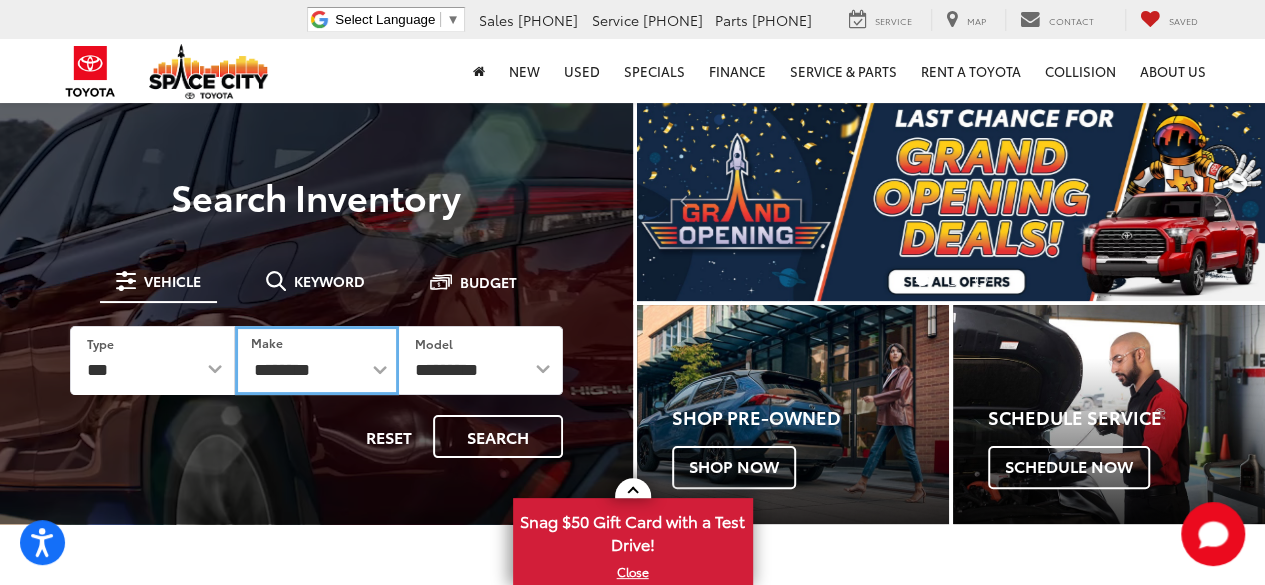 select on "******" 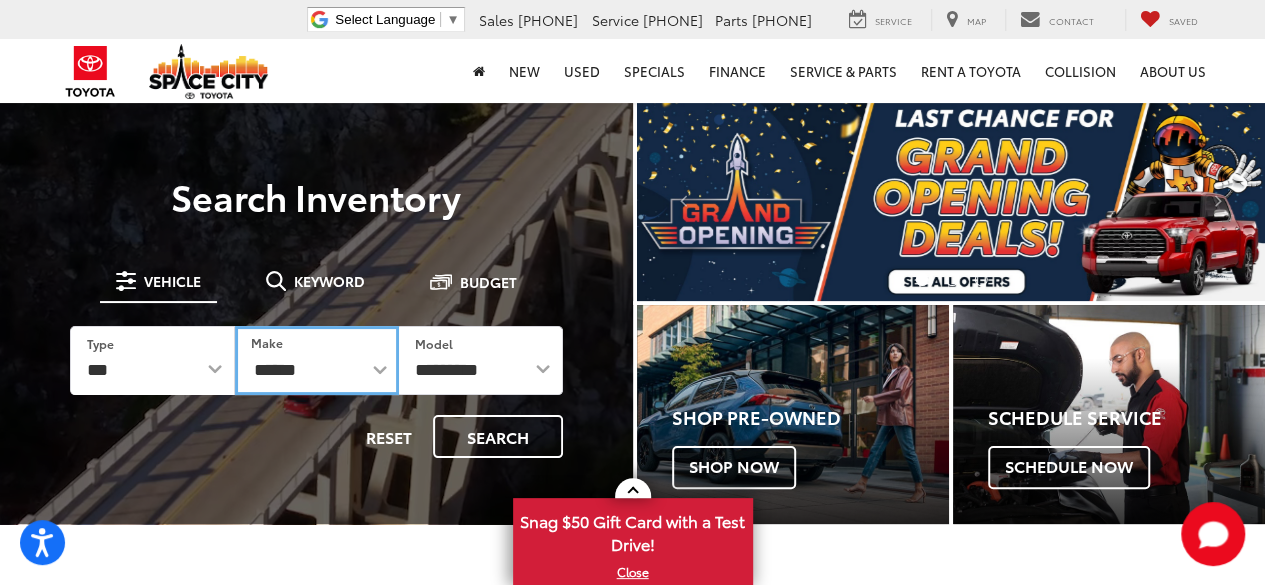 click on "**********" at bounding box center (317, 360) 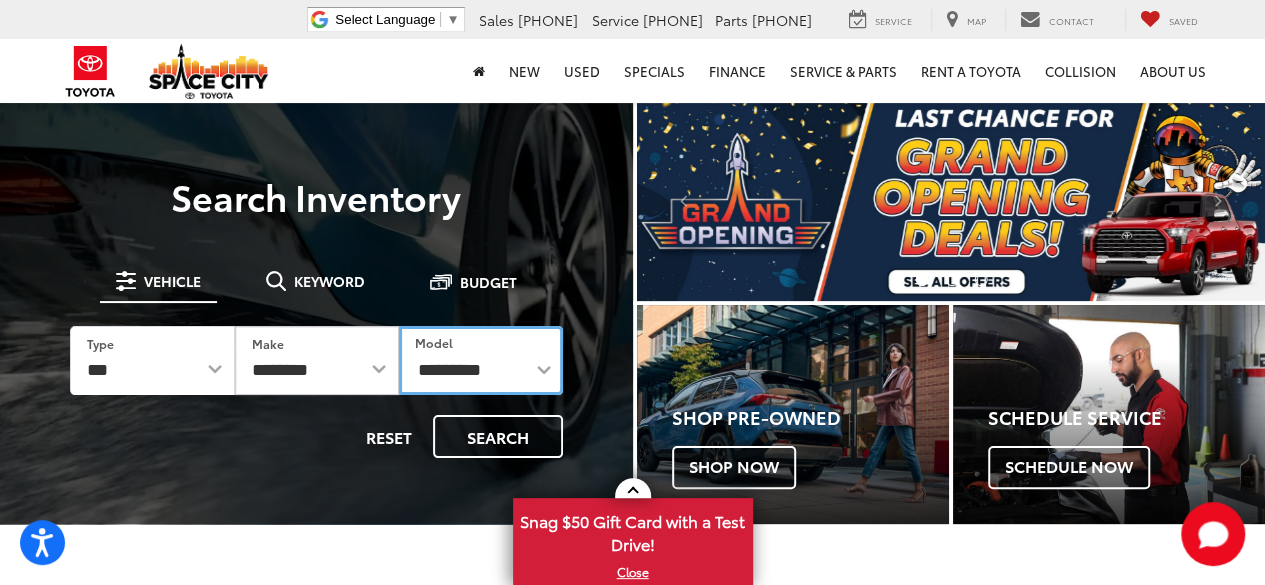 click on "**********" at bounding box center [481, 360] 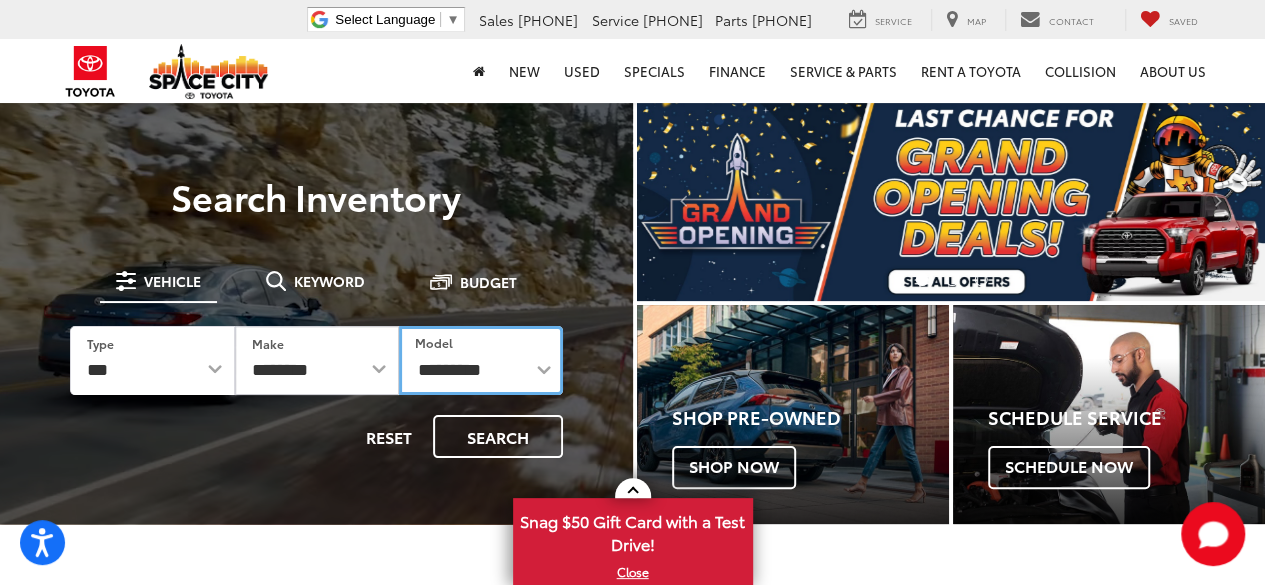 select on "******" 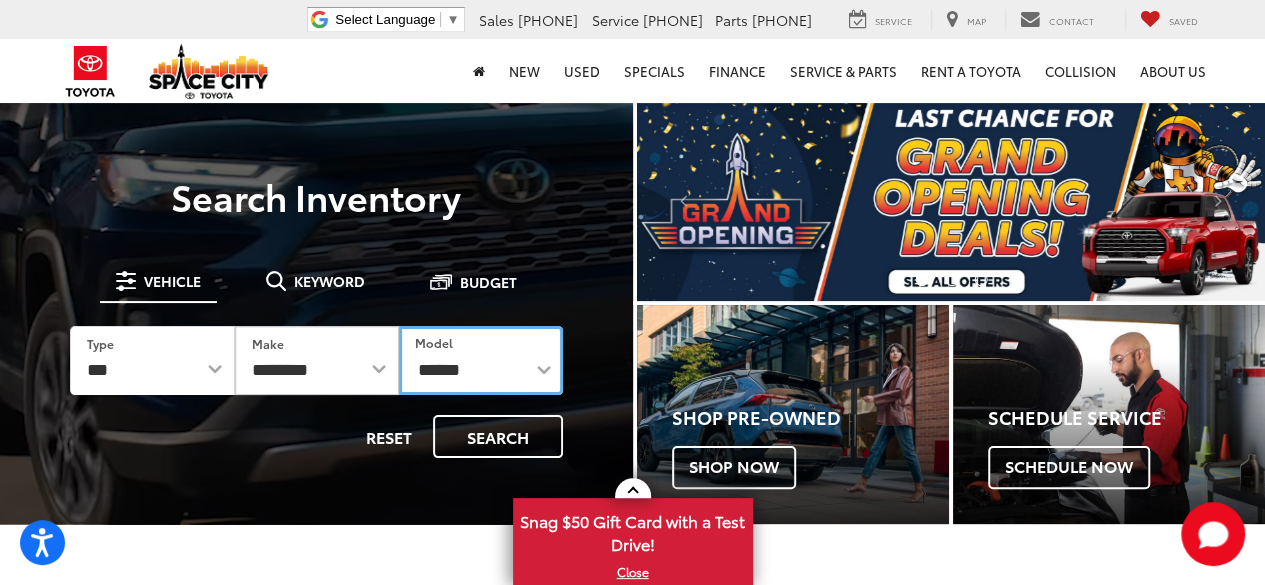 click on "**********" at bounding box center (481, 360) 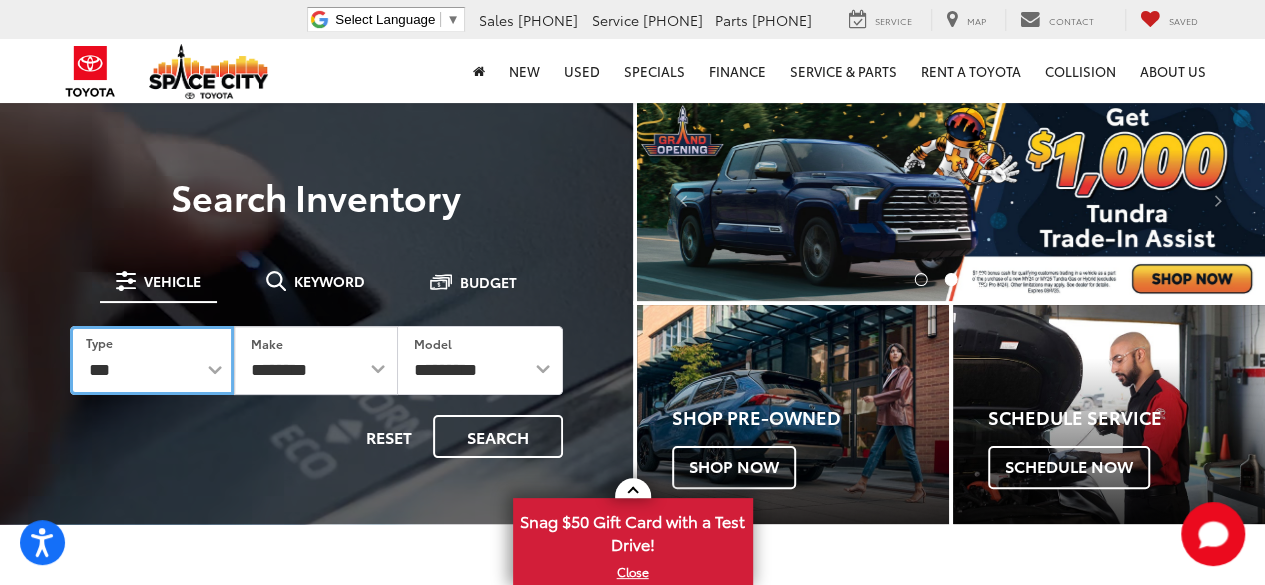 click on "***
***
****
*********" at bounding box center [152, 360] 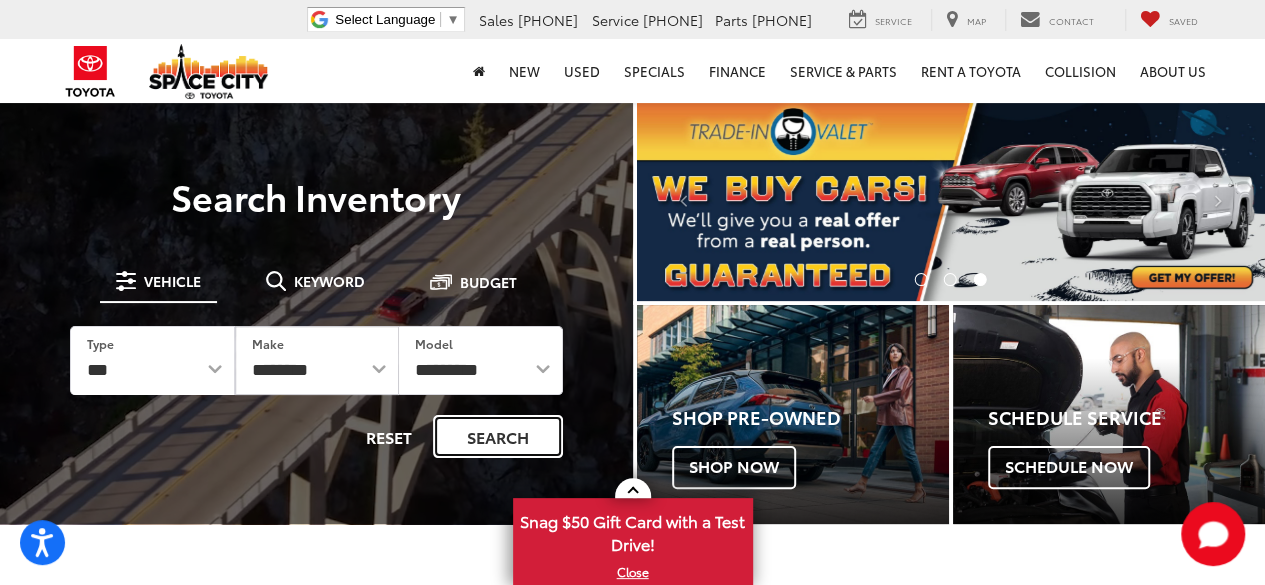 click on "Search" at bounding box center (498, 436) 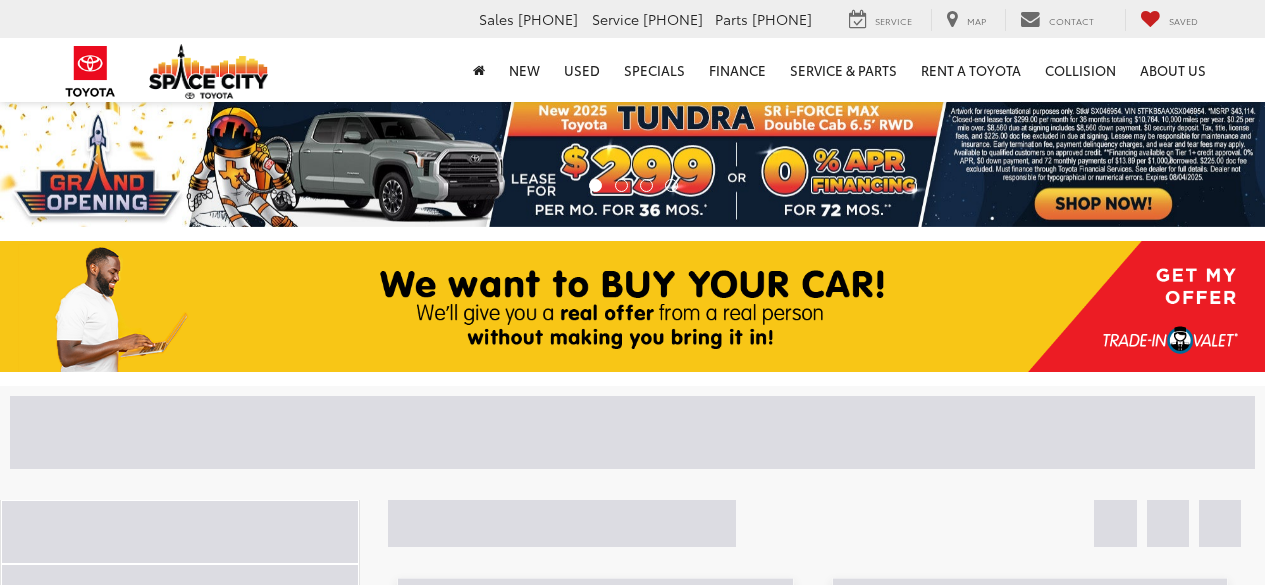 scroll, scrollTop: 0, scrollLeft: 0, axis: both 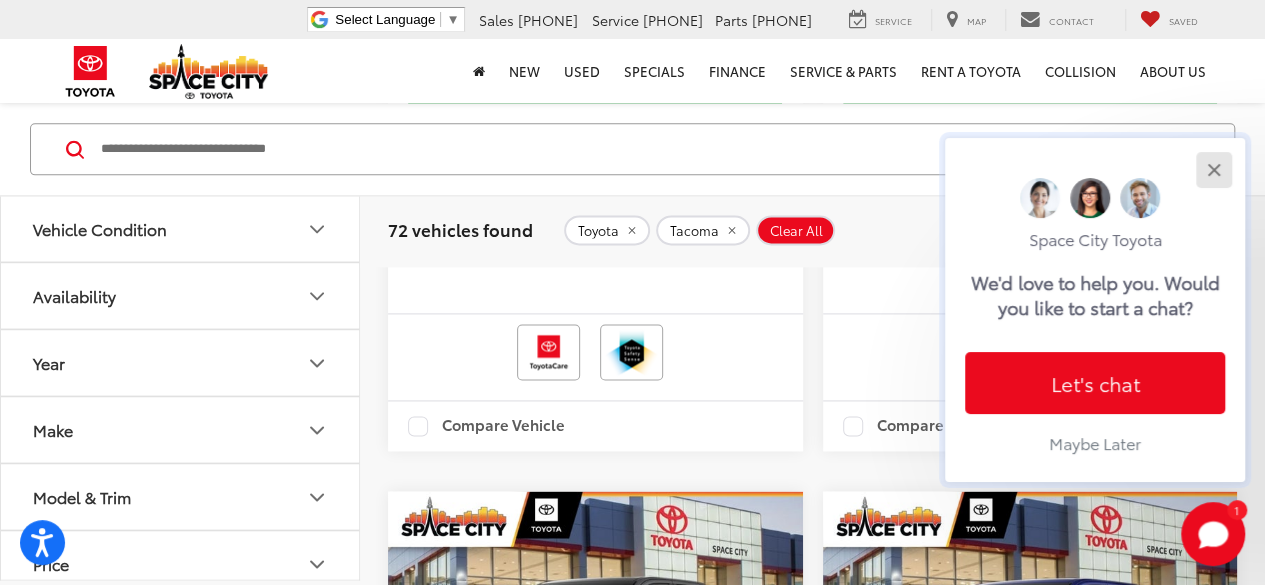 click at bounding box center [1213, 169] 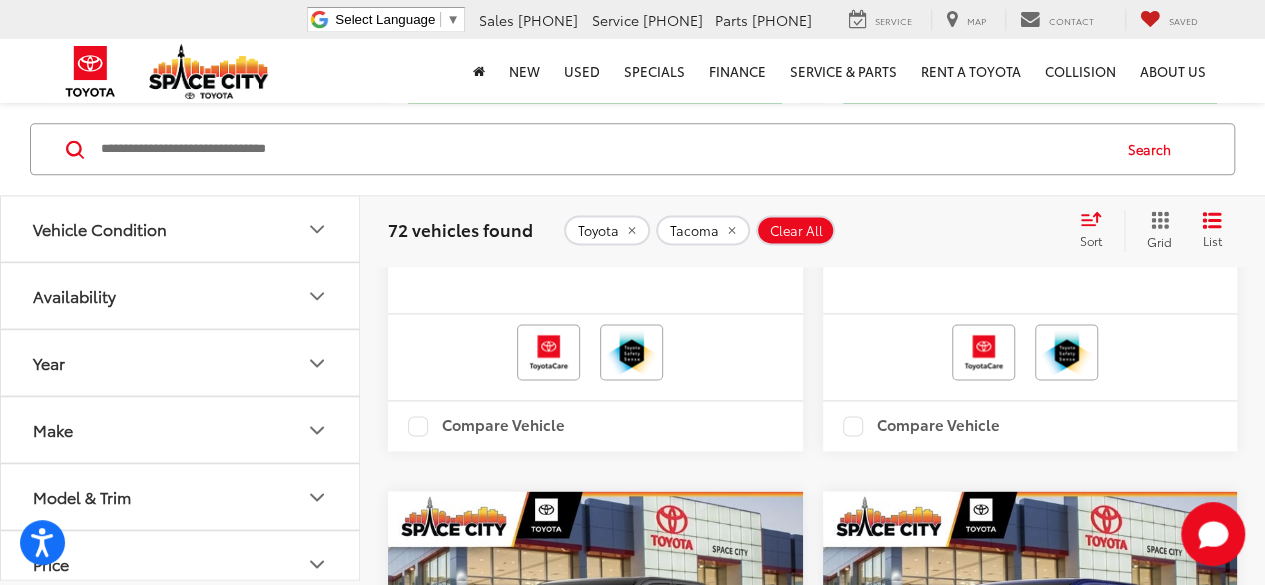 click 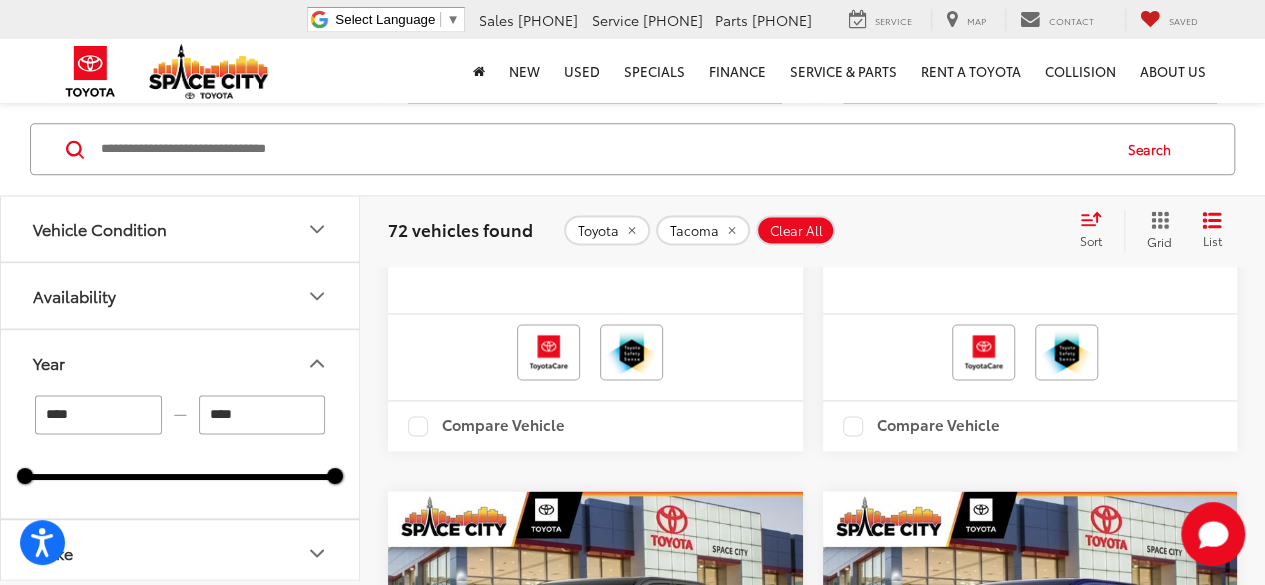 click on "****" at bounding box center (262, 415) 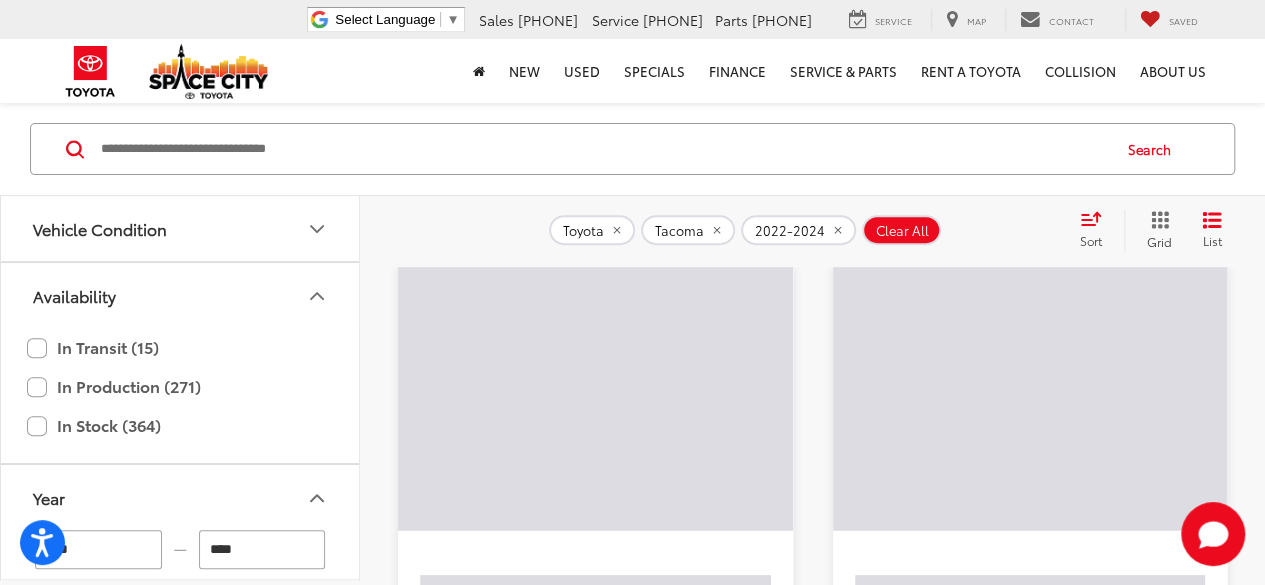 scroll, scrollTop: 282, scrollLeft: 0, axis: vertical 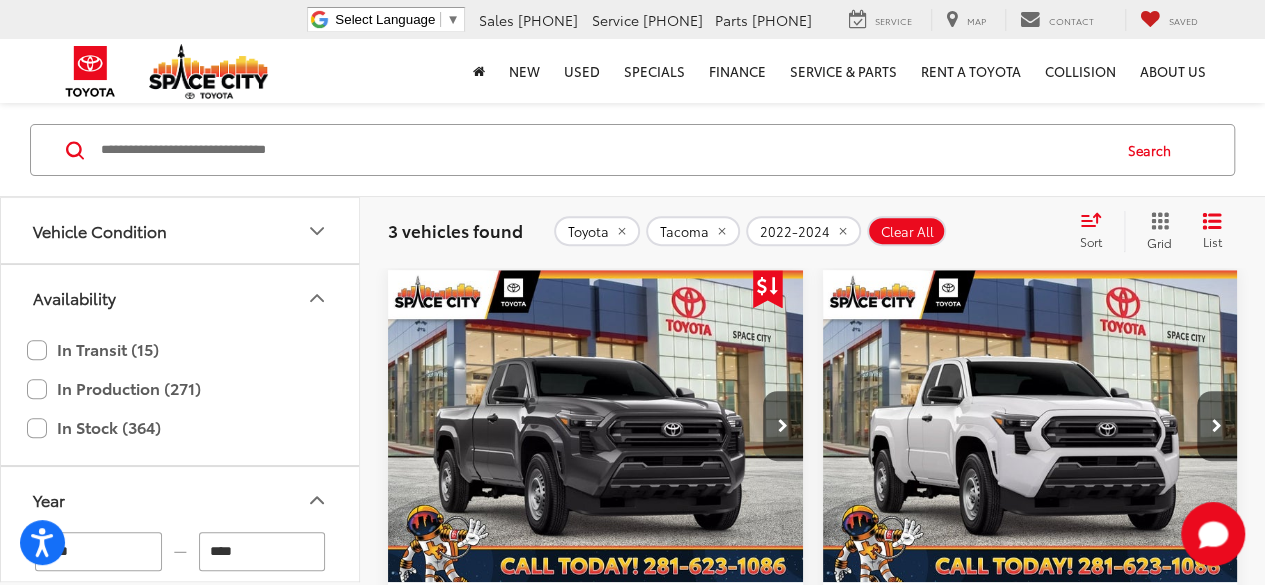 type 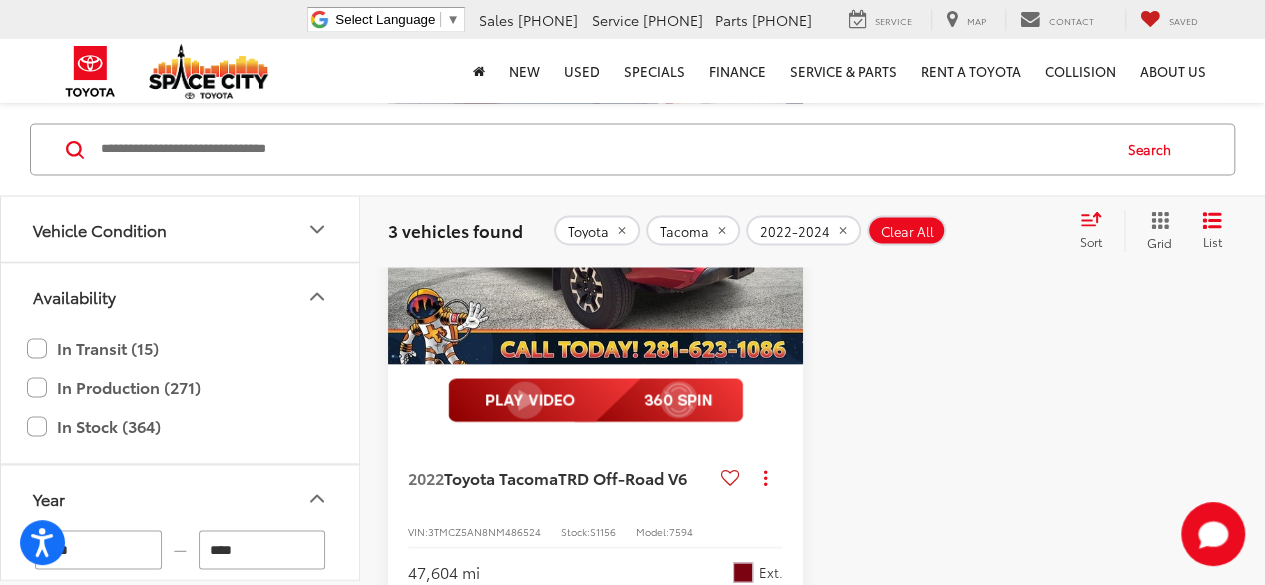 scroll, scrollTop: 1682, scrollLeft: 0, axis: vertical 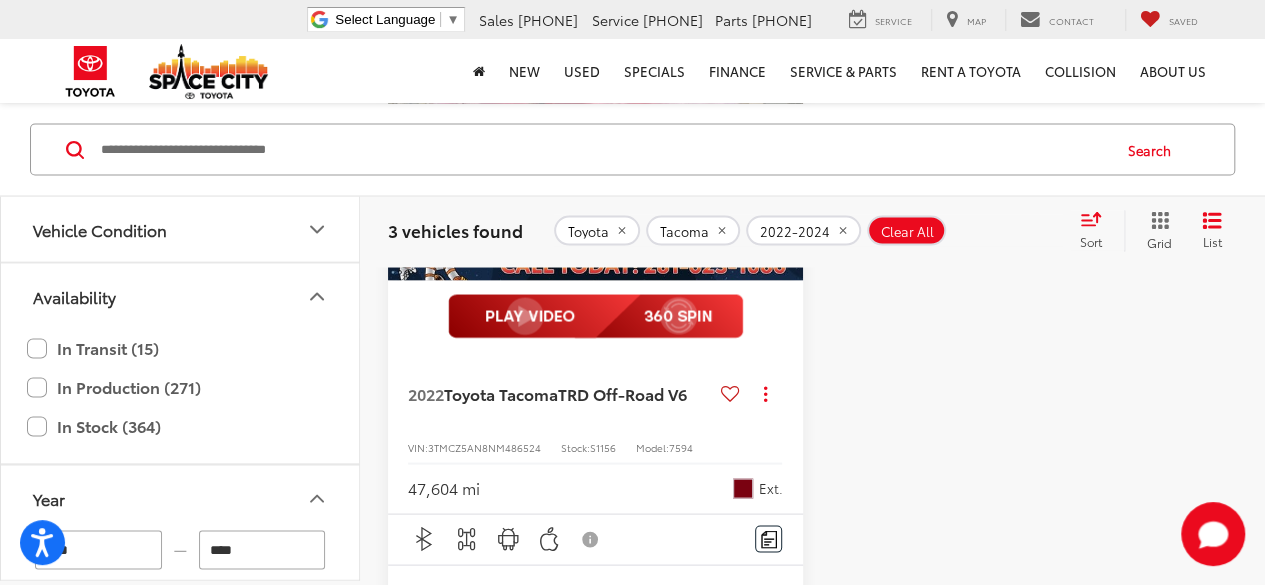 click 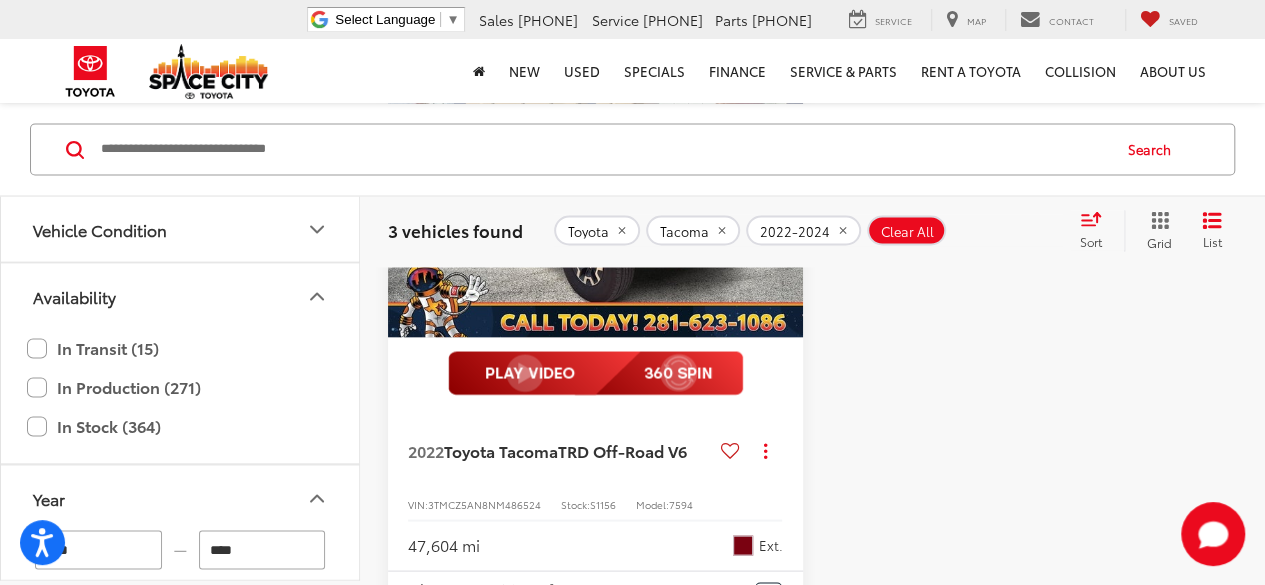 scroll, scrollTop: 1704, scrollLeft: 0, axis: vertical 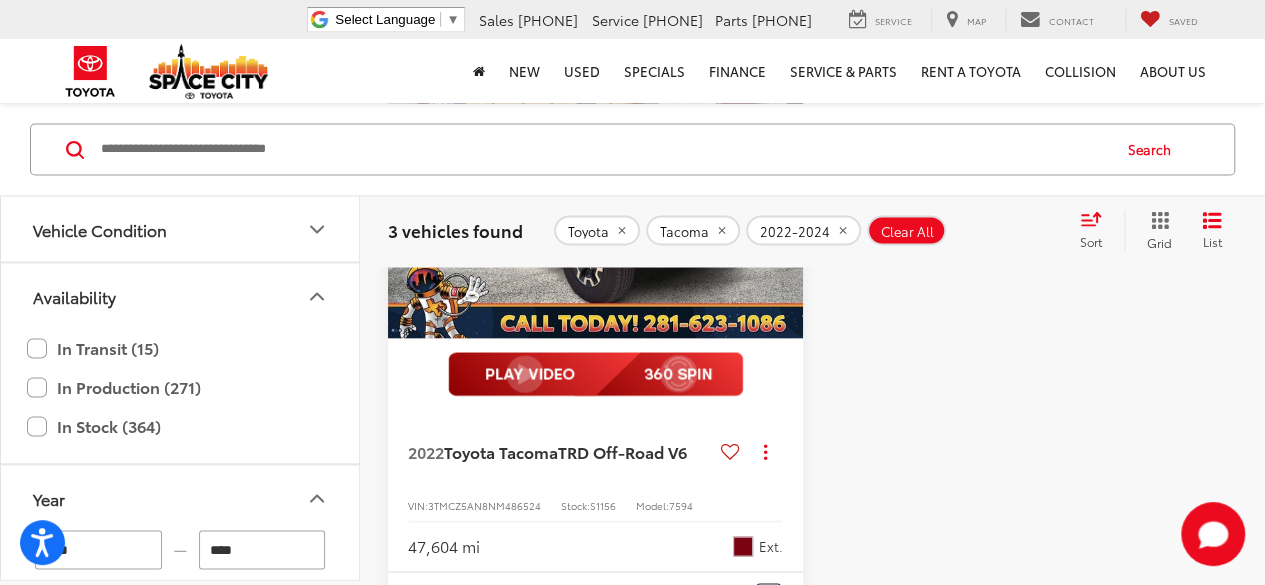 click at bounding box center (596, 183) 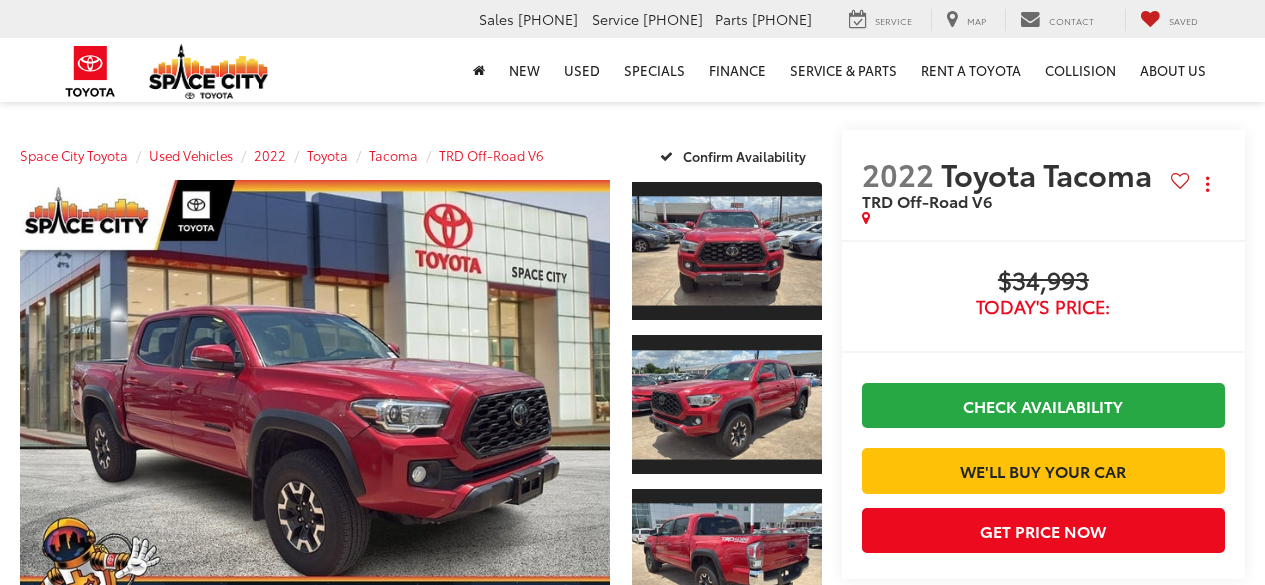 scroll, scrollTop: 0, scrollLeft: 0, axis: both 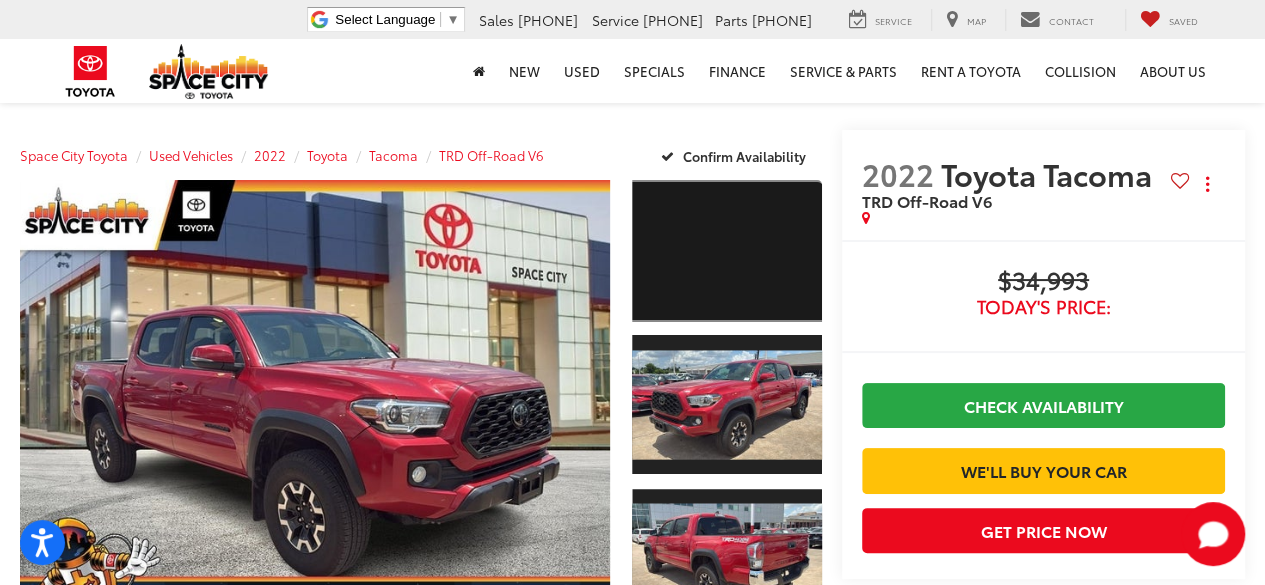 click at bounding box center [727, 251] 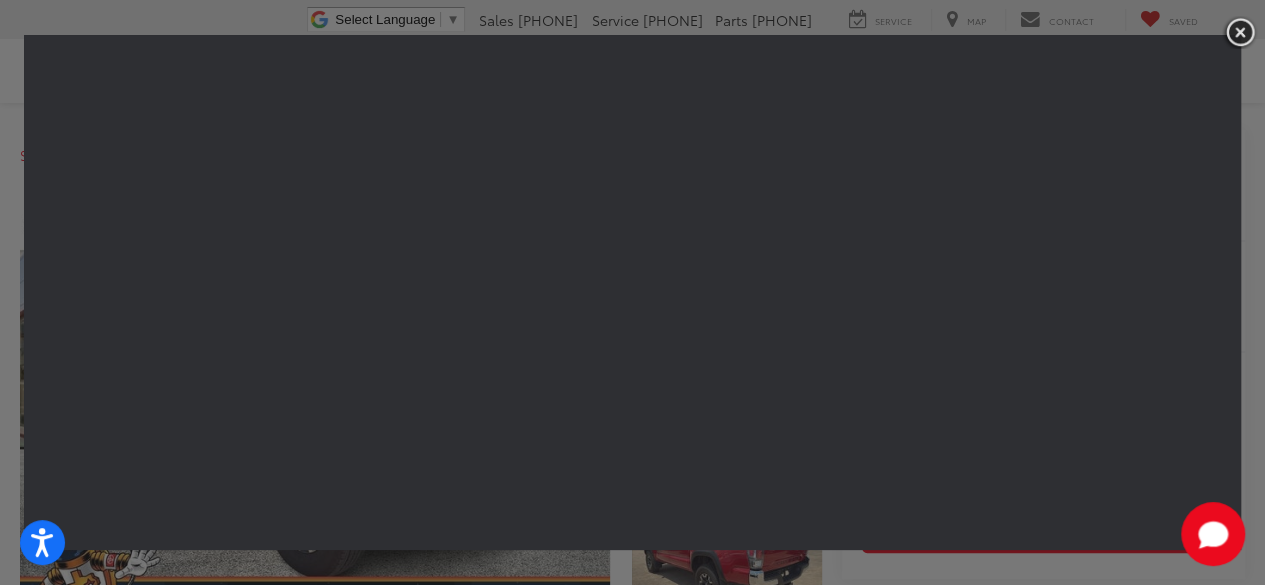click at bounding box center (1240, 32) 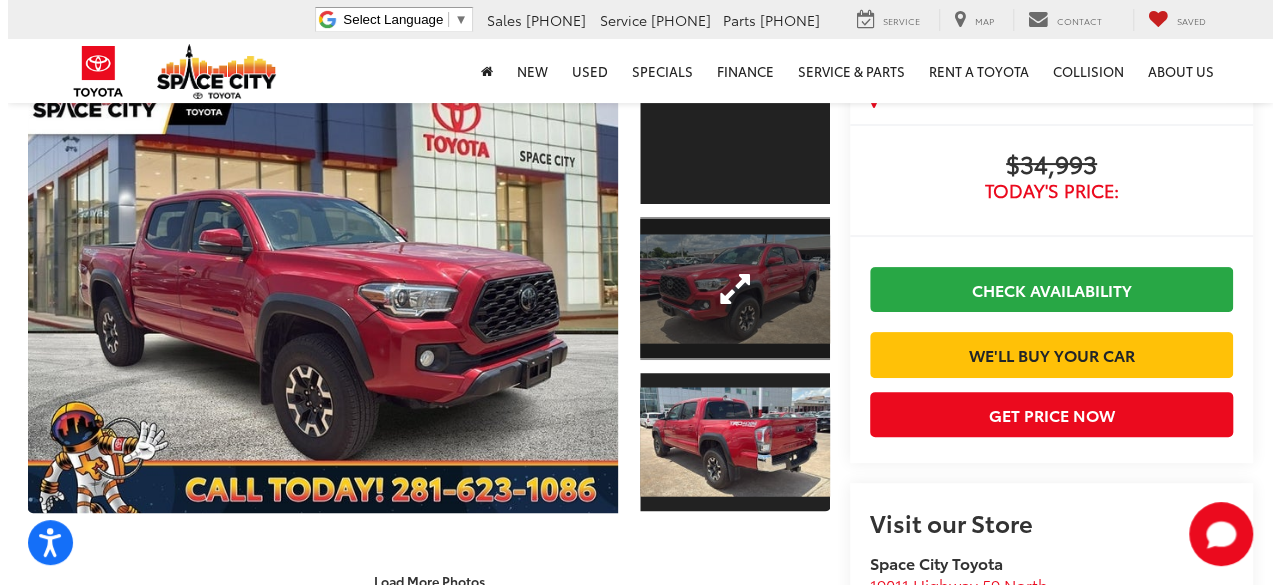 scroll, scrollTop: 120, scrollLeft: 0, axis: vertical 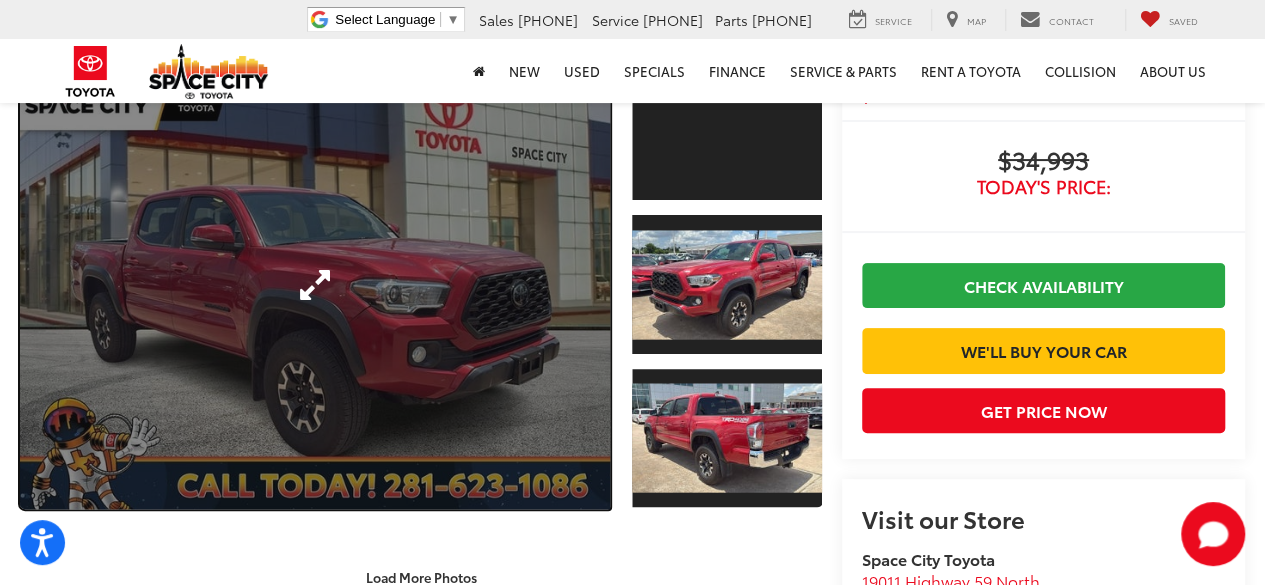 click at bounding box center [315, 284] 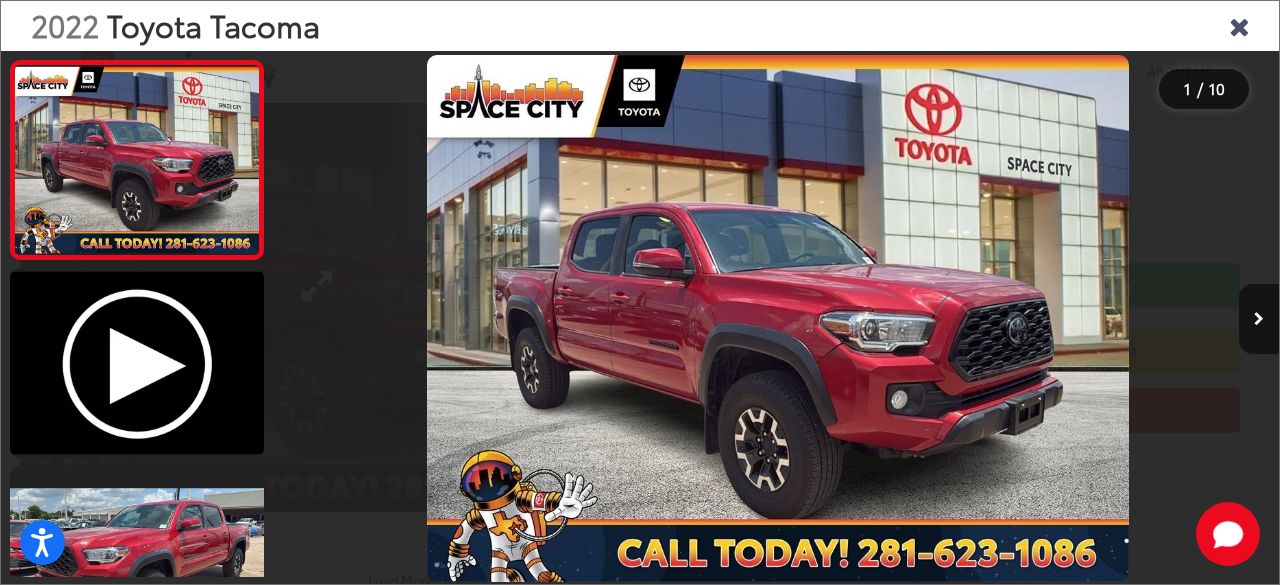 click at bounding box center (778, 318) 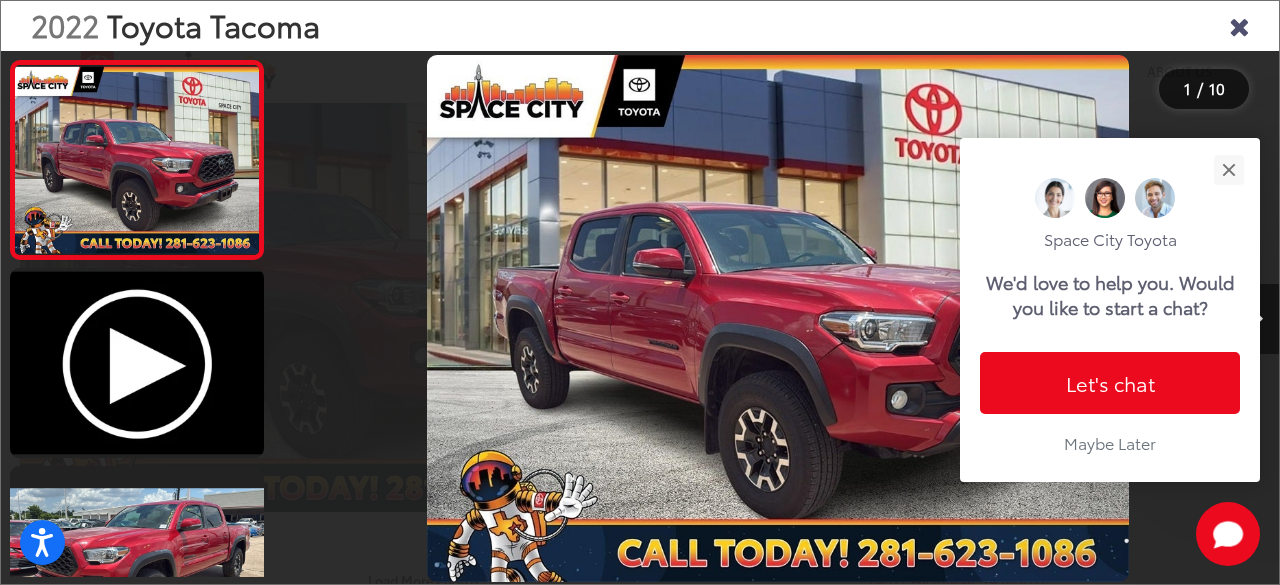 click at bounding box center [1259, 319] 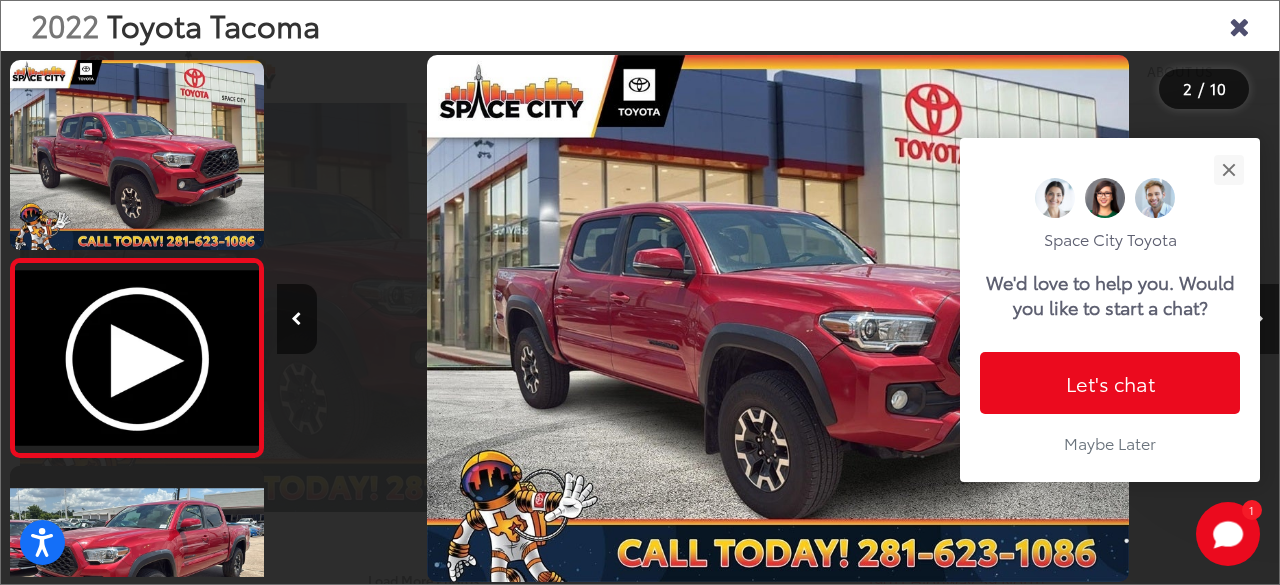 scroll, scrollTop: 0, scrollLeft: 87, axis: horizontal 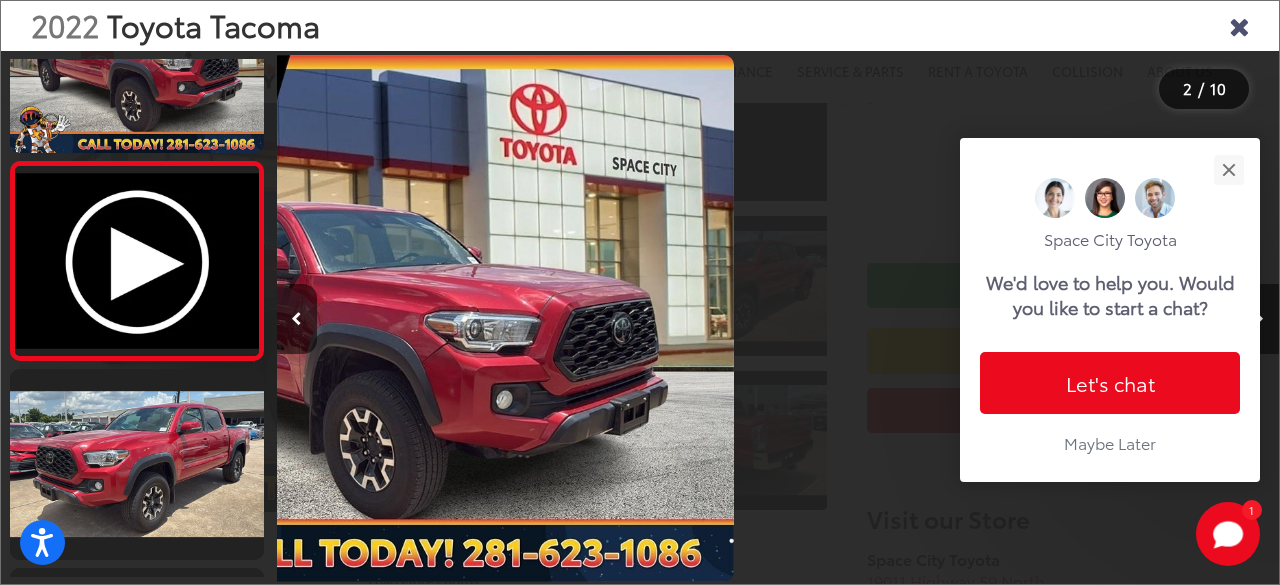 click at bounding box center [1259, 319] 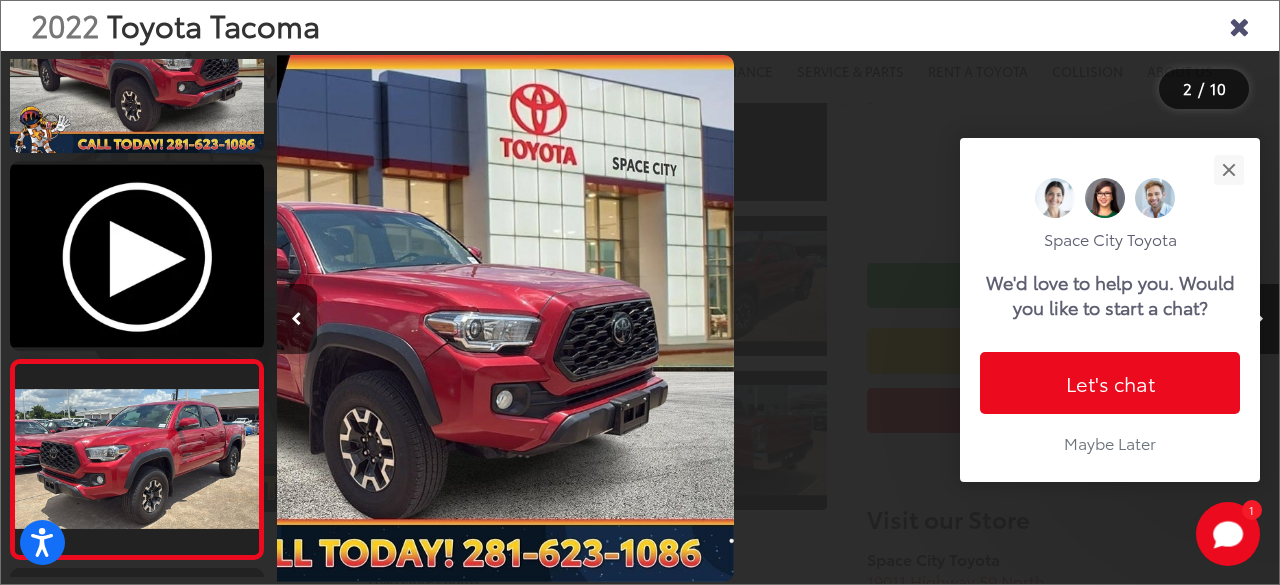 scroll, scrollTop: 0, scrollLeft: 618, axis: horizontal 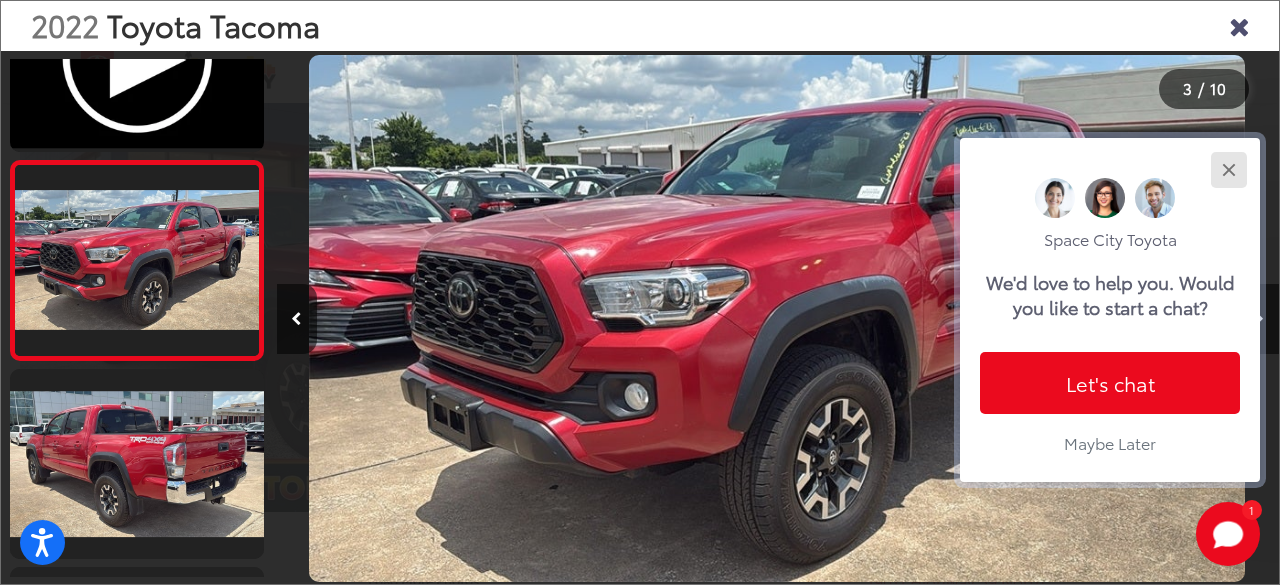 click at bounding box center (1228, 169) 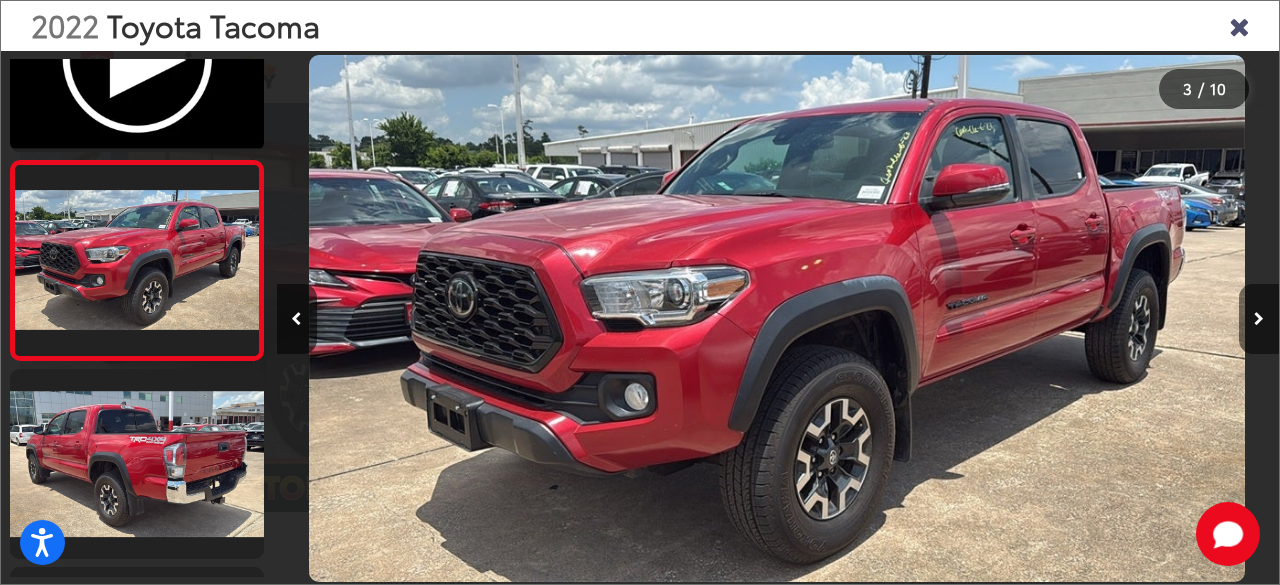 click at bounding box center (1259, 319) 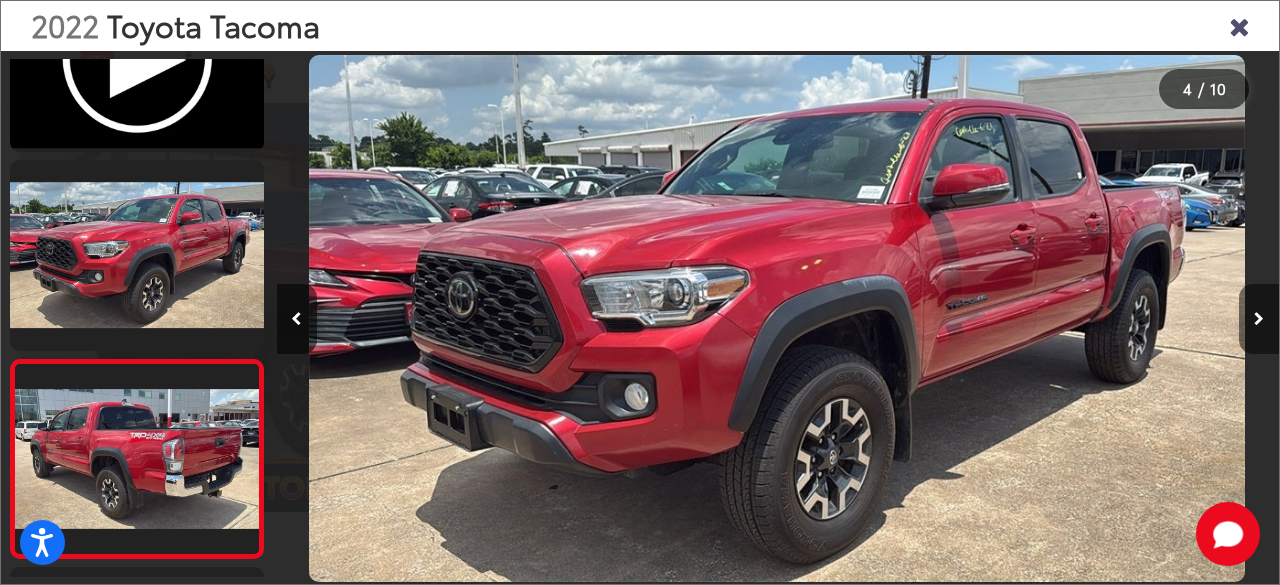 scroll, scrollTop: 0, scrollLeft: 2278, axis: horizontal 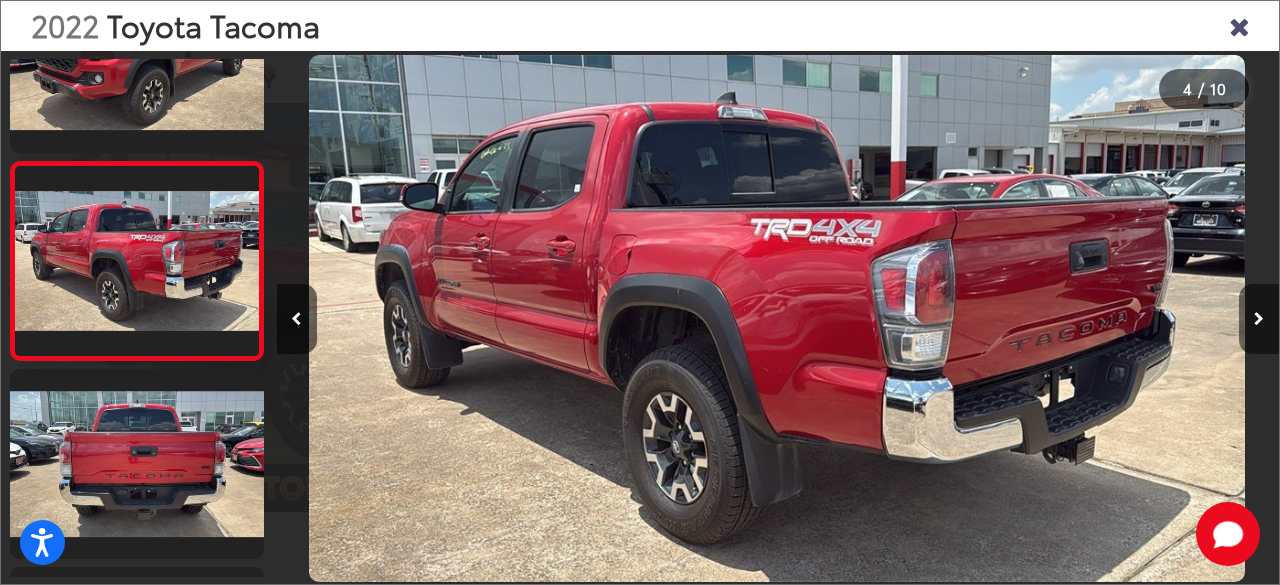 click at bounding box center [1259, 319] 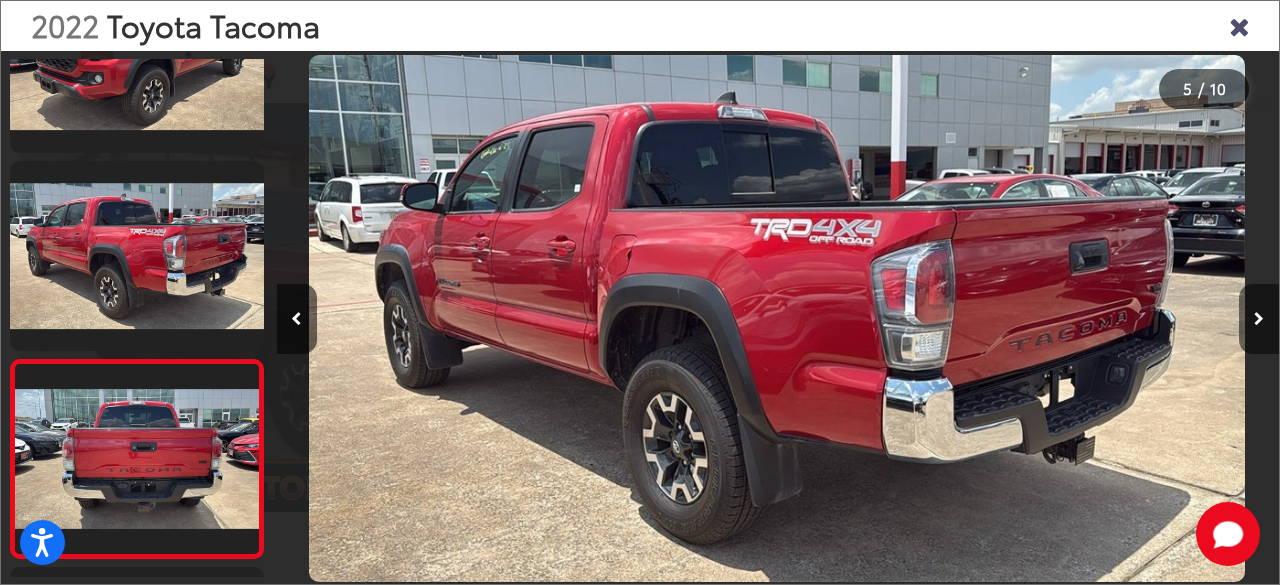 scroll, scrollTop: 0, scrollLeft: 3281, axis: horizontal 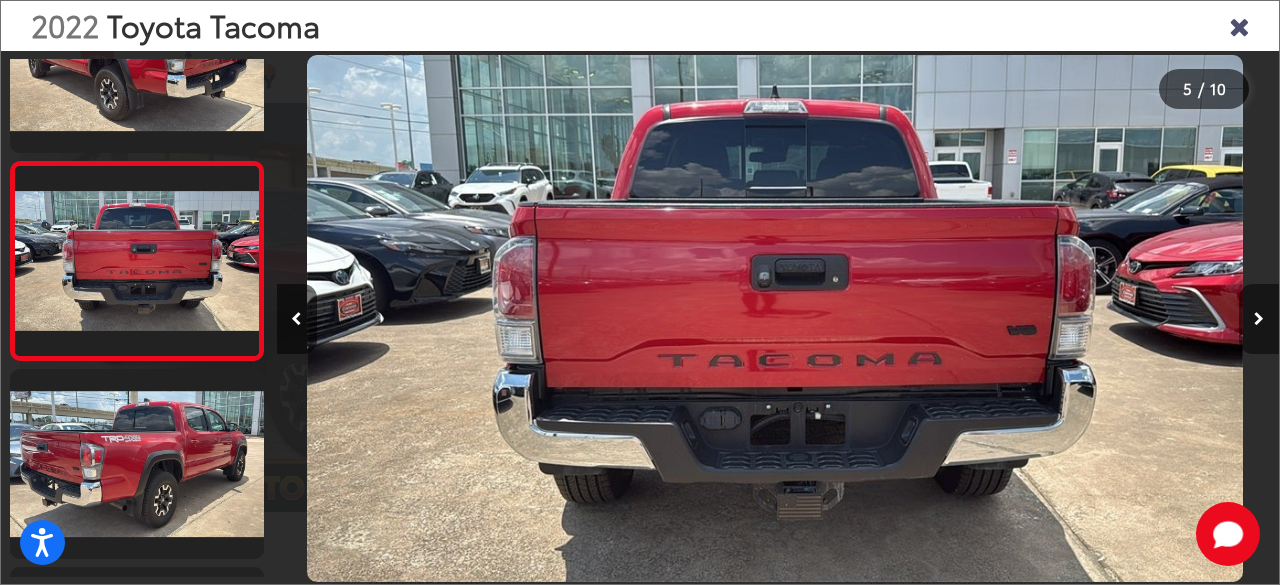 click at bounding box center [1259, 319] 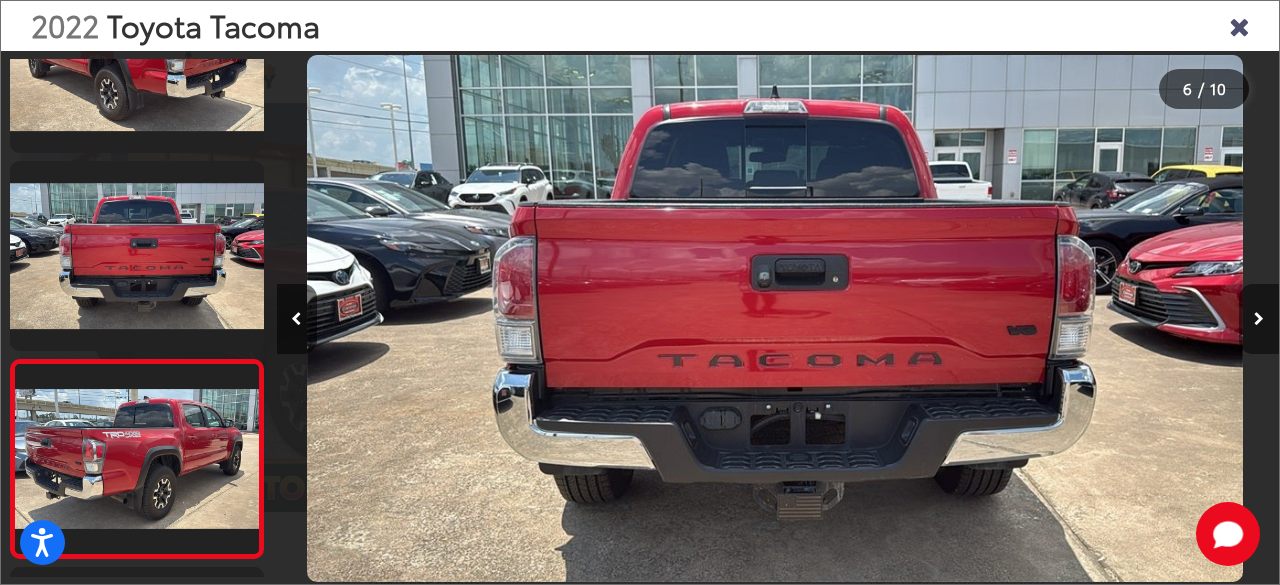 scroll, scrollTop: 0, scrollLeft: 4078, axis: horizontal 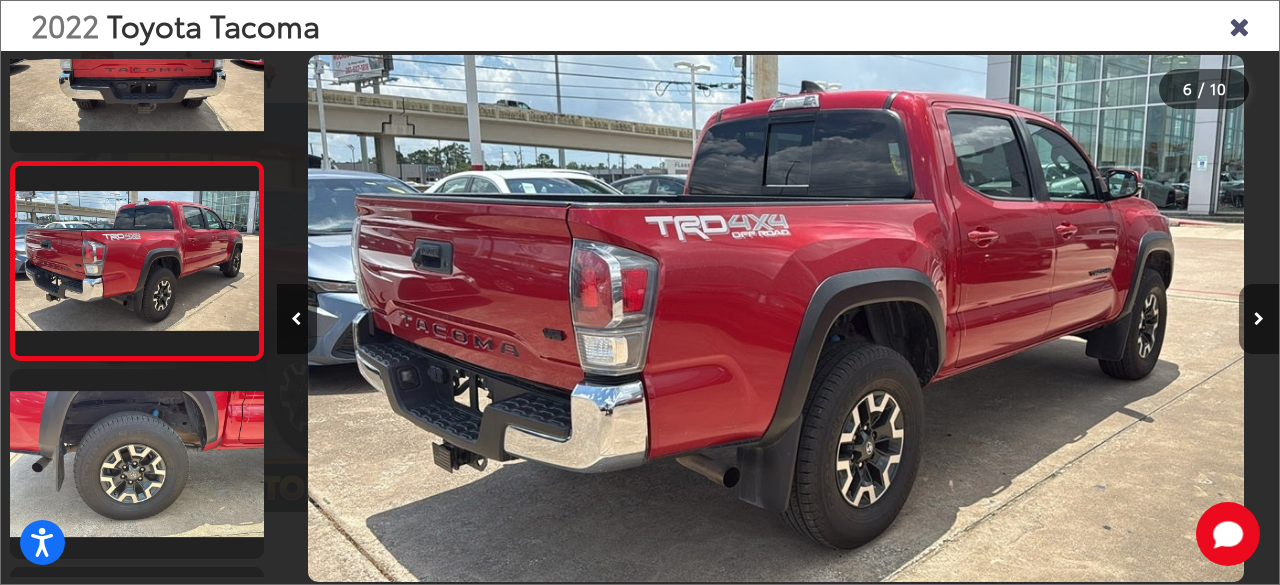 click at bounding box center [1259, 319] 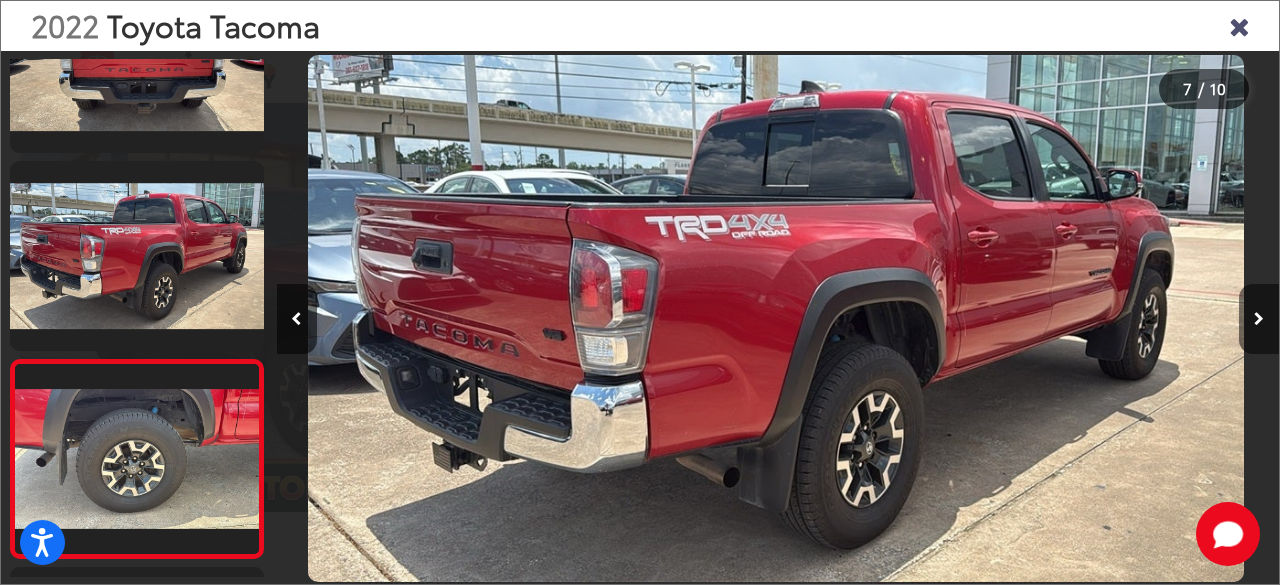 scroll, scrollTop: 0, scrollLeft: 5287, axis: horizontal 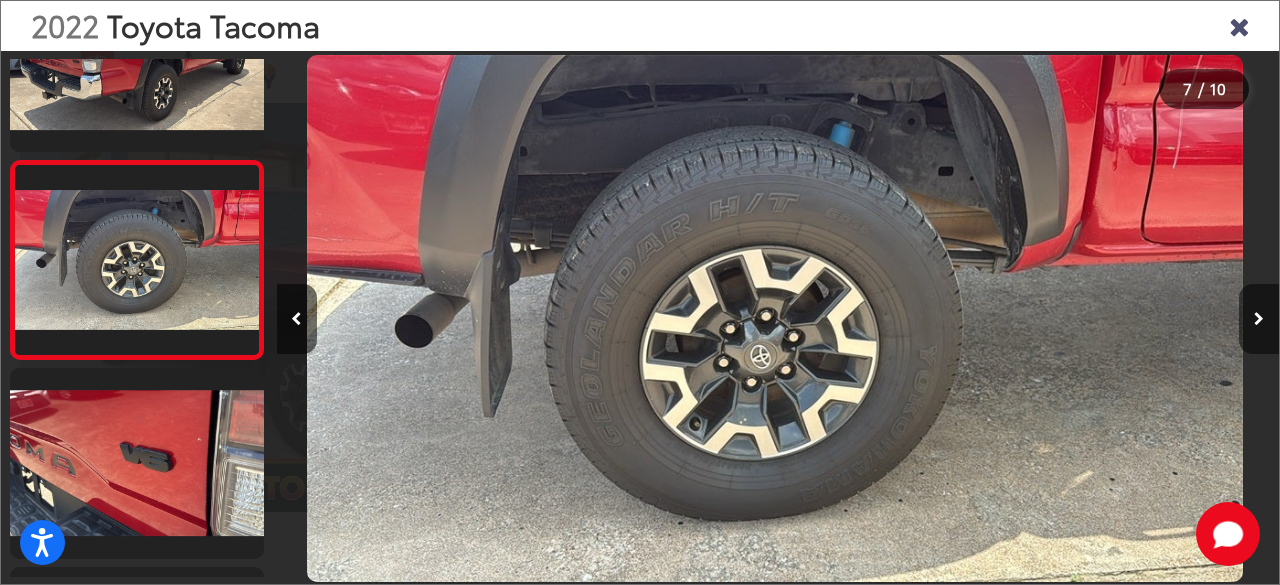 click at bounding box center (1259, 319) 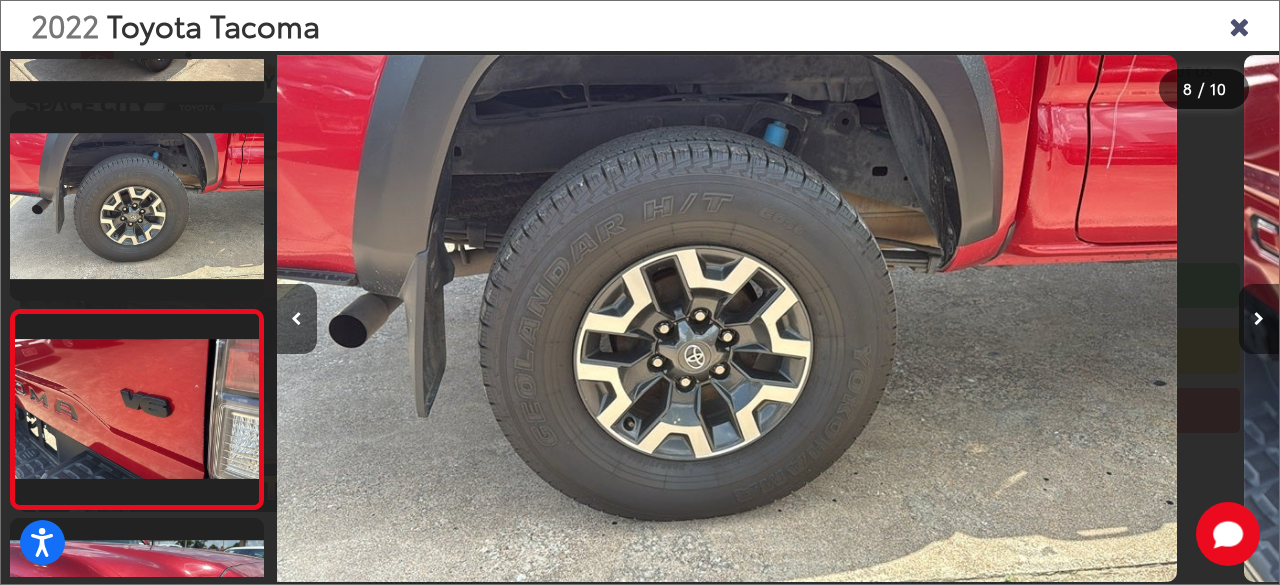scroll, scrollTop: 1232, scrollLeft: 0, axis: vertical 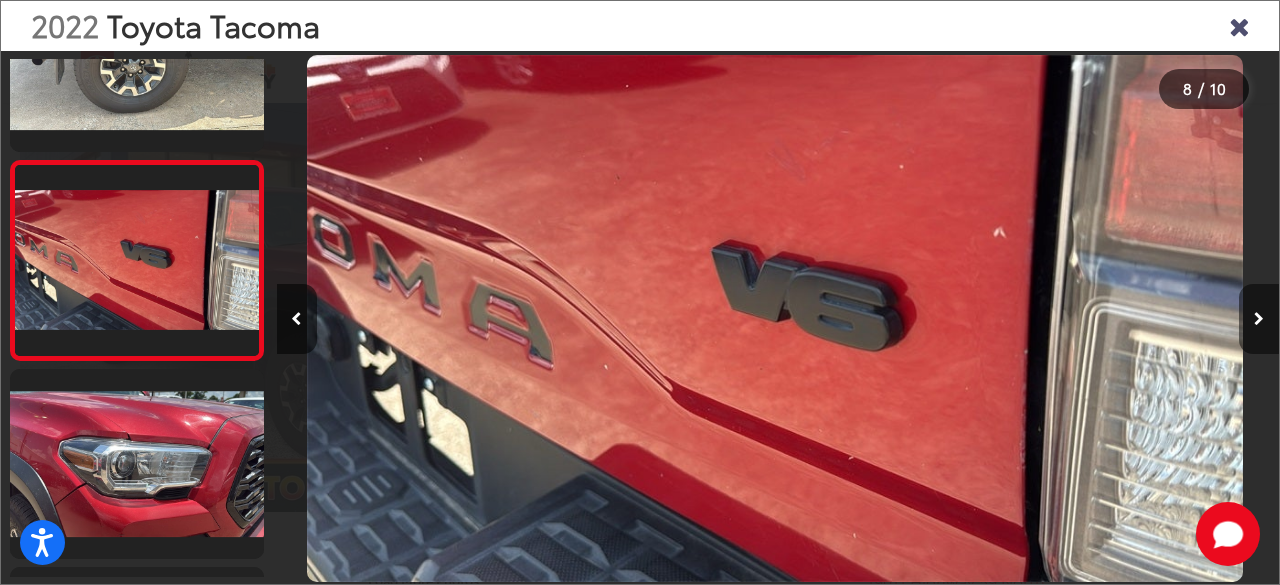 click at bounding box center [1259, 319] 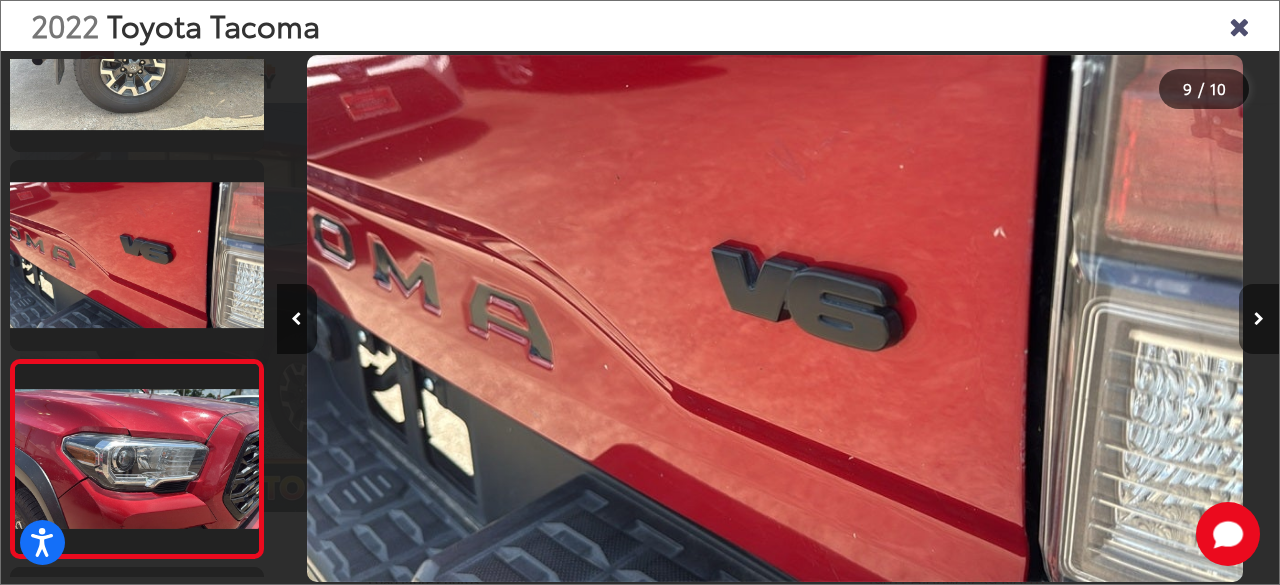 scroll, scrollTop: 0, scrollLeft: 7293, axis: horizontal 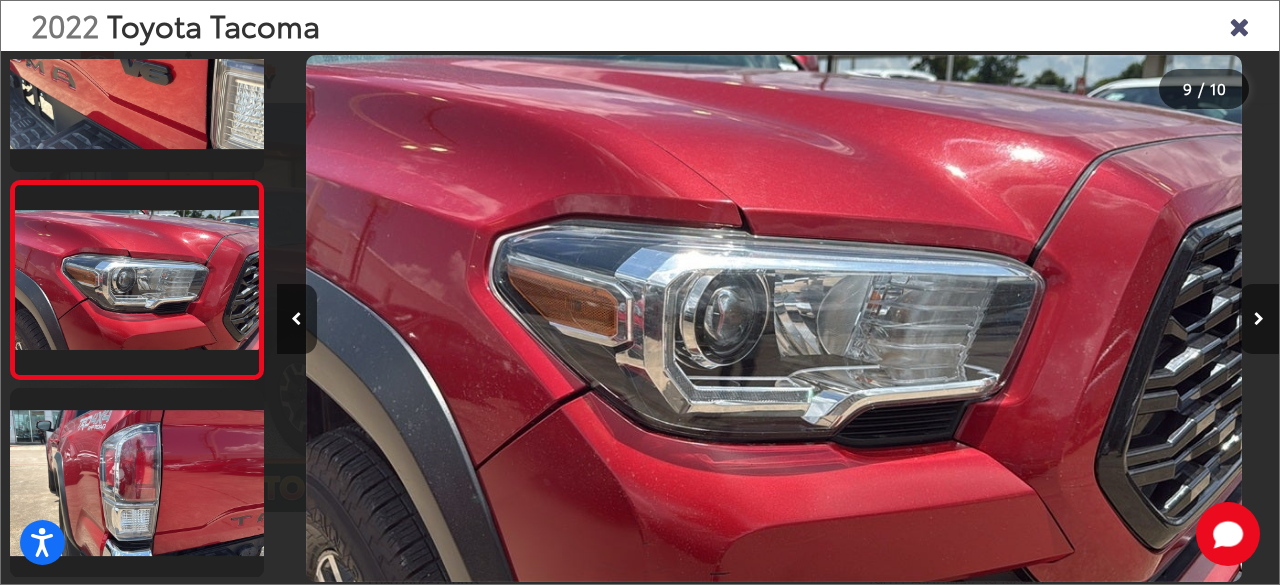 click at bounding box center [1259, 319] 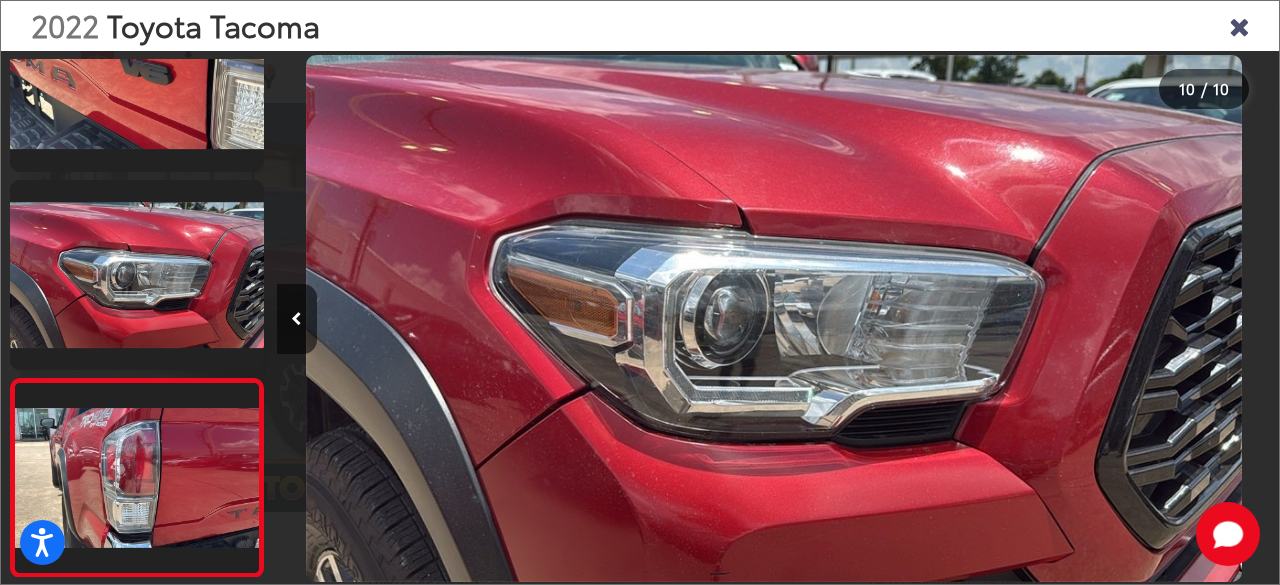 scroll, scrollTop: 1466, scrollLeft: 0, axis: vertical 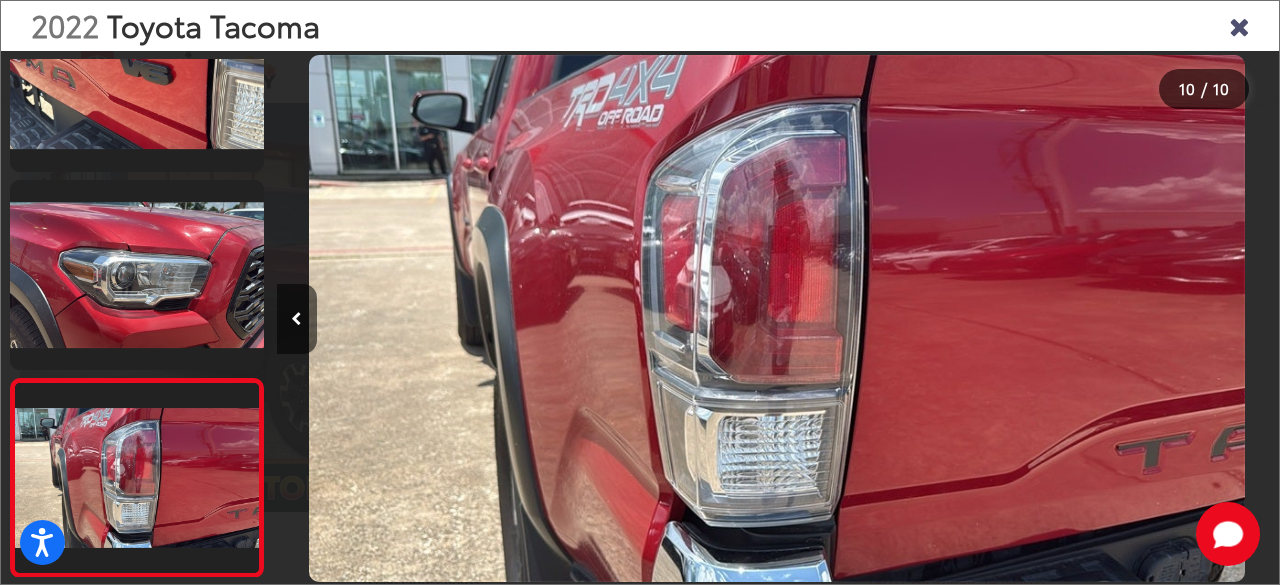 click at bounding box center (1239, 25) 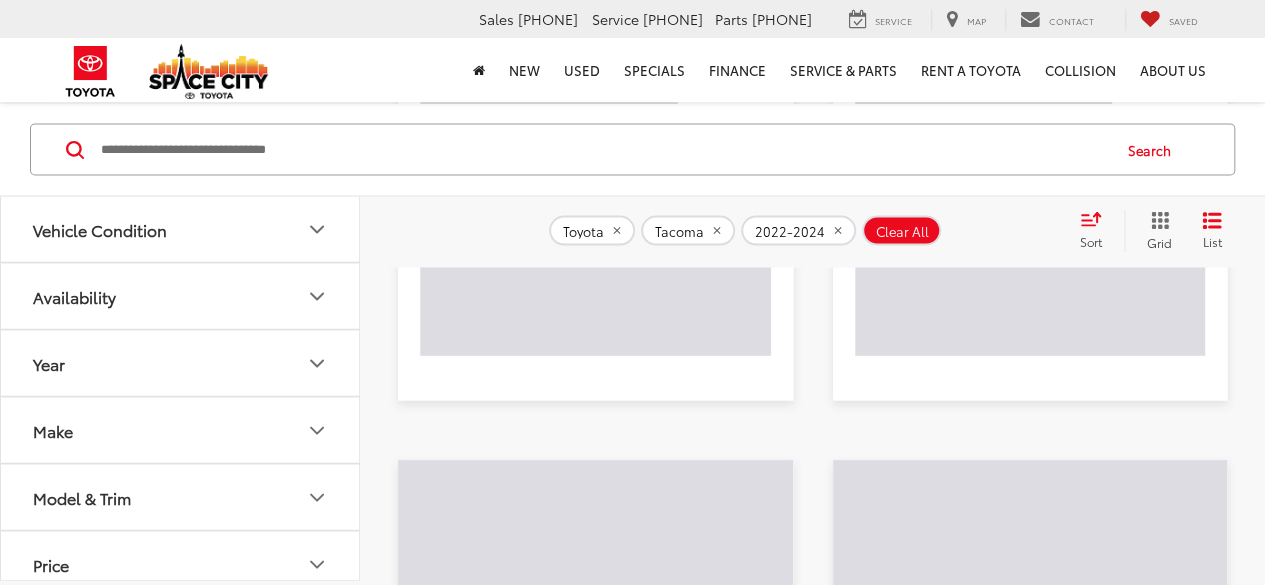 scroll, scrollTop: 1814, scrollLeft: 0, axis: vertical 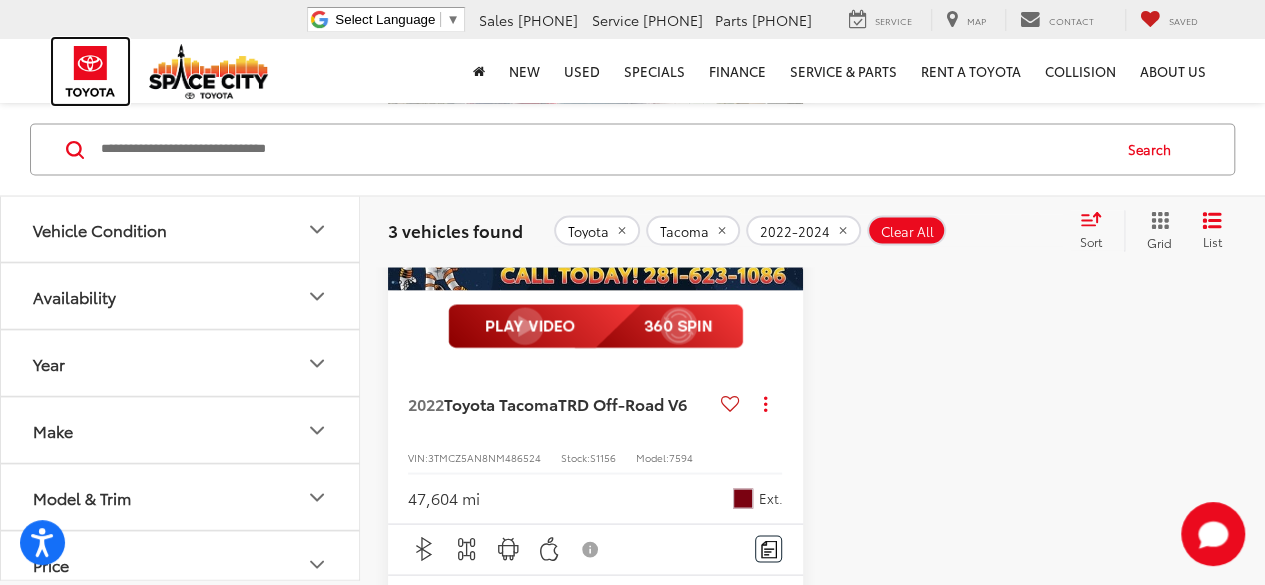 click at bounding box center [90, 71] 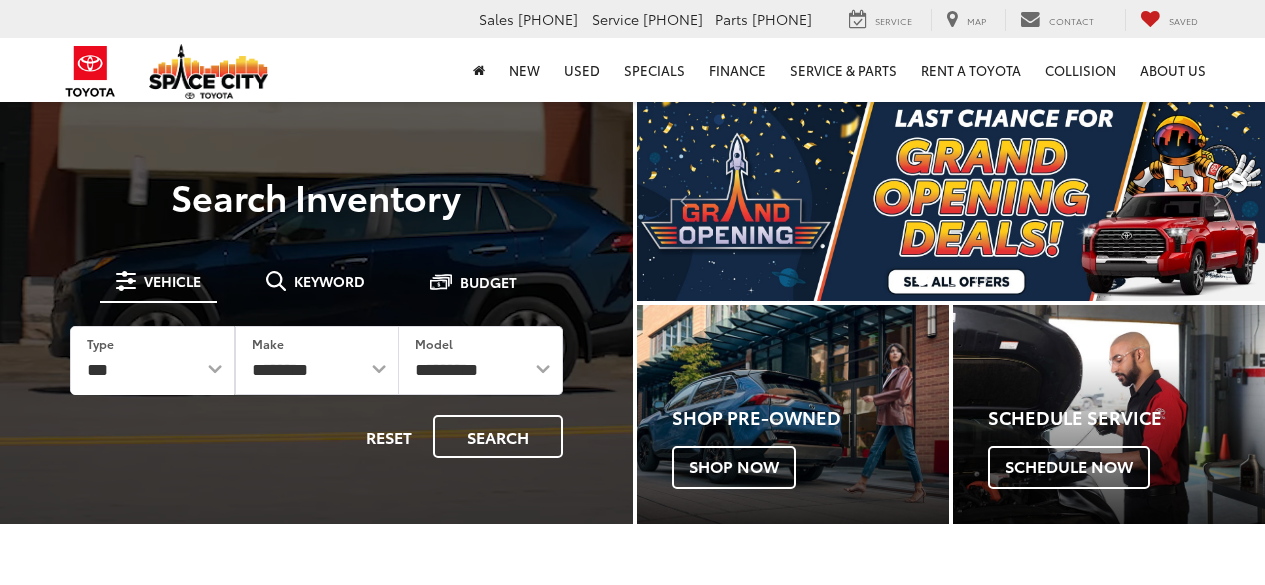 scroll, scrollTop: 0, scrollLeft: 0, axis: both 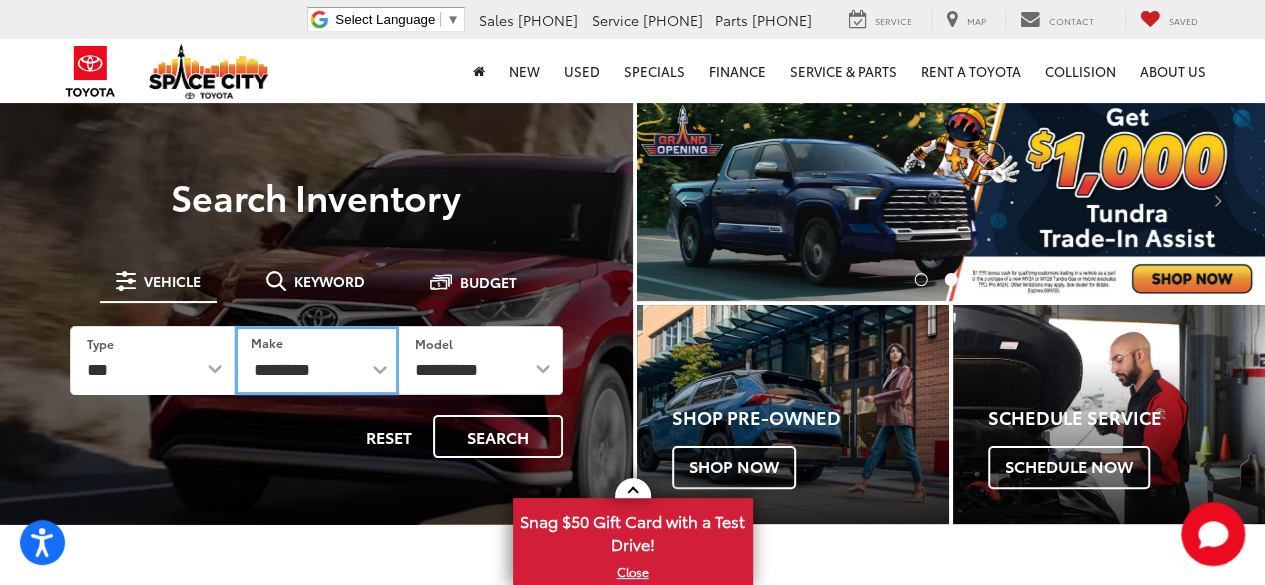 click on "**********" at bounding box center (317, 360) 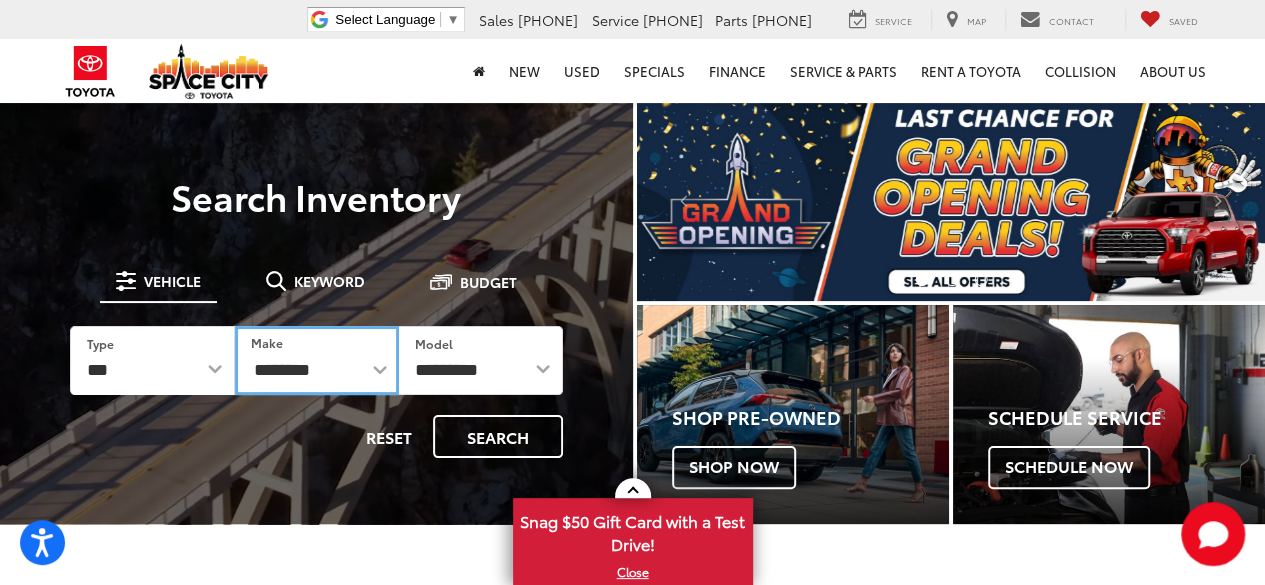 select on "*****" 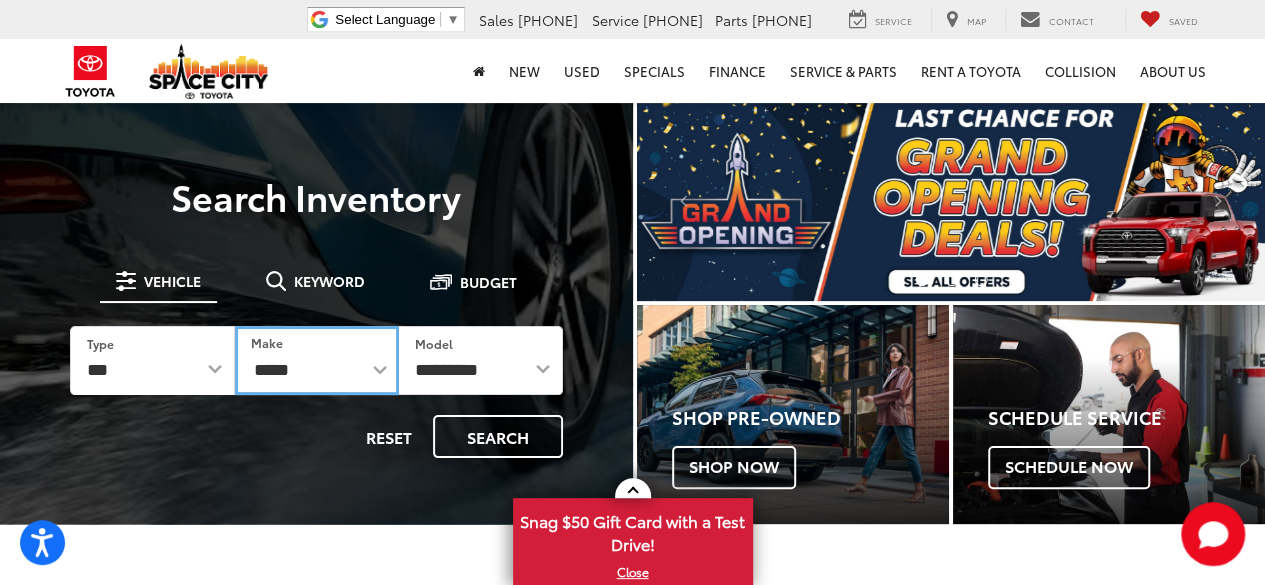 click on "**********" at bounding box center [317, 360] 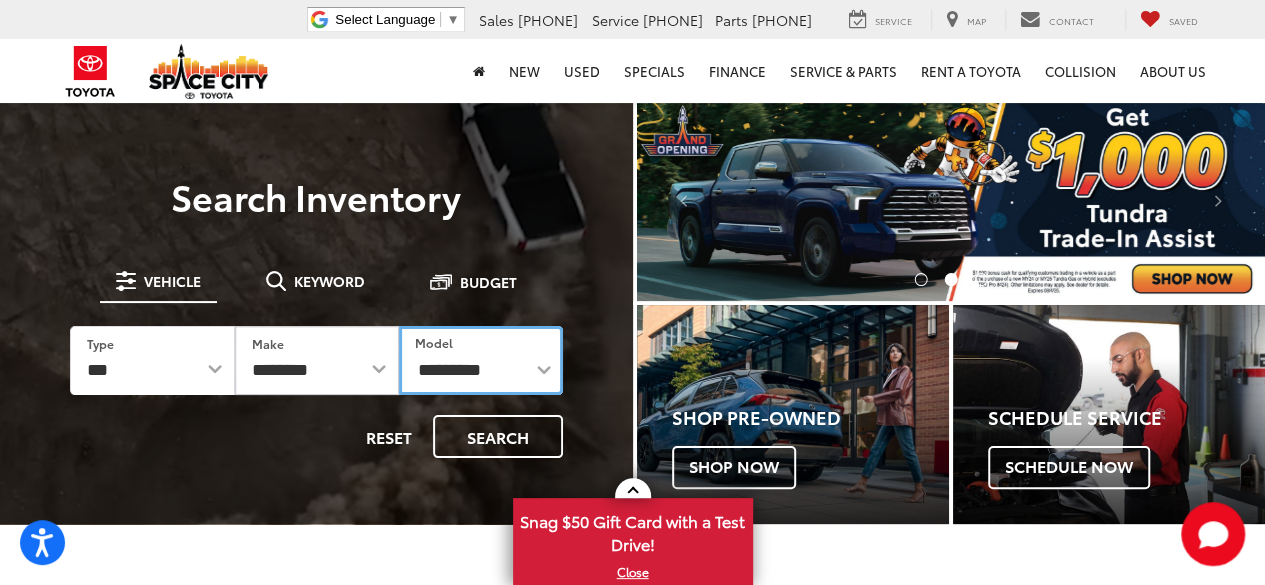 click on "[CREDIT CARD]" at bounding box center (481, 360) 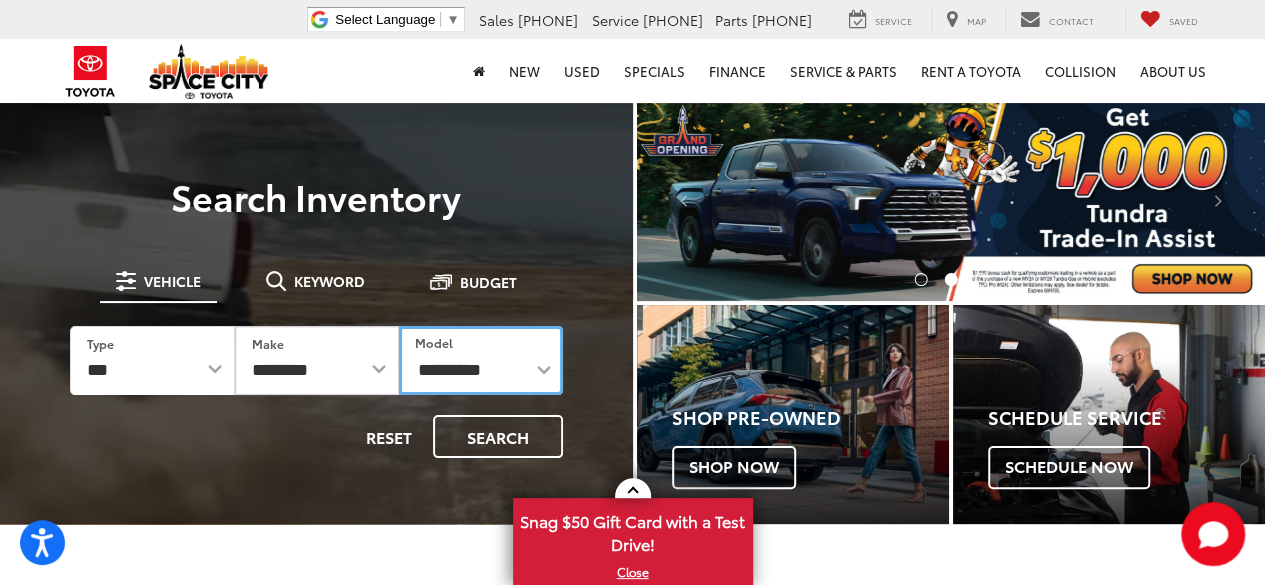 select on "*****" 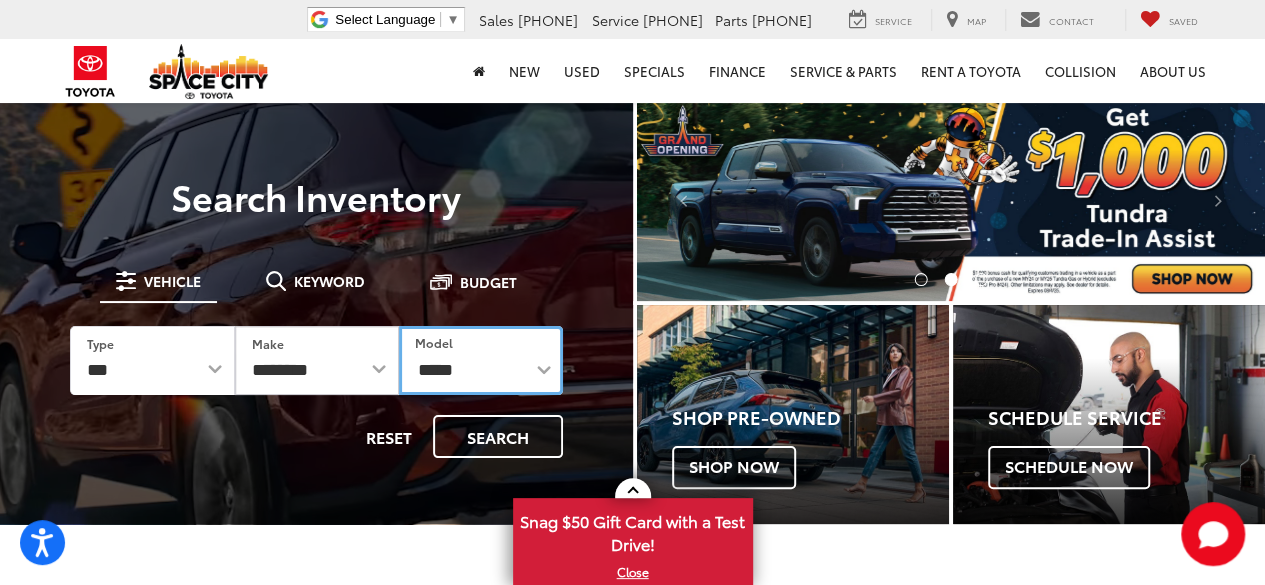 click on "[CREDIT CARD]" at bounding box center [481, 360] 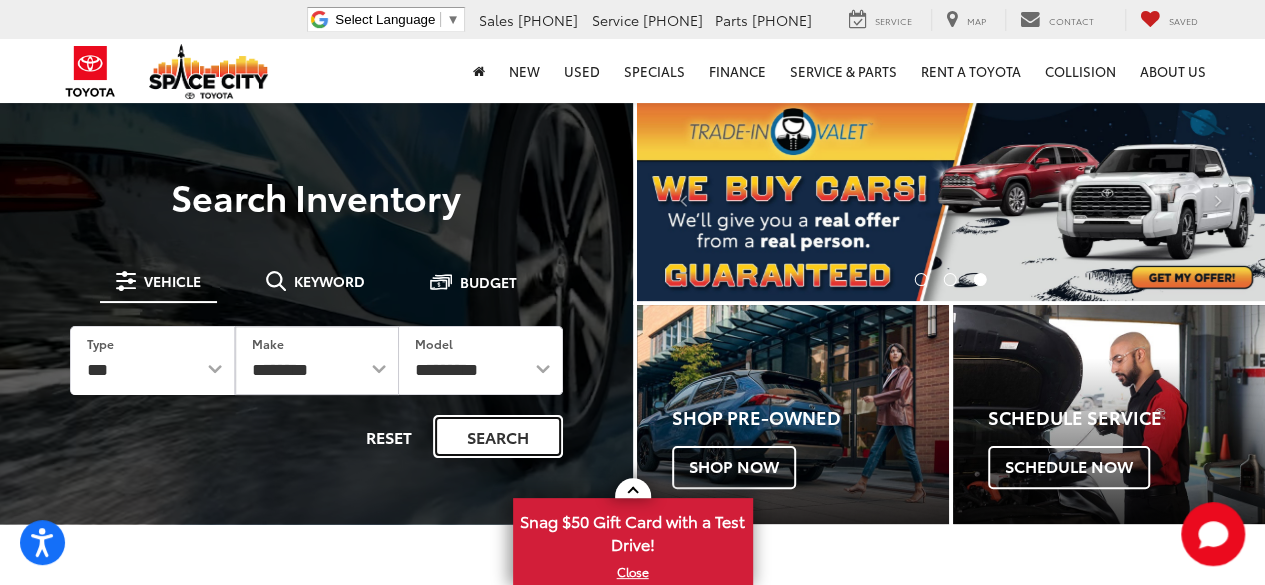 click on "Search" at bounding box center [498, 436] 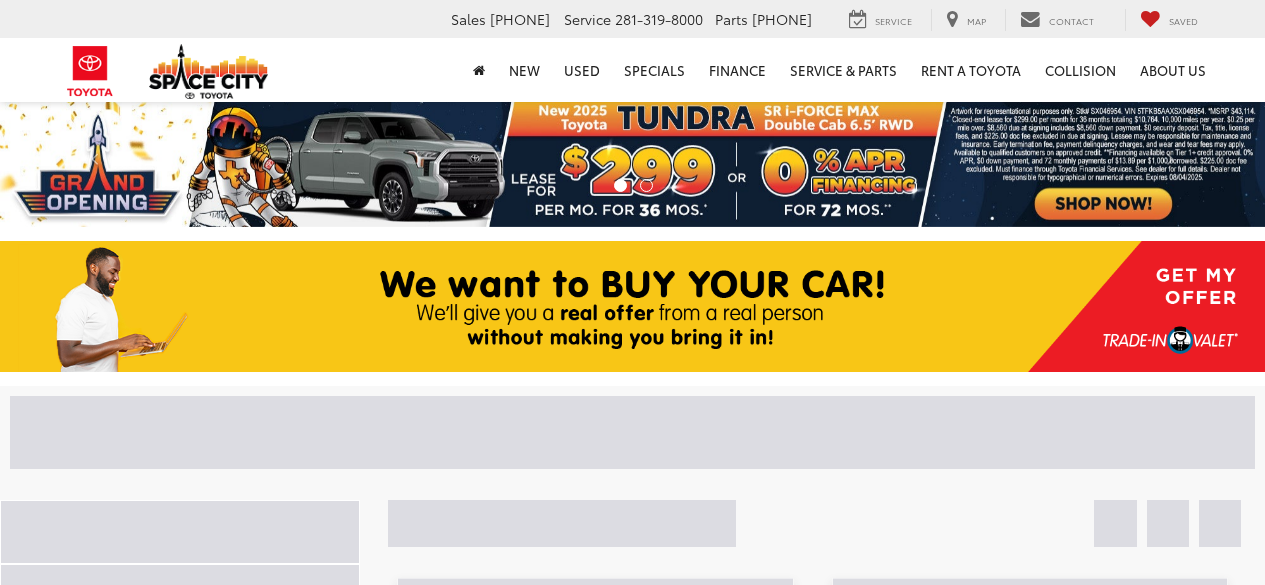 scroll, scrollTop: 0, scrollLeft: 0, axis: both 